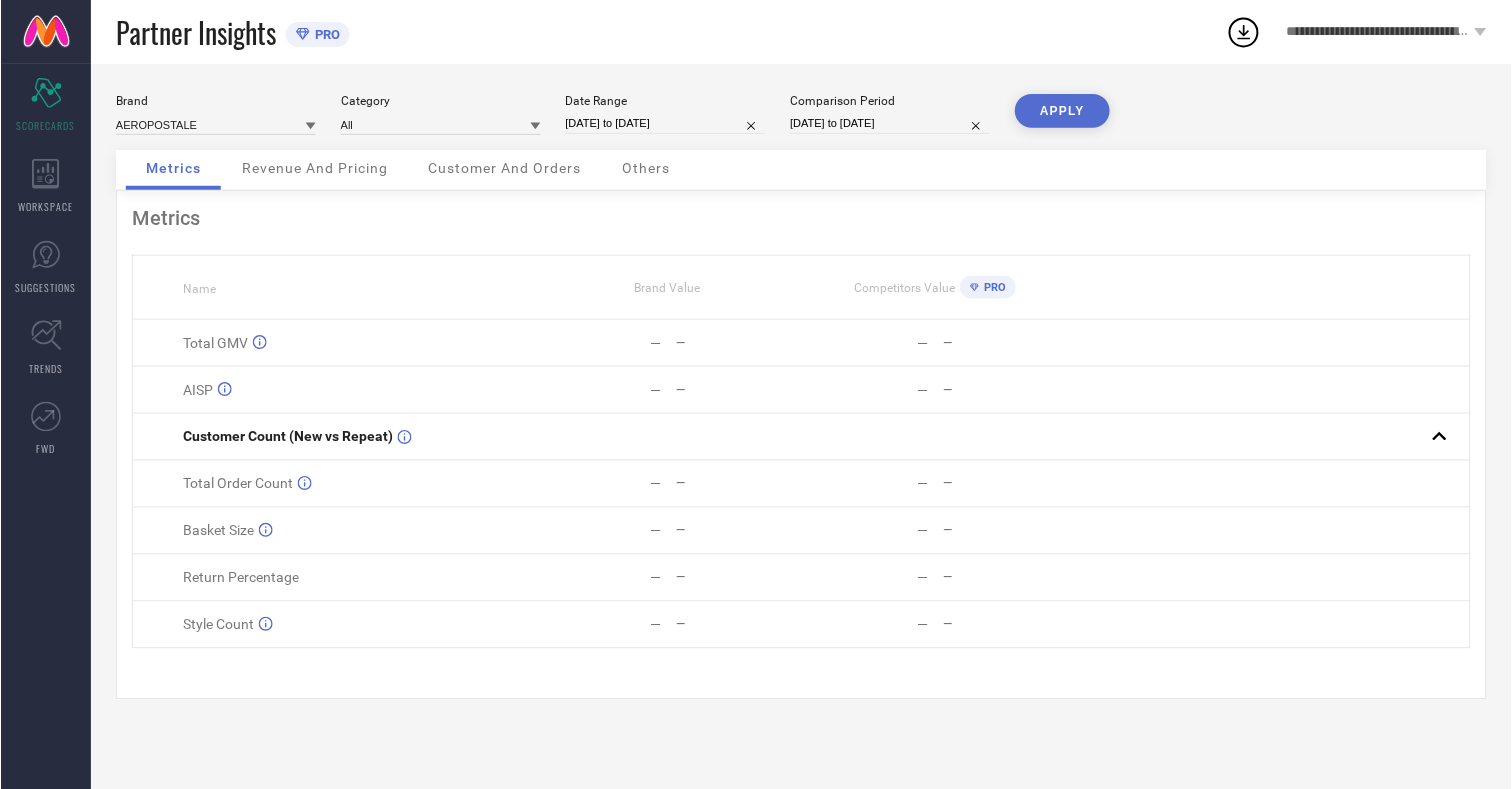 scroll, scrollTop: 0, scrollLeft: 0, axis: both 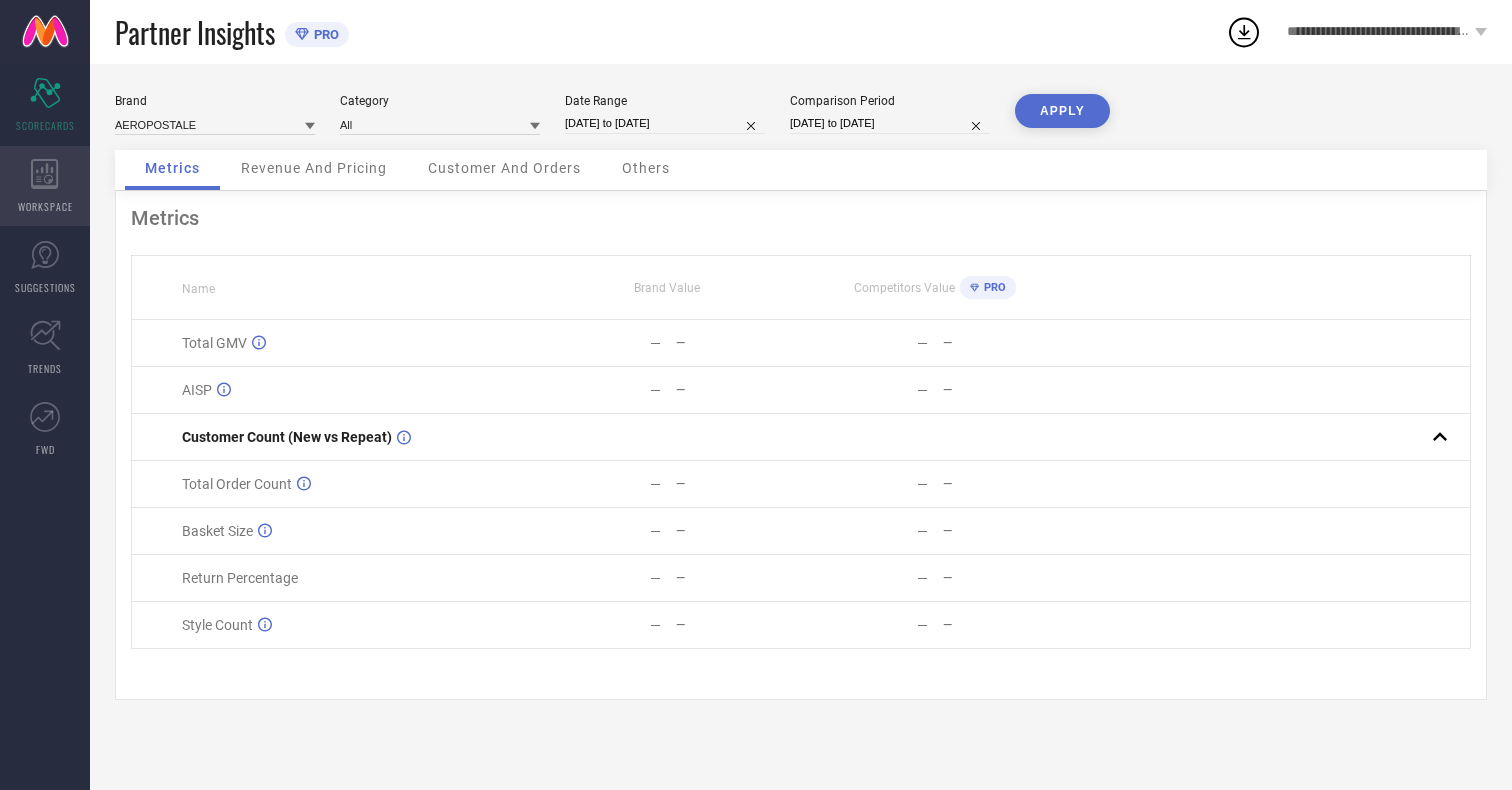 click 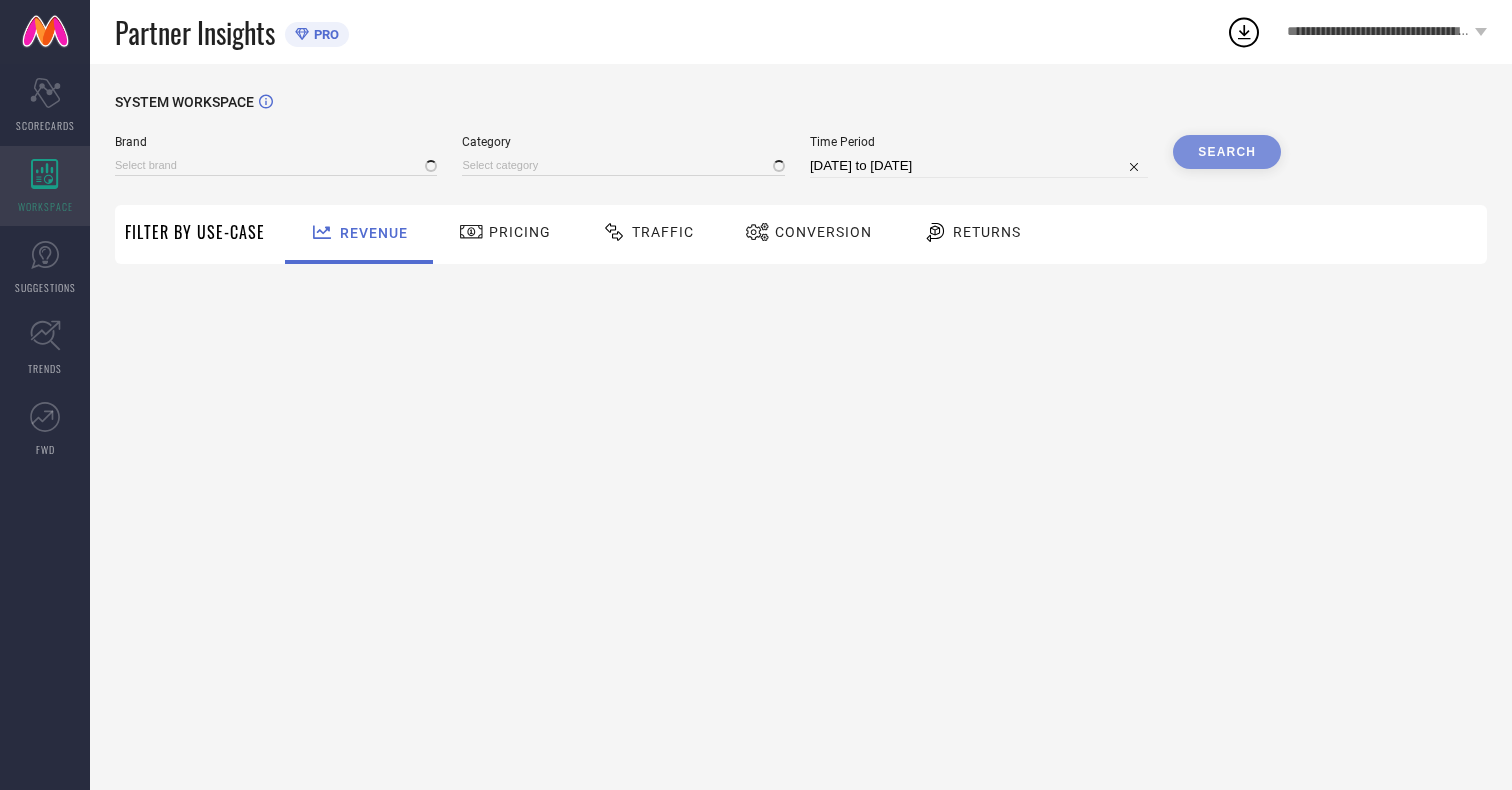 type on "AEROPOSTALE" 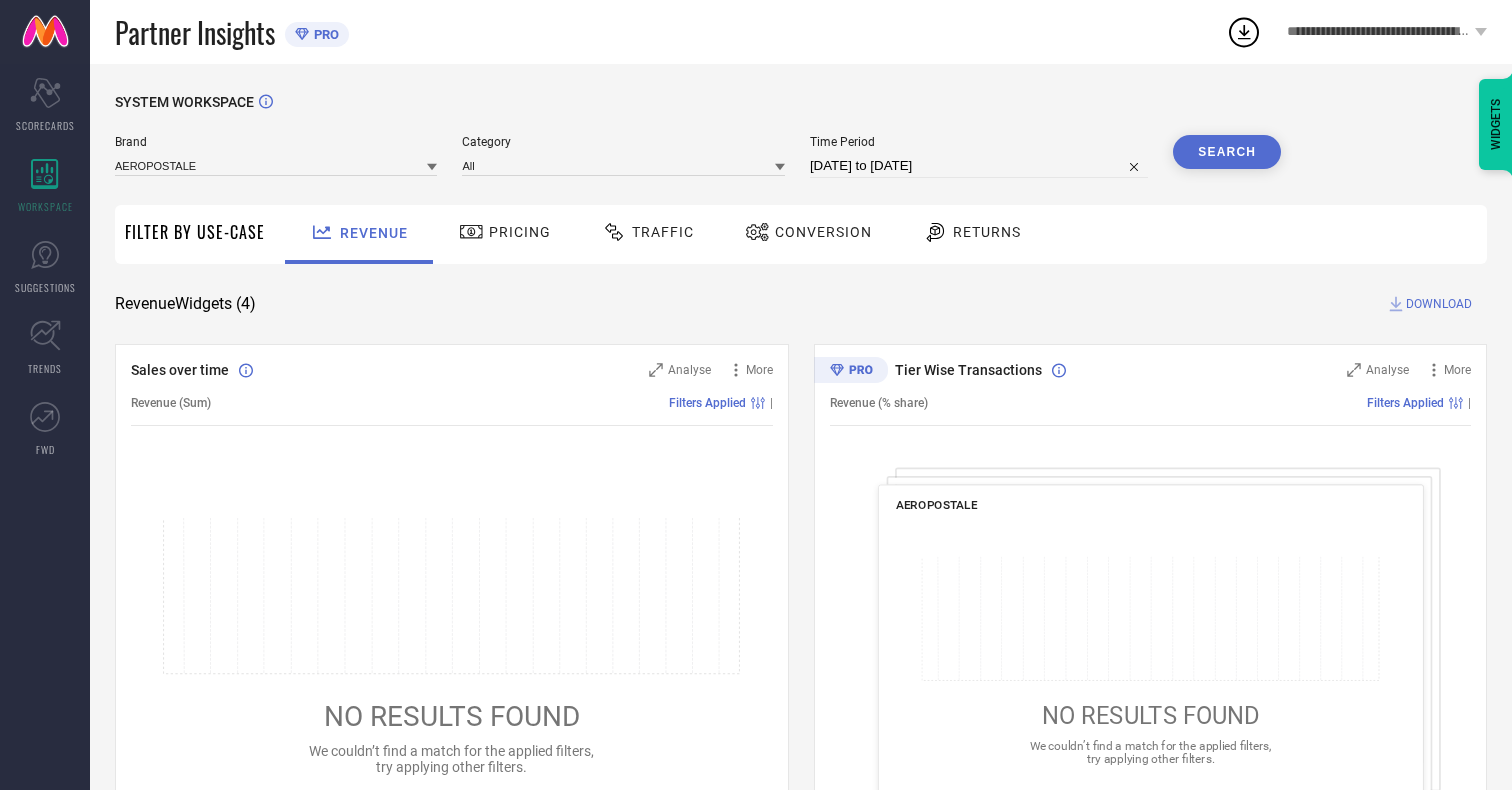 click on "Conversion" at bounding box center (823, 232) 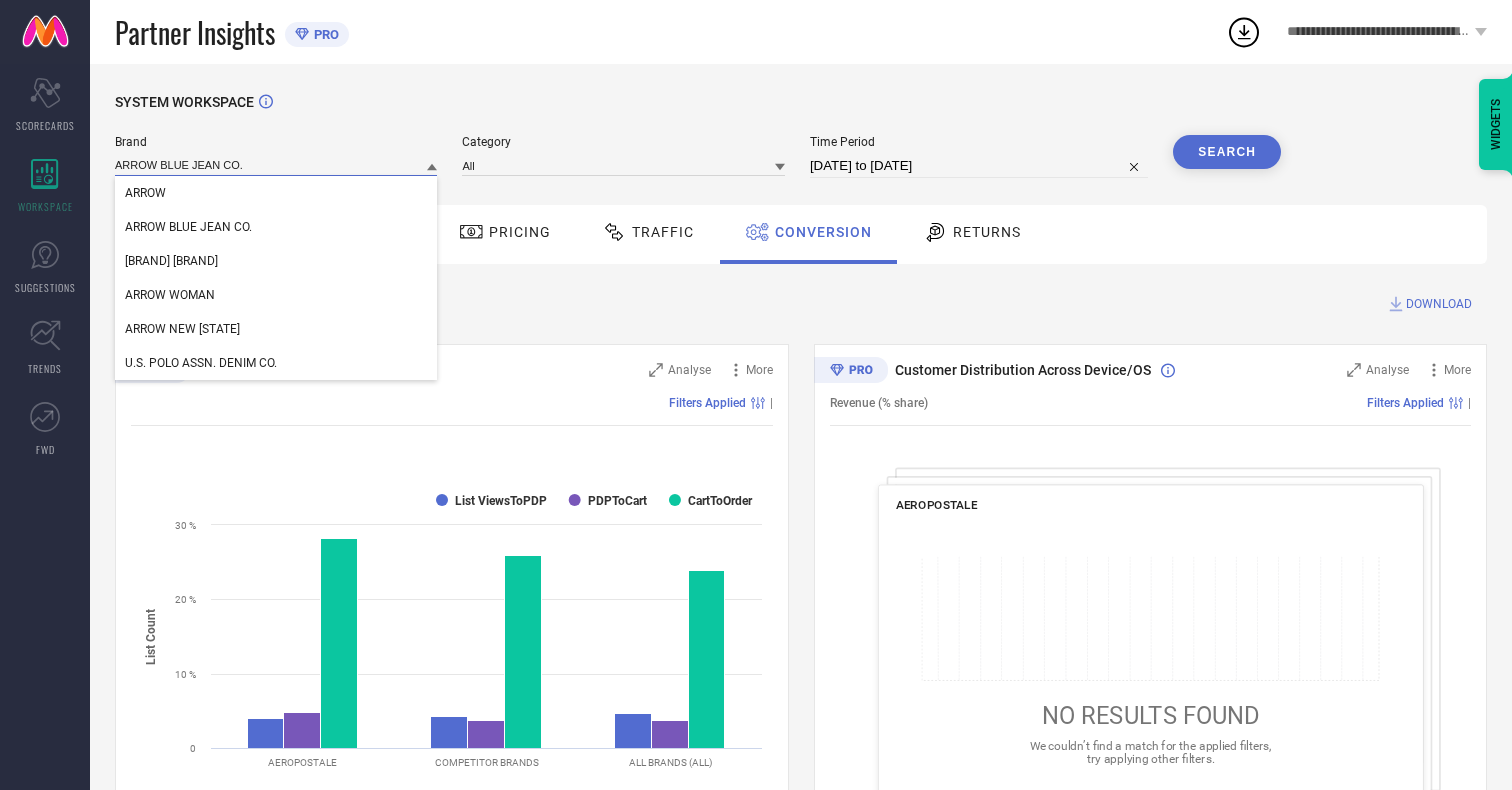 type on "ARROW BLUE JEAN CO." 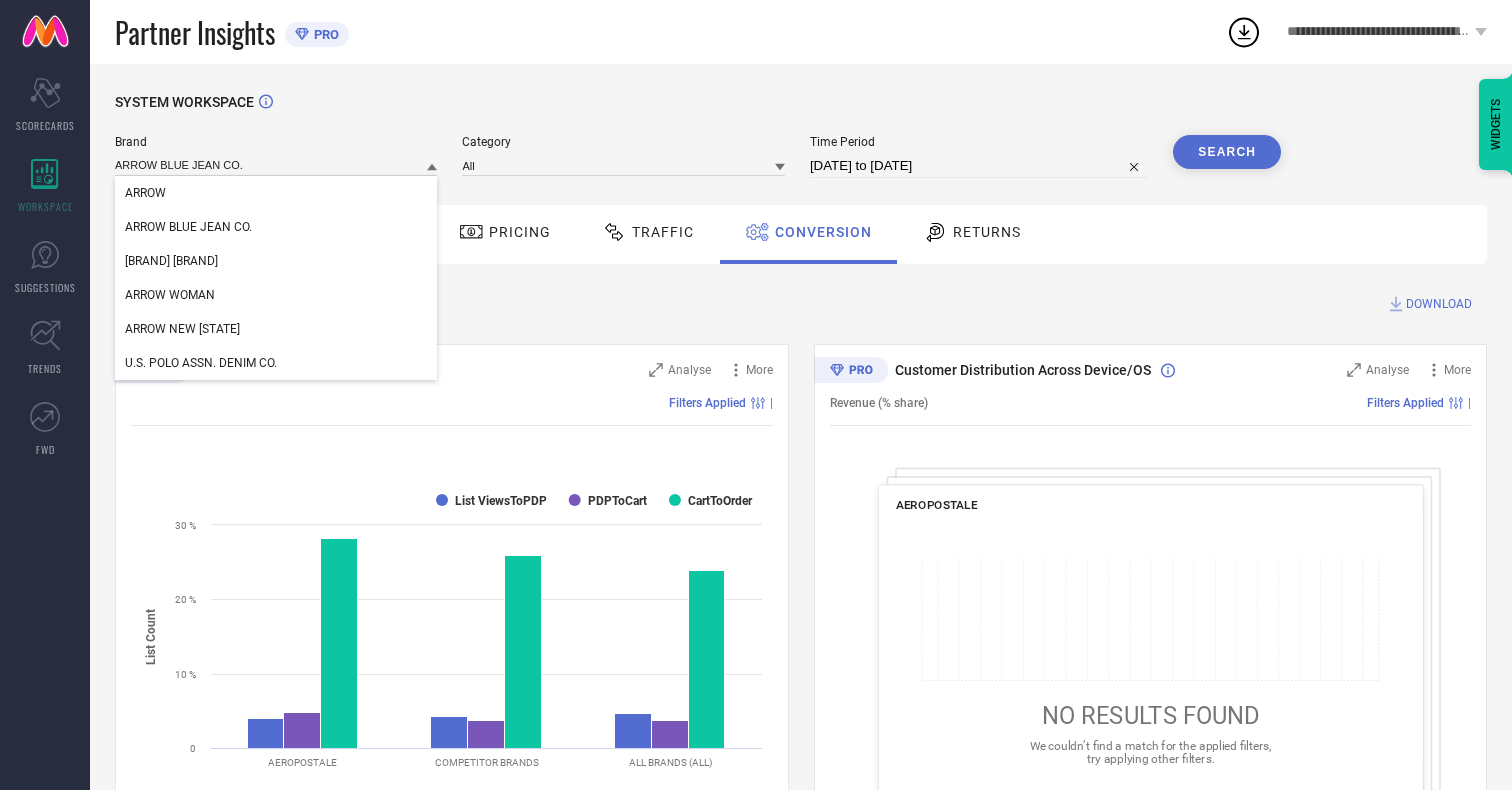 click on "ARROW BLUE JEAN CO." at bounding box center (188, 227) 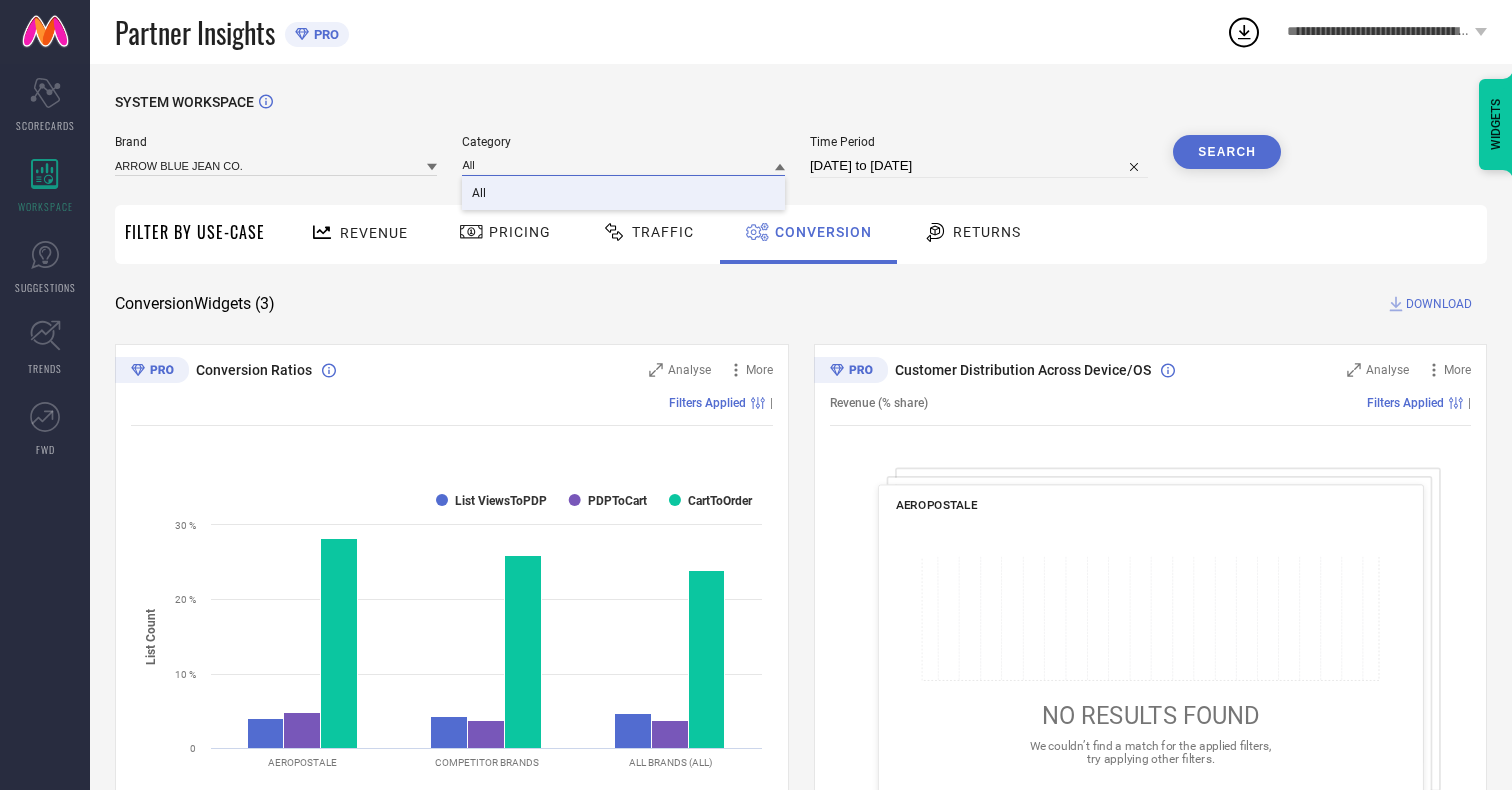 type on "All" 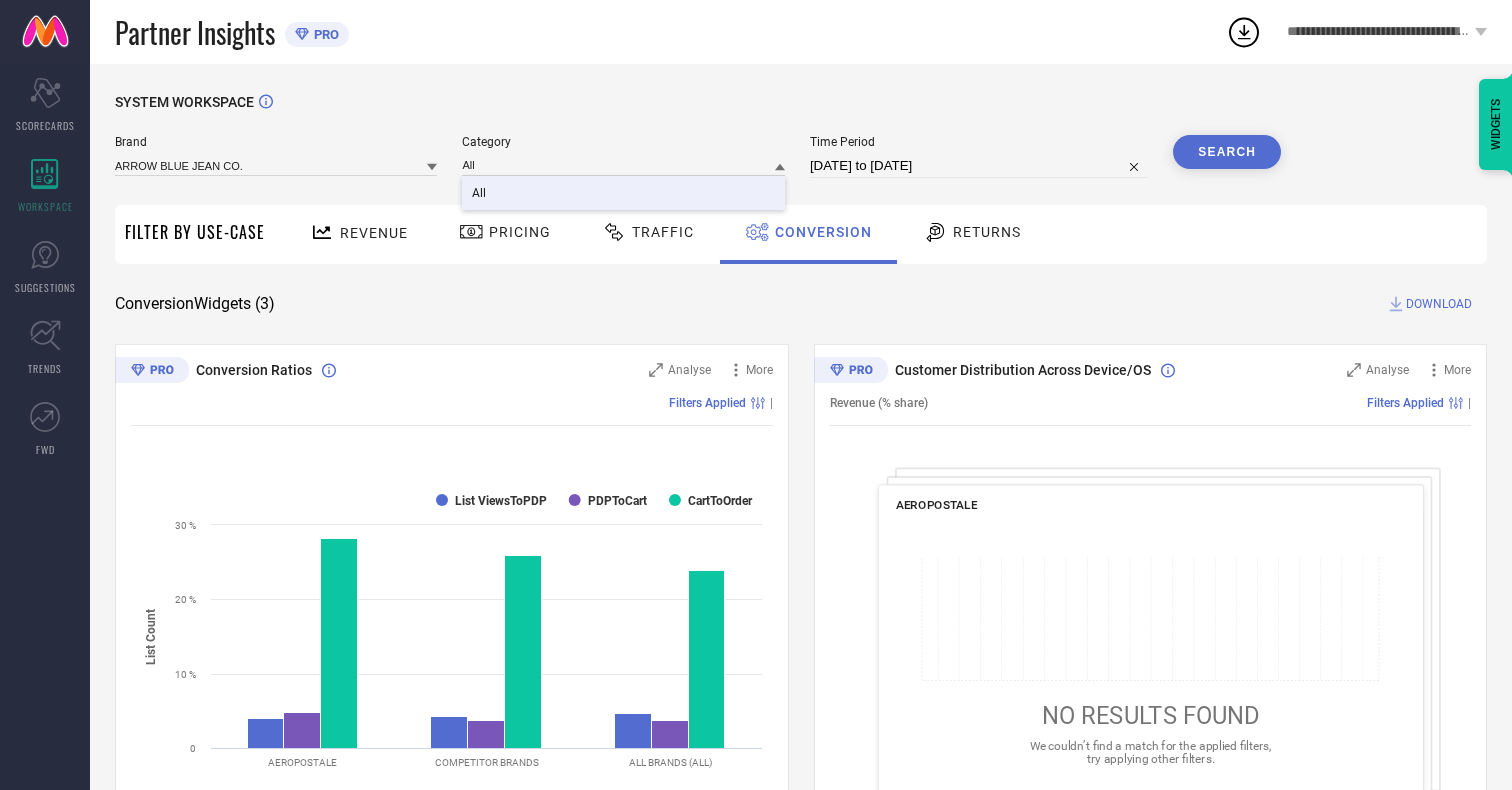 click on "All" at bounding box center [479, 193] 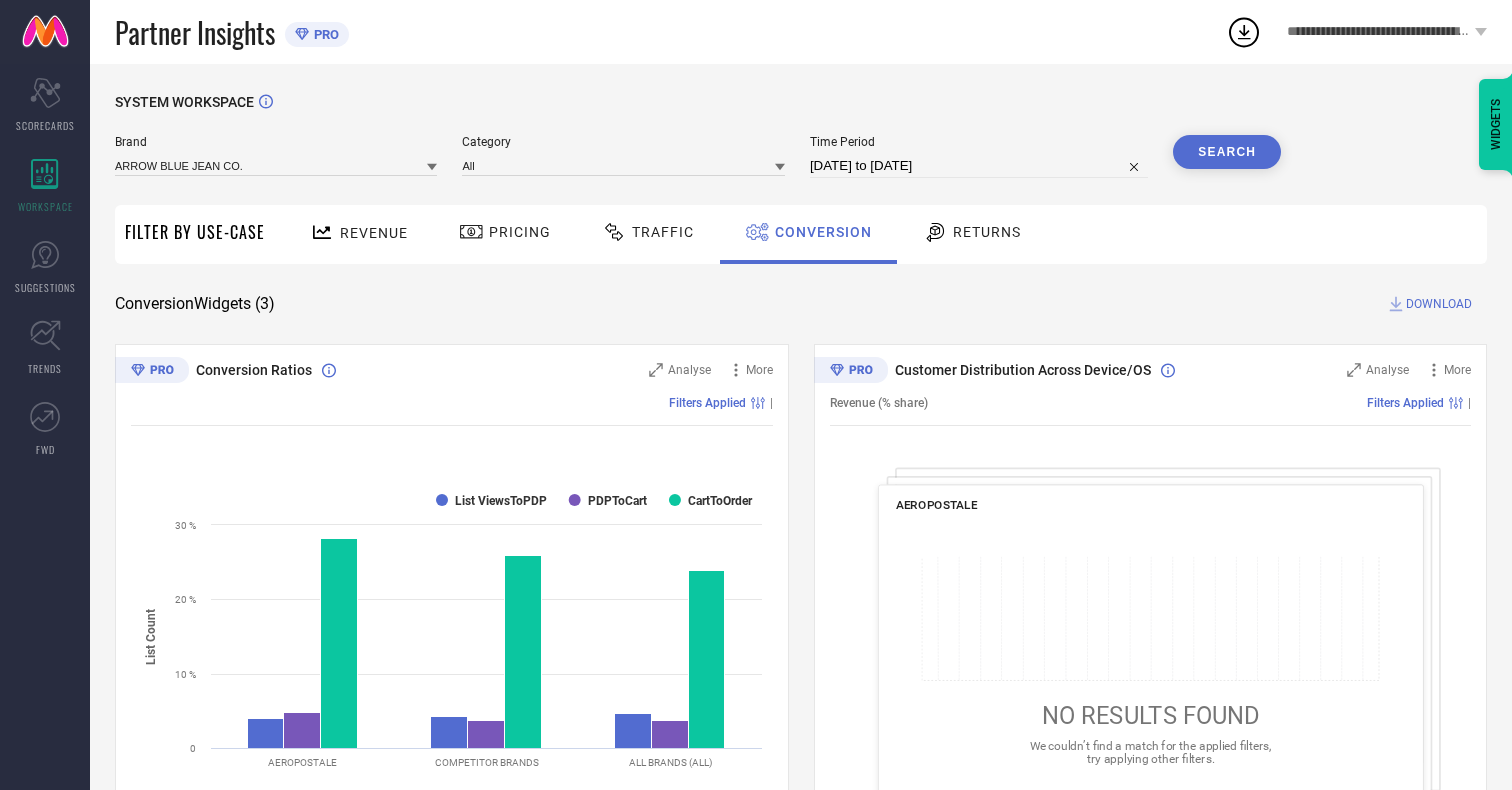 click on "[DATE] to [DATE]" at bounding box center [979, 166] 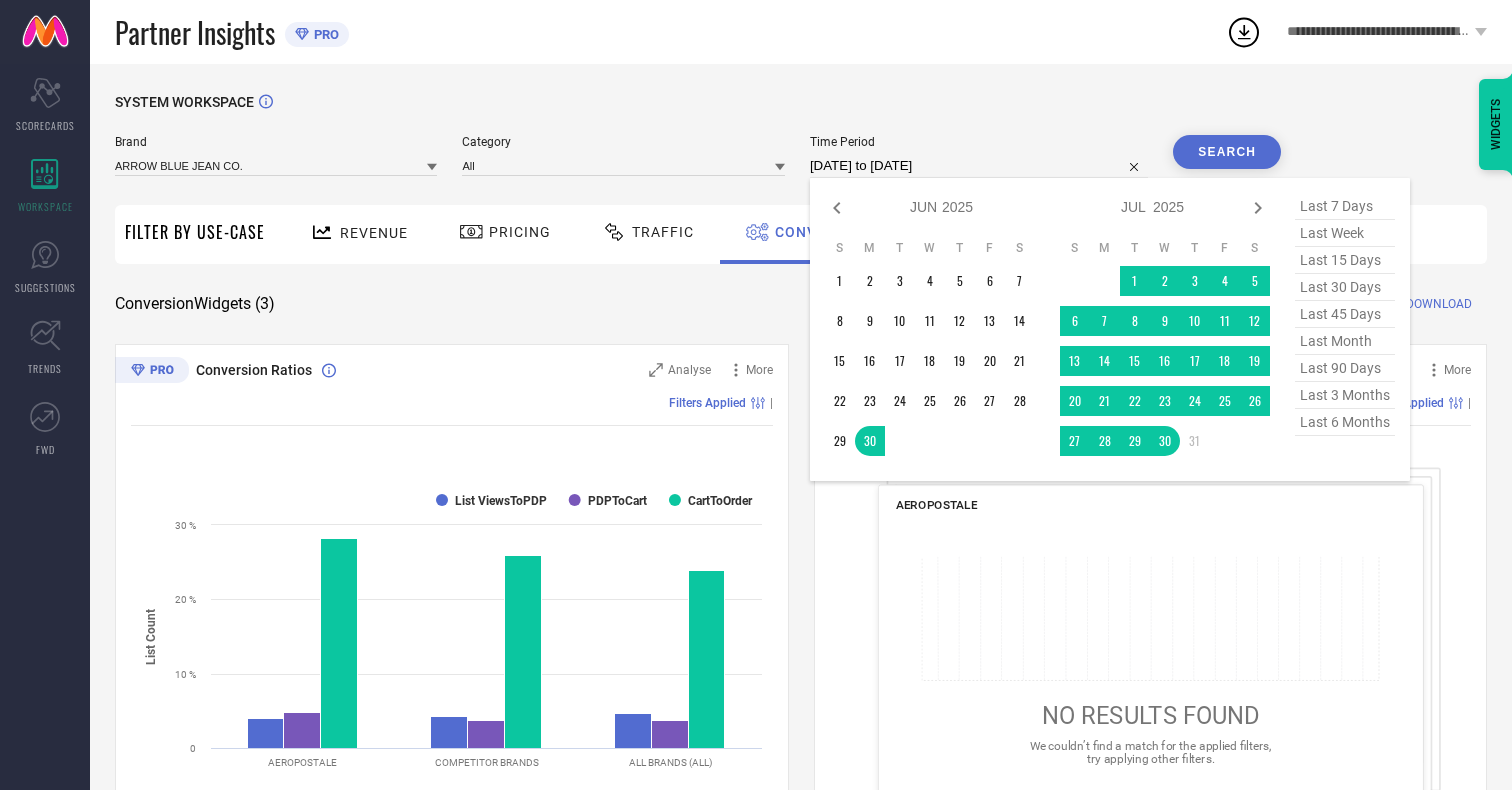 click on "30" at bounding box center [1165, 441] 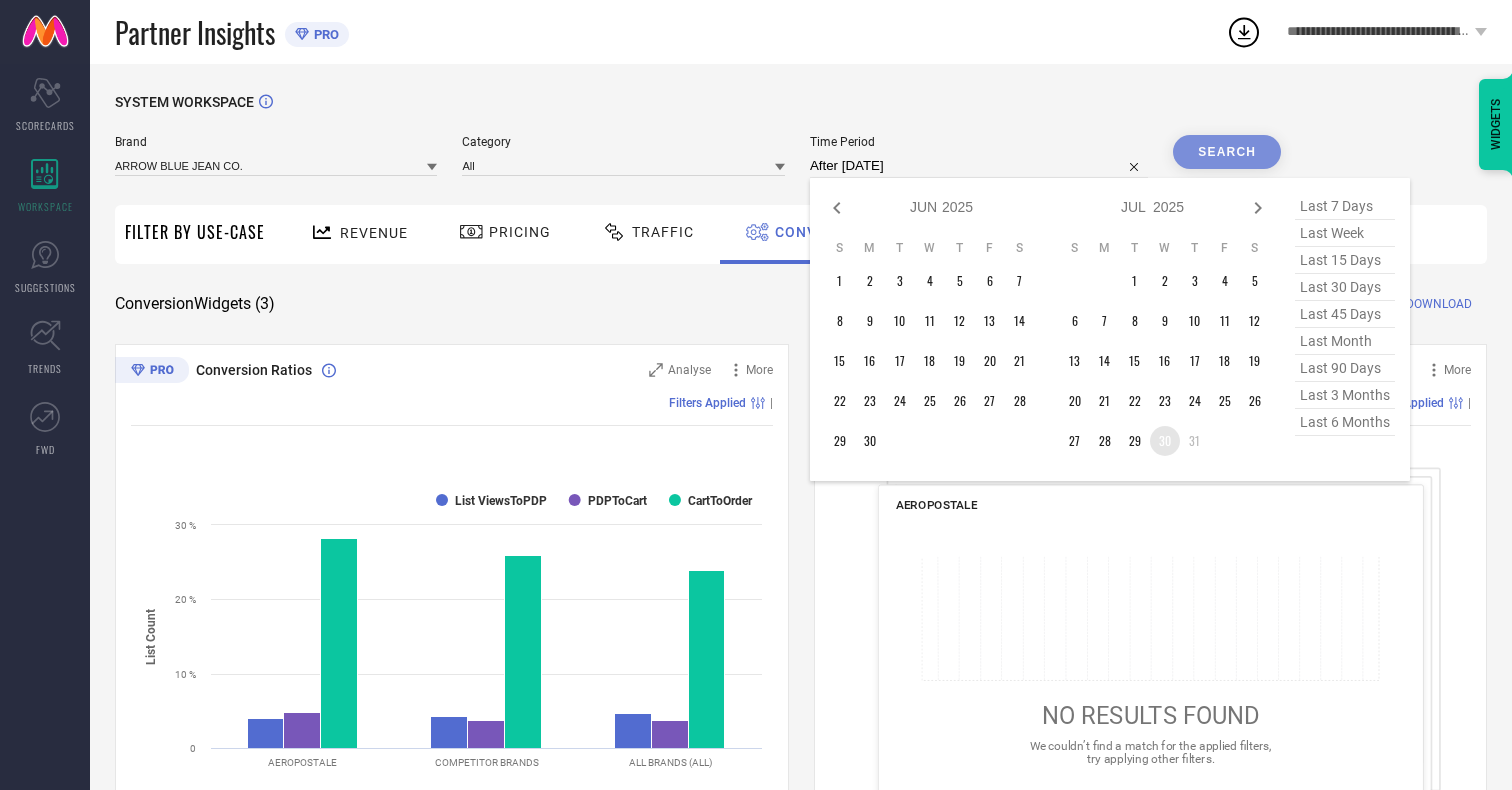 type on "[DATE] to [DATE]" 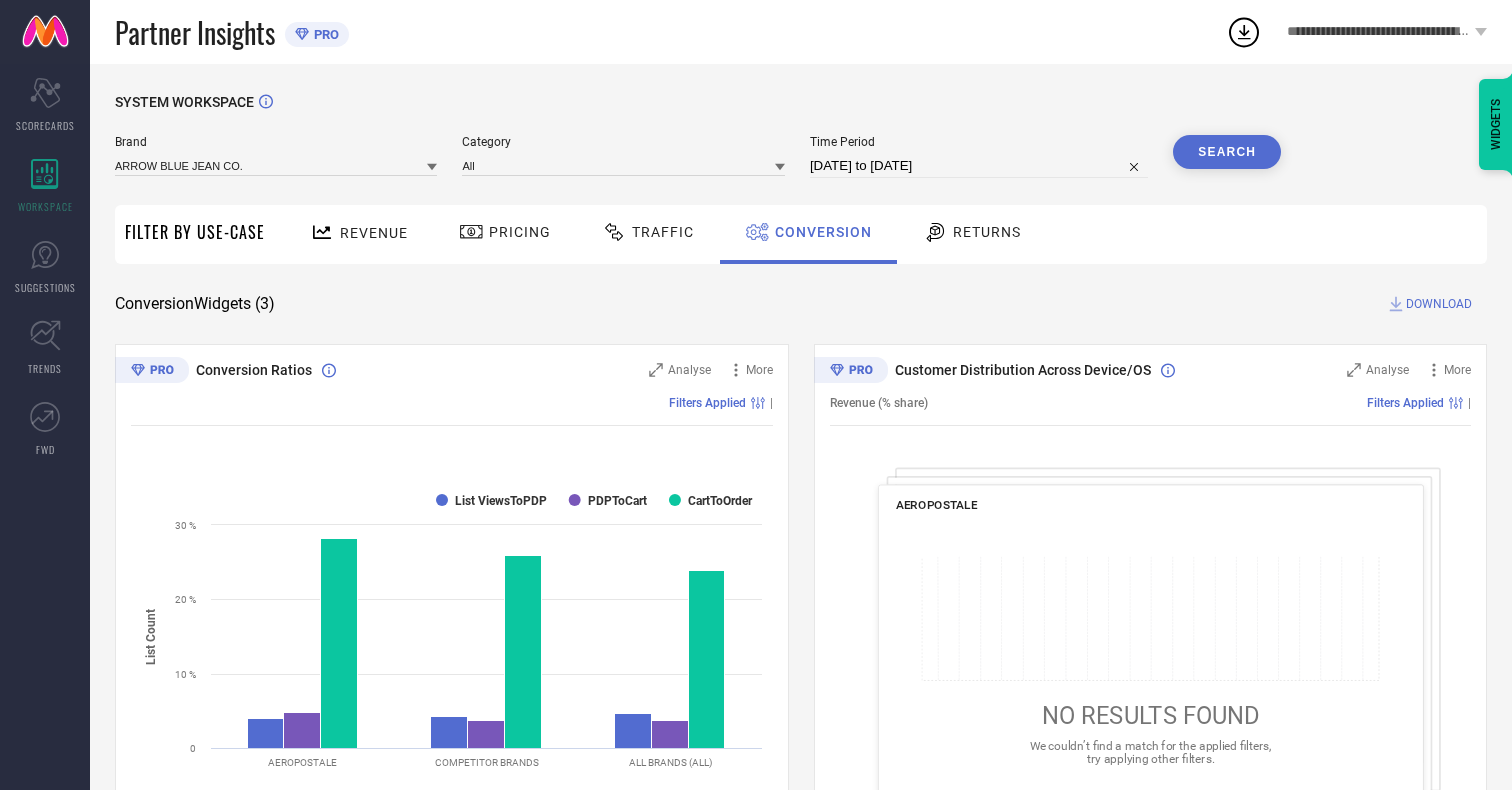 click on "Search" at bounding box center (1227, 152) 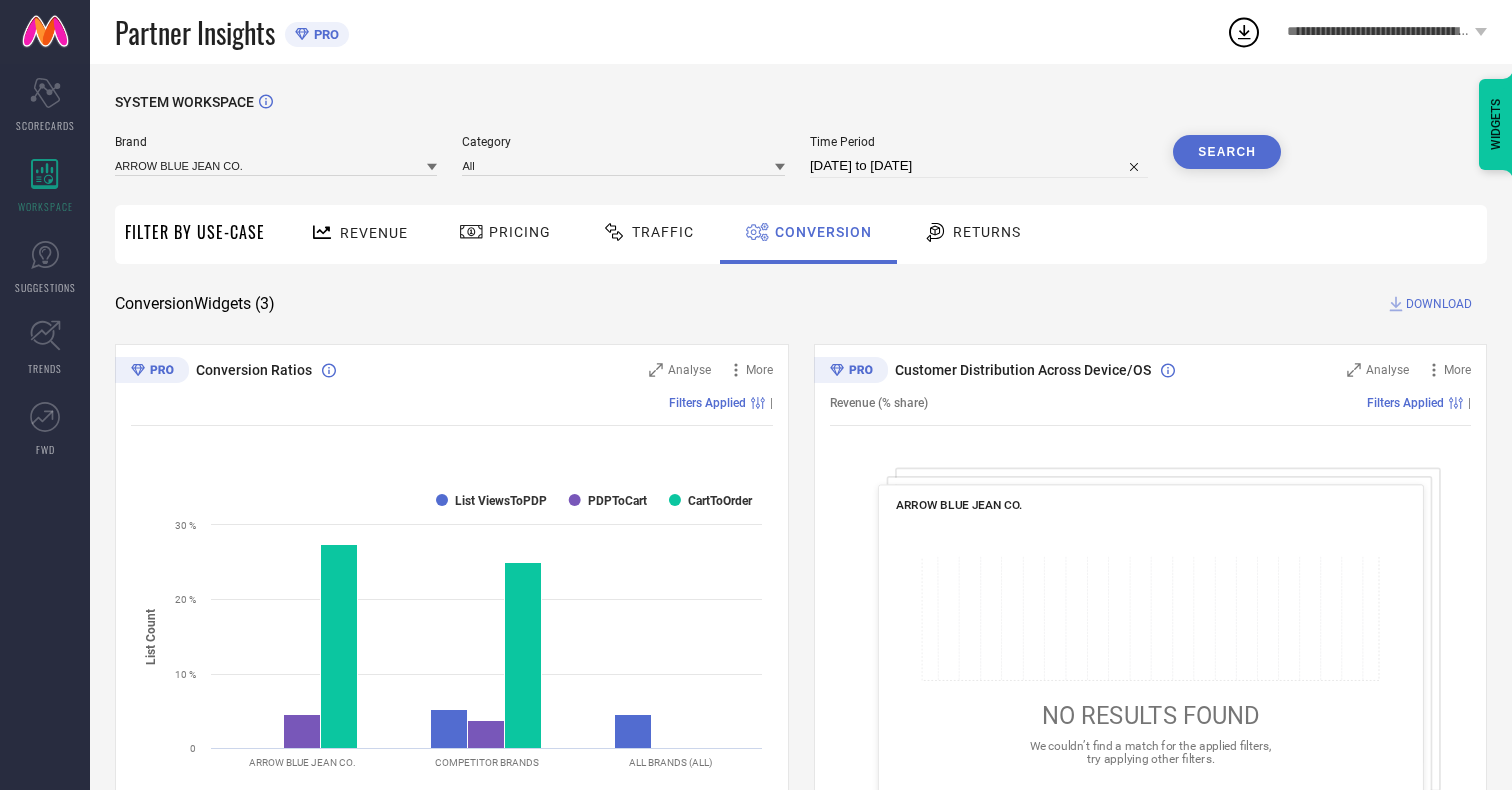 click on "DOWNLOAD" at bounding box center (1439, 304) 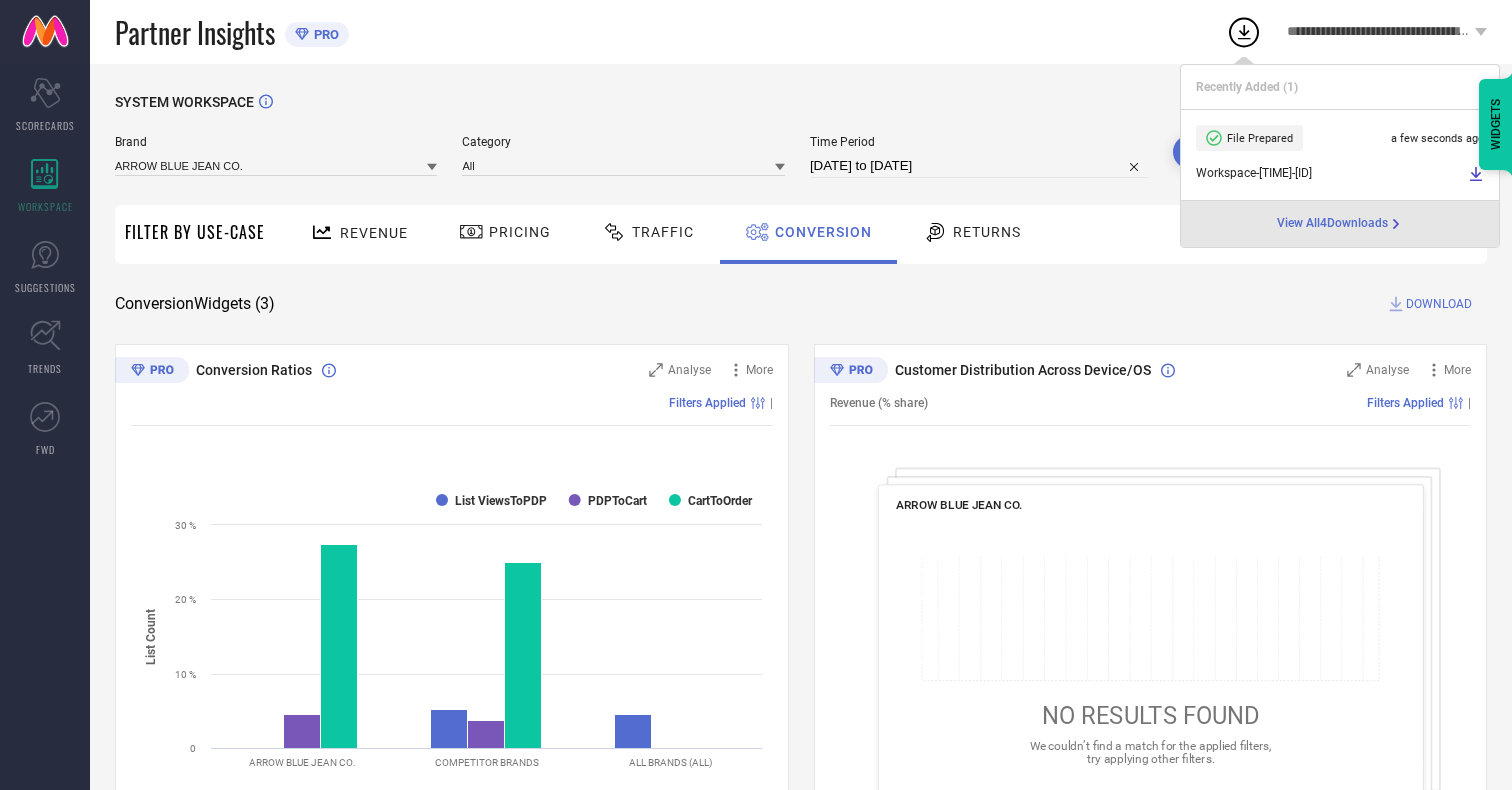 click on "Conversion" at bounding box center (823, 232) 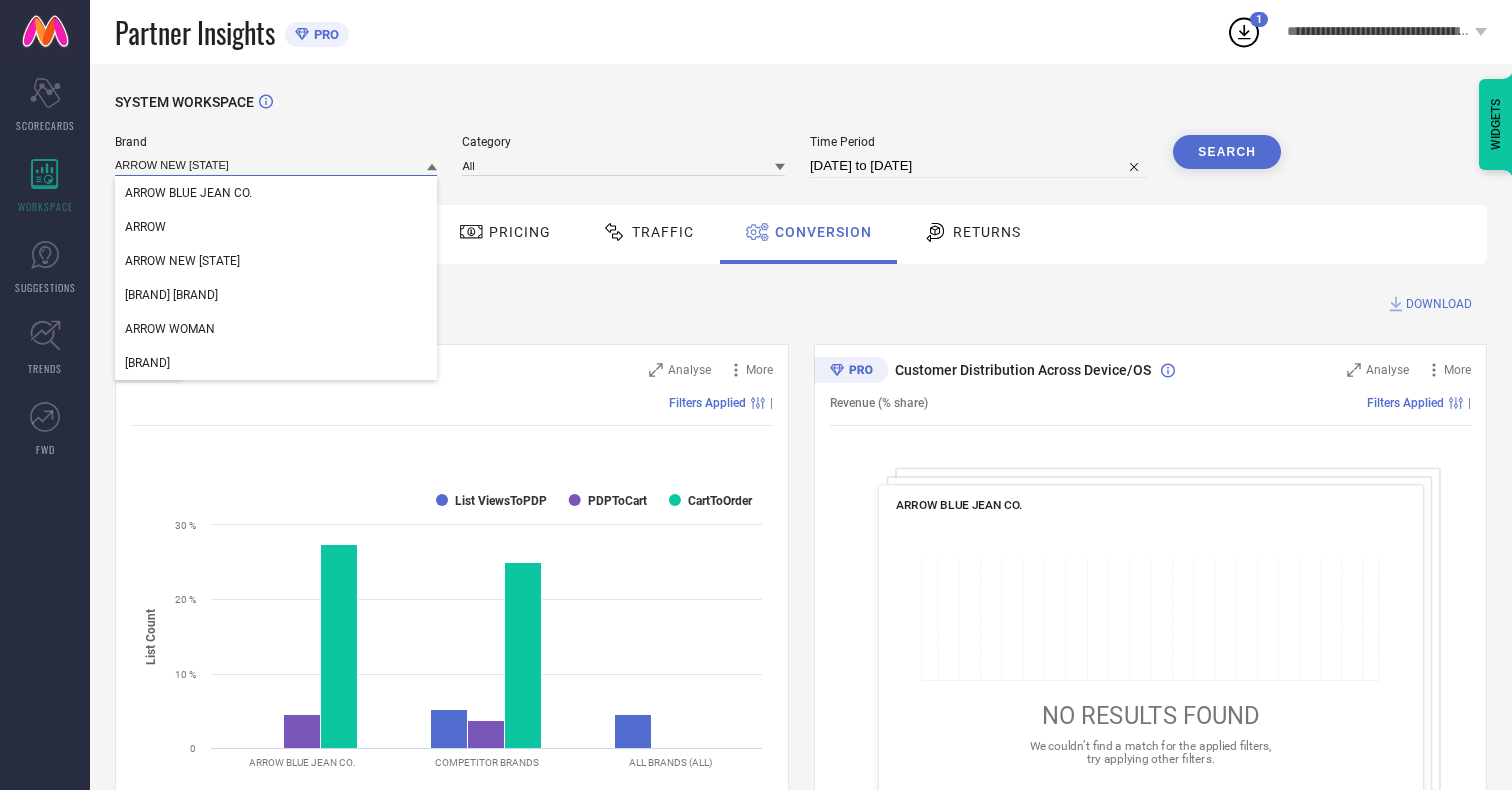 type on "ARROW NEW [STATE]" 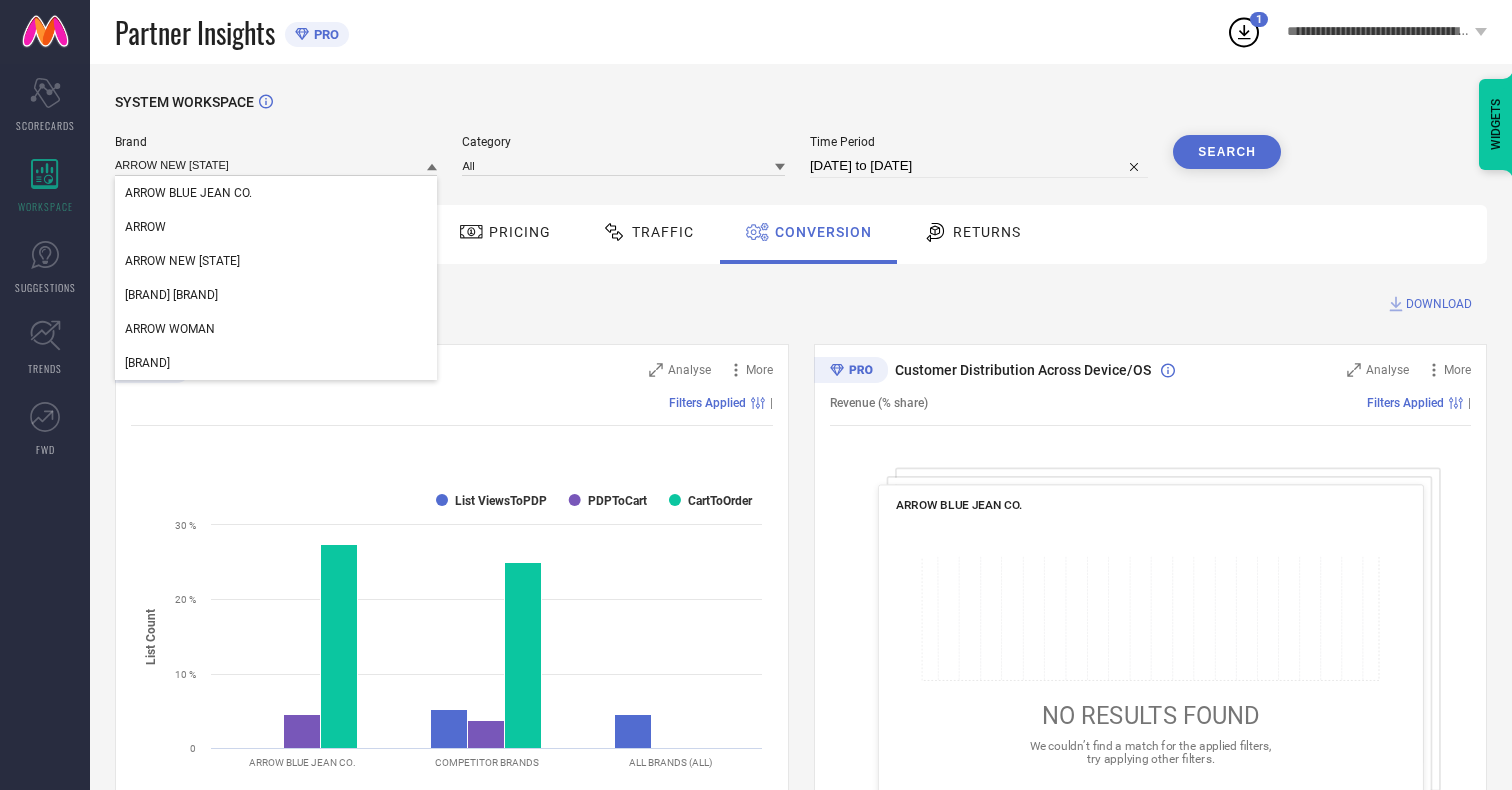 click on "ARROW NEW [STATE]" at bounding box center (182, 261) 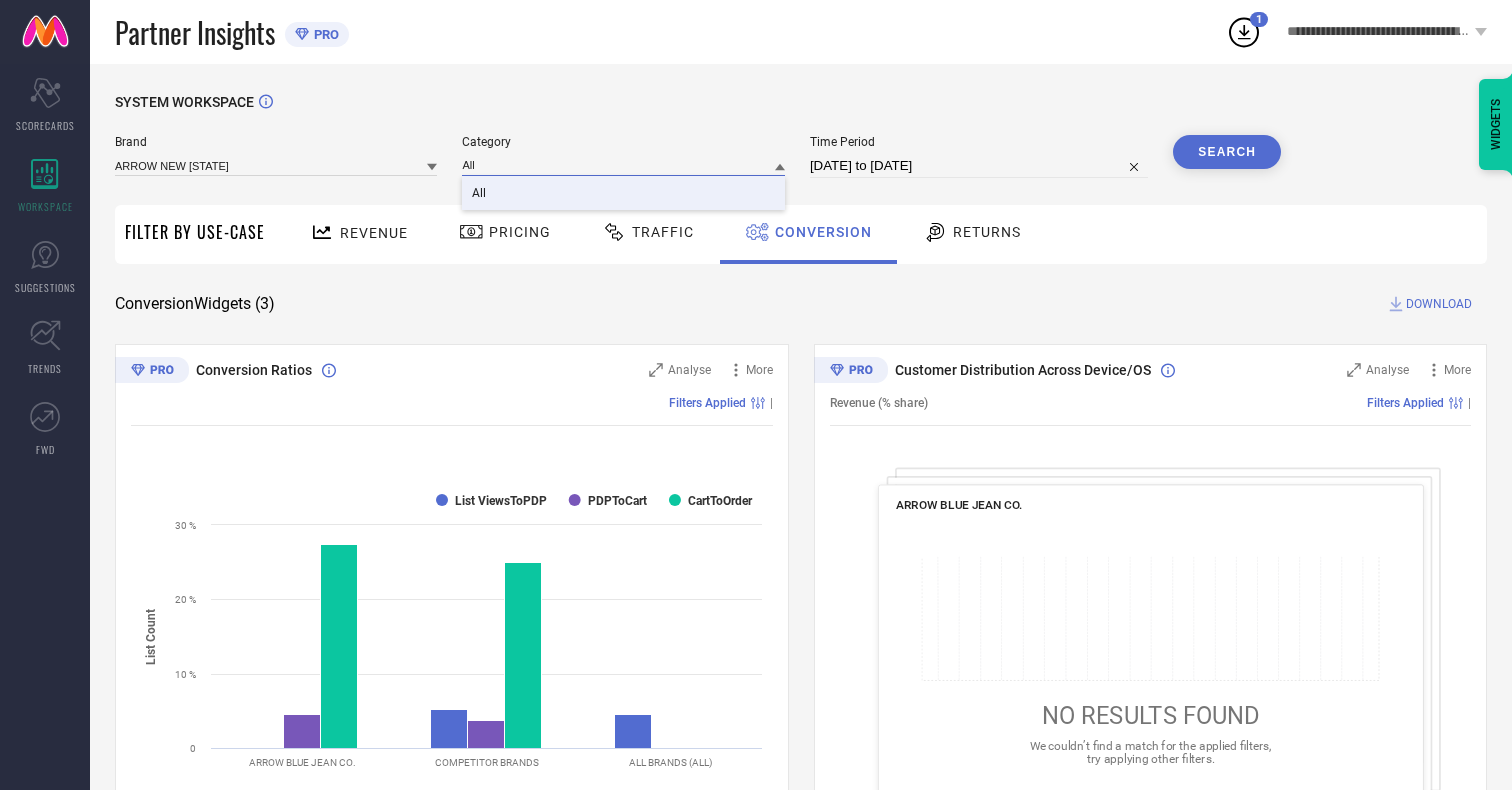 type on "All" 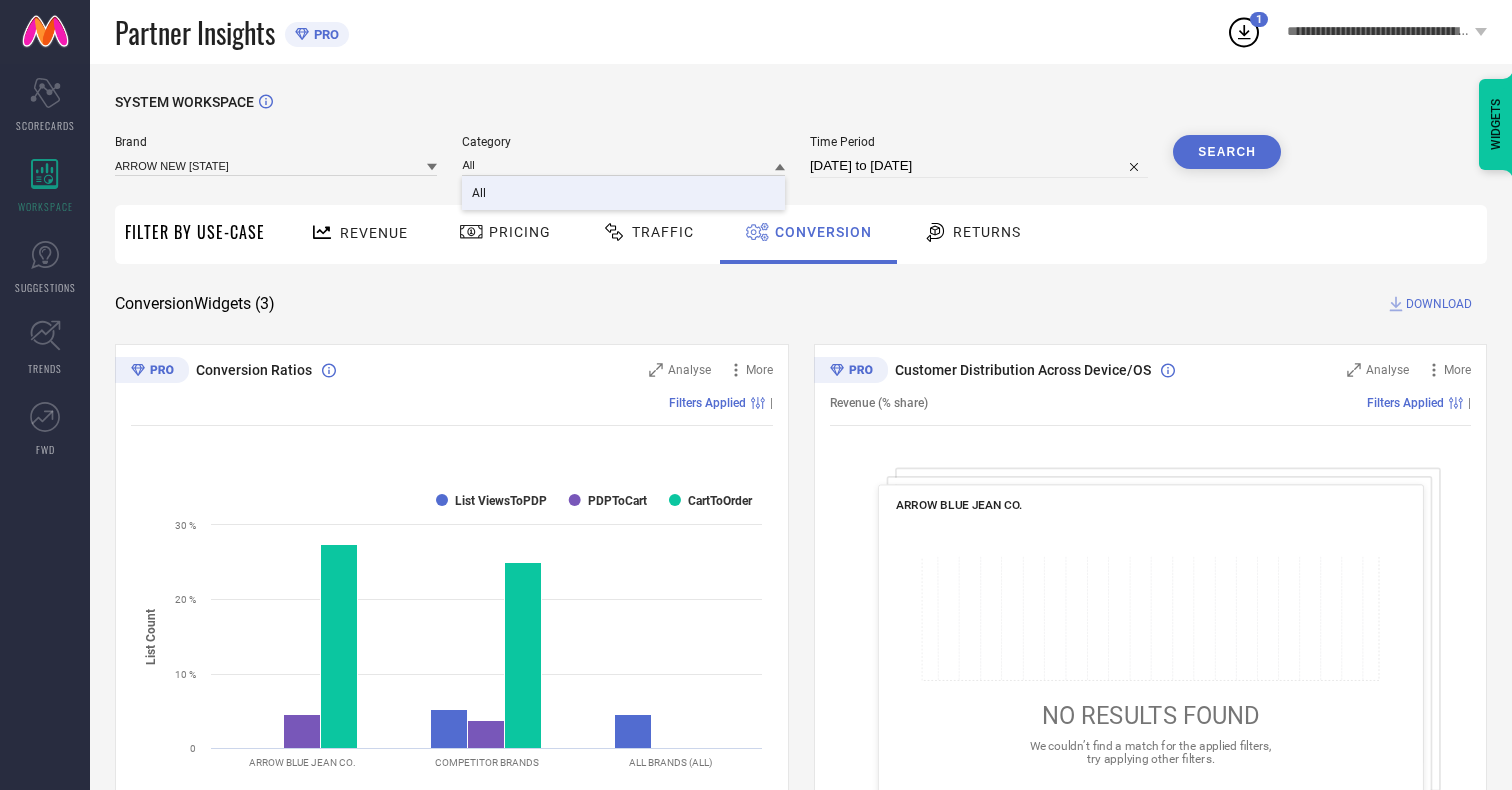 click on "All" at bounding box center (479, 193) 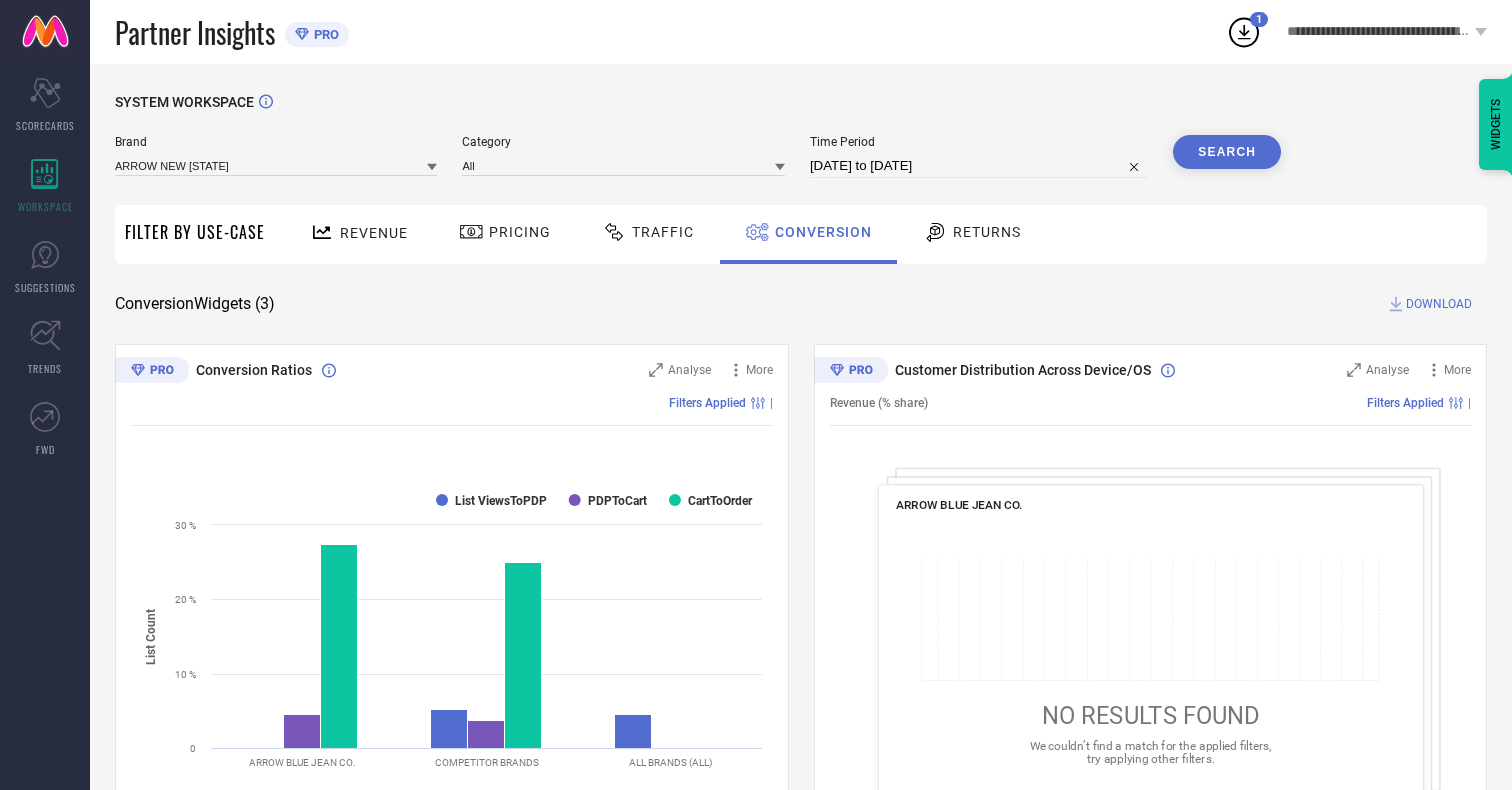 click on "Search" at bounding box center (1227, 152) 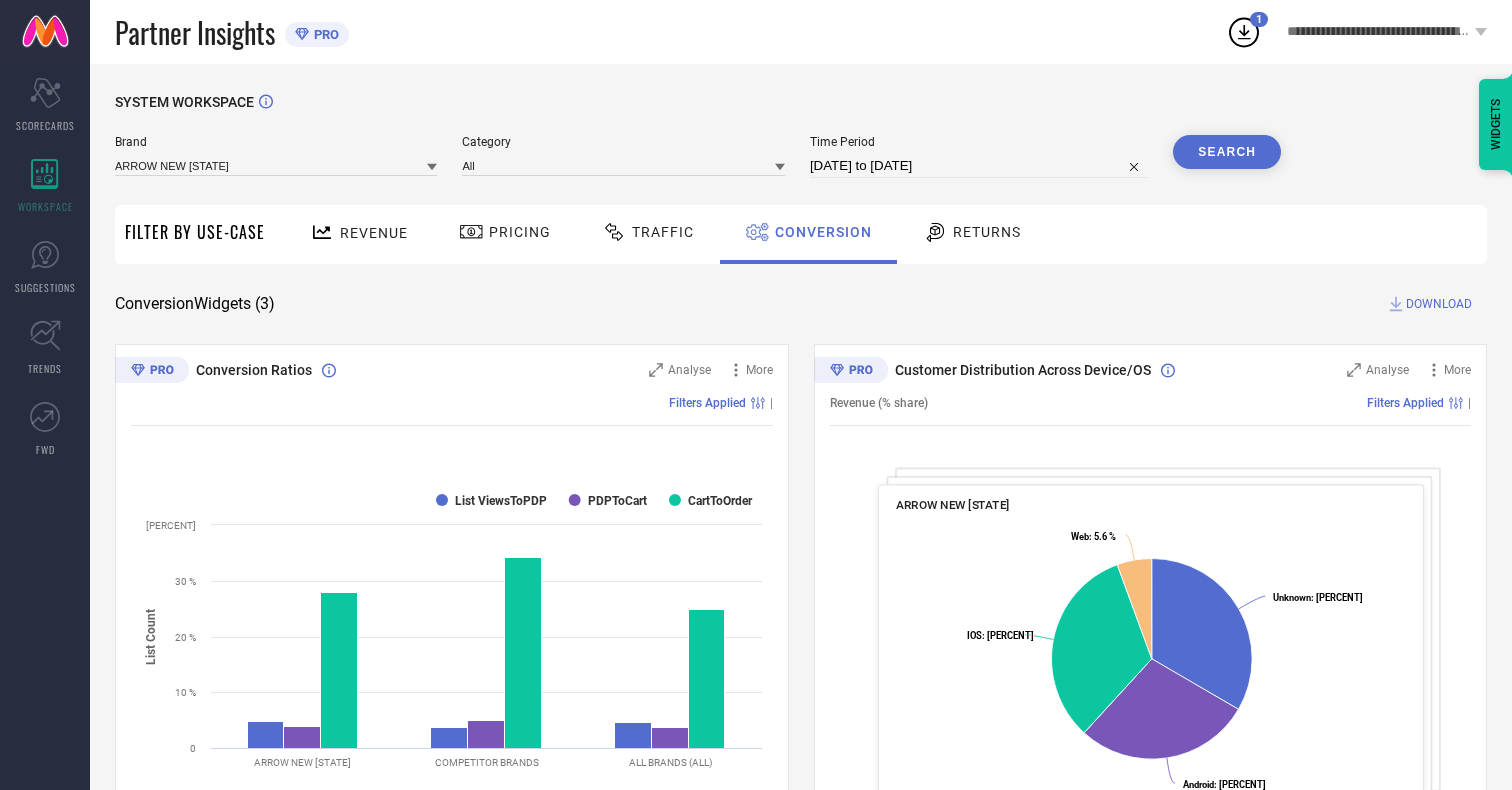 click on "DOWNLOAD" at bounding box center [1439, 304] 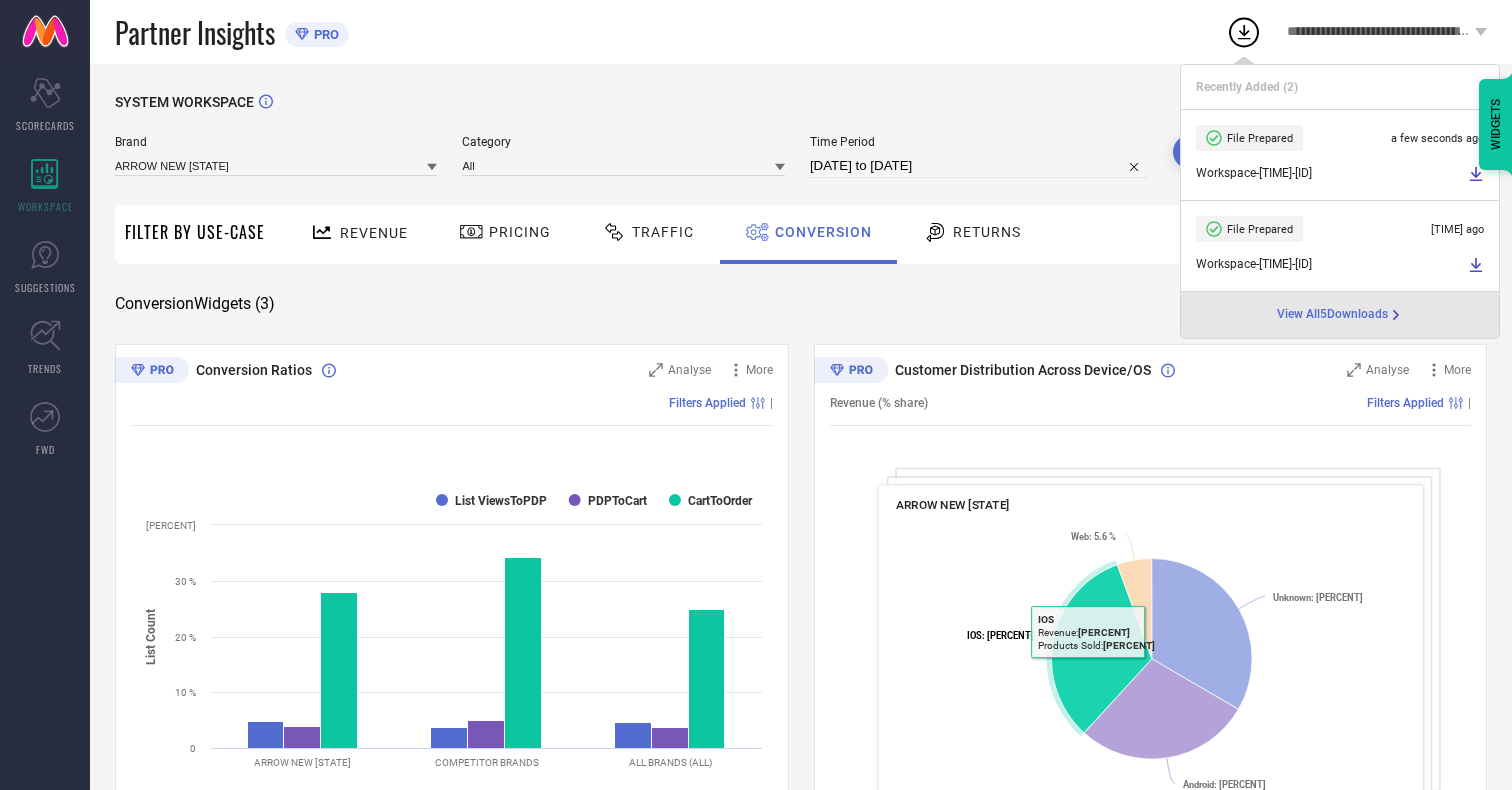 click on "Conversion" at bounding box center [823, 232] 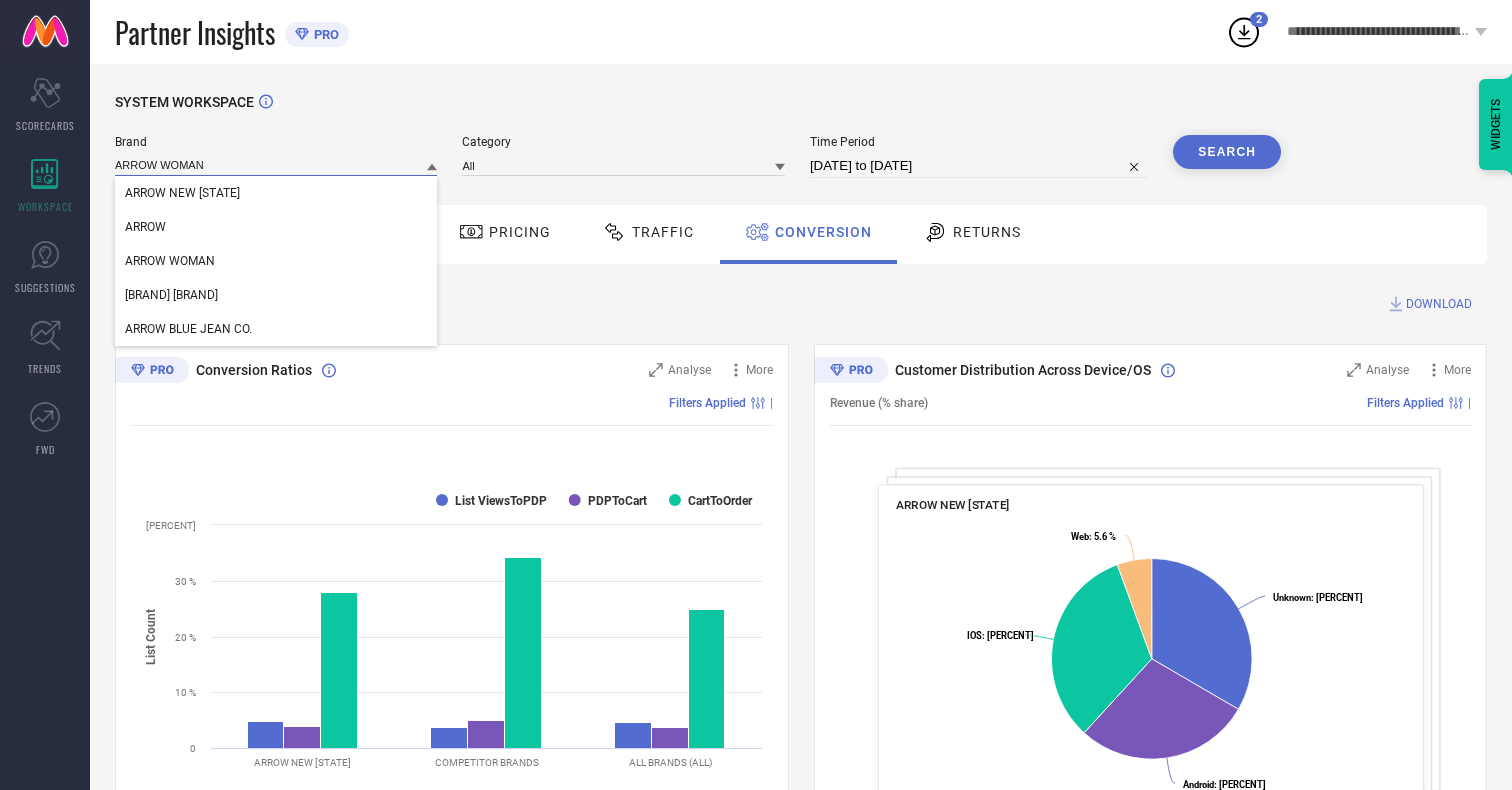 type on "ARROW WOMAN" 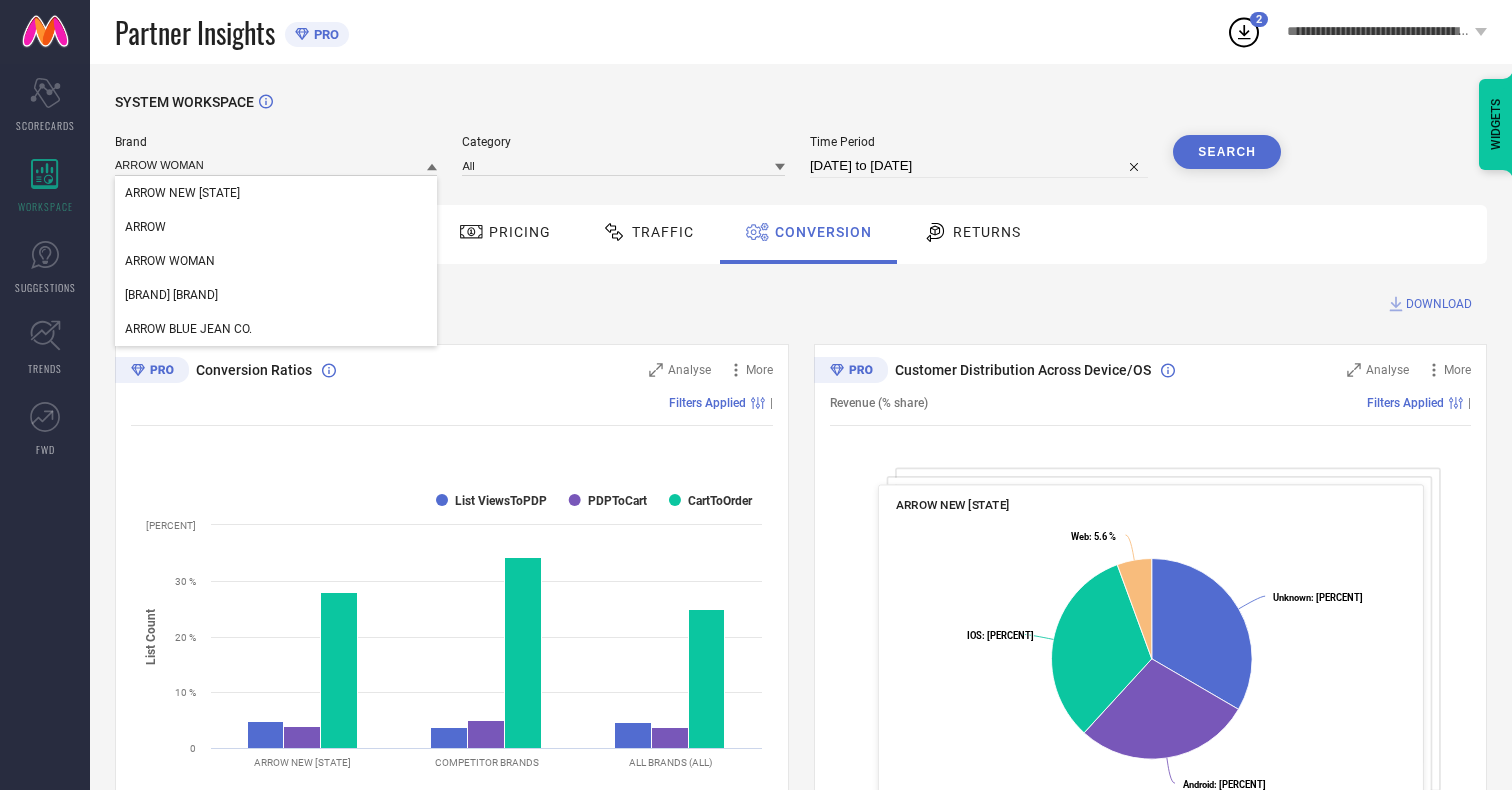 click on "ARROW WOMAN" at bounding box center (170, 261) 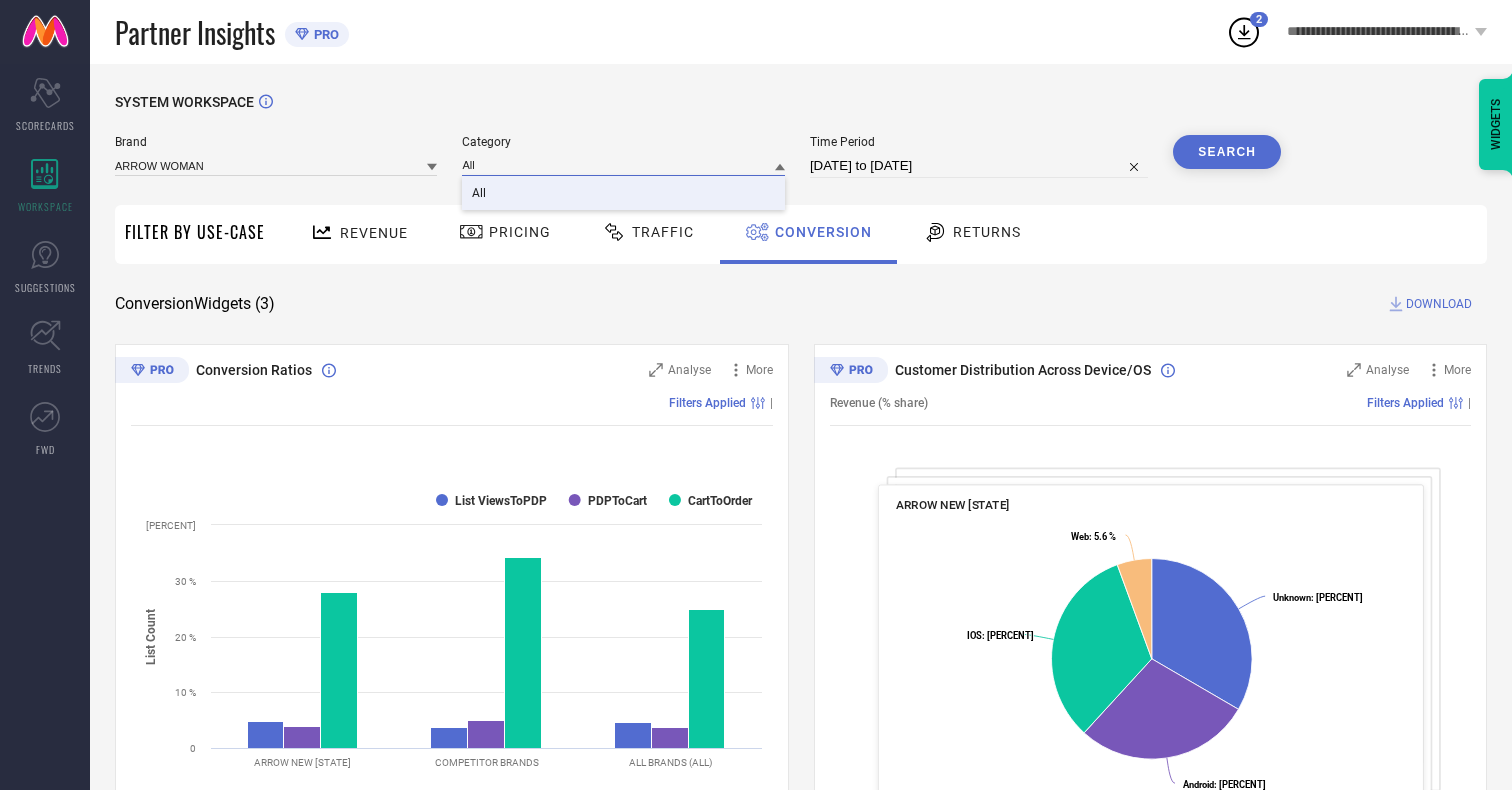type on "All" 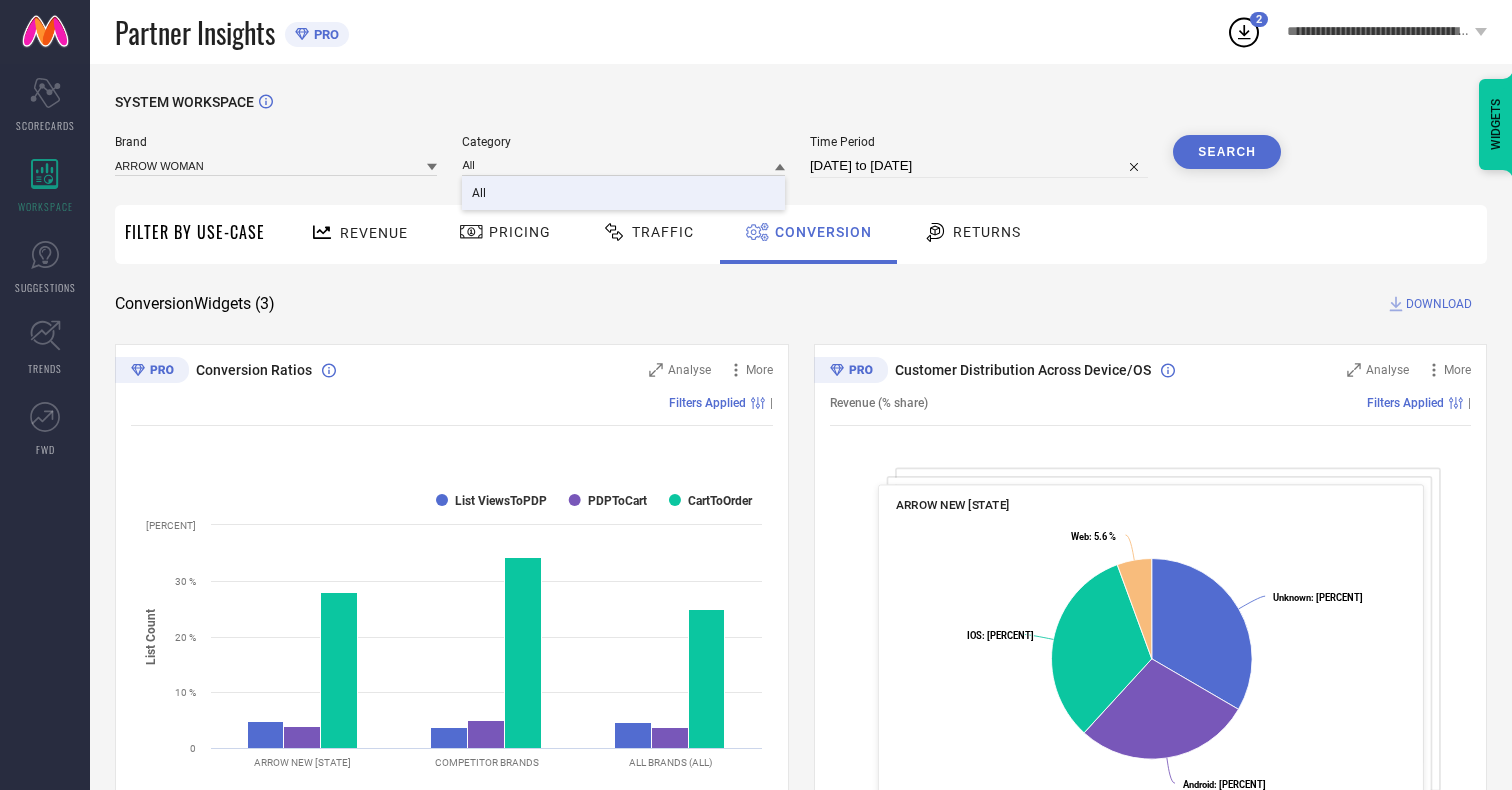 click on "All" at bounding box center (479, 193) 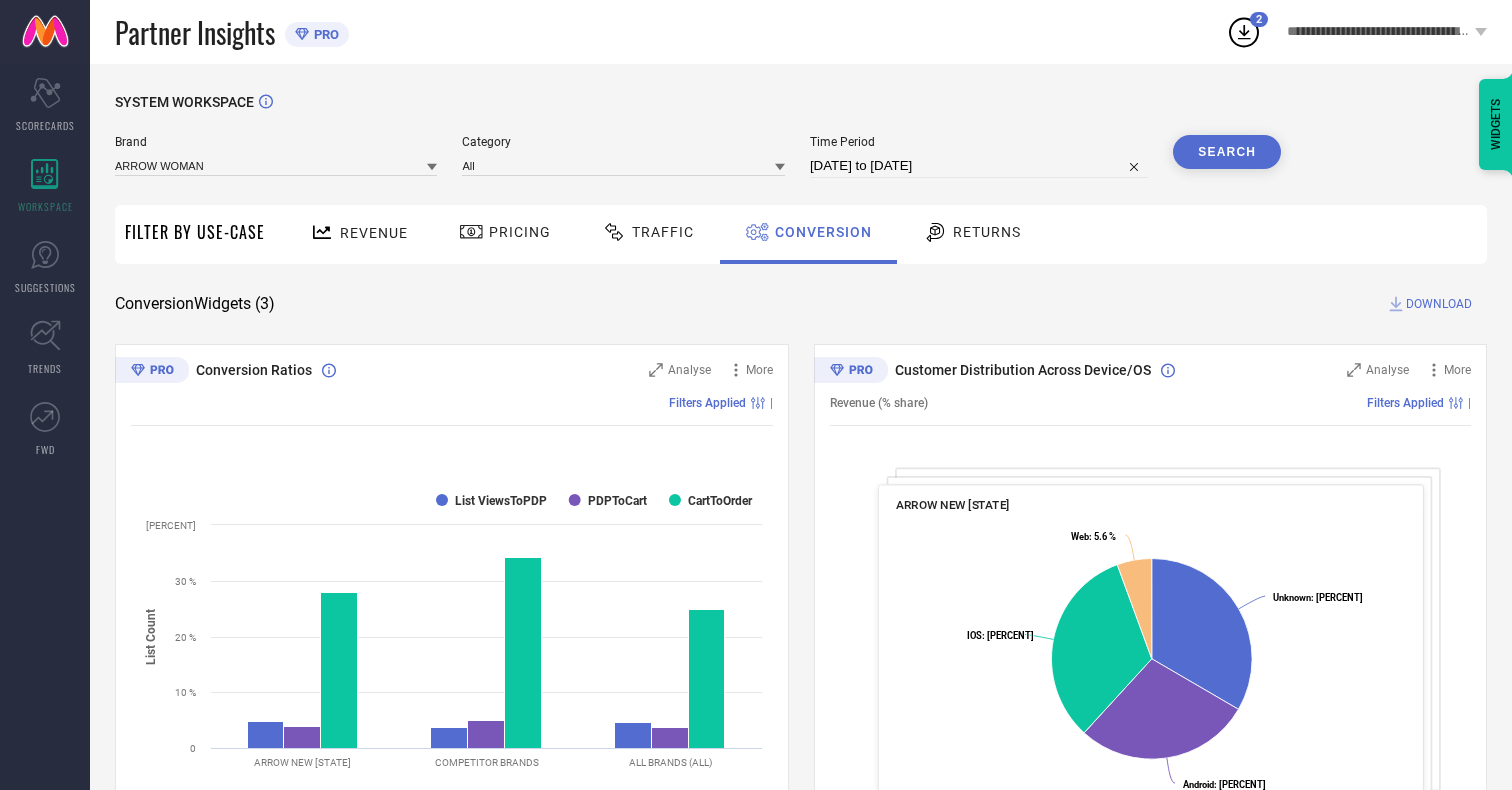 click on "Search" at bounding box center (1227, 152) 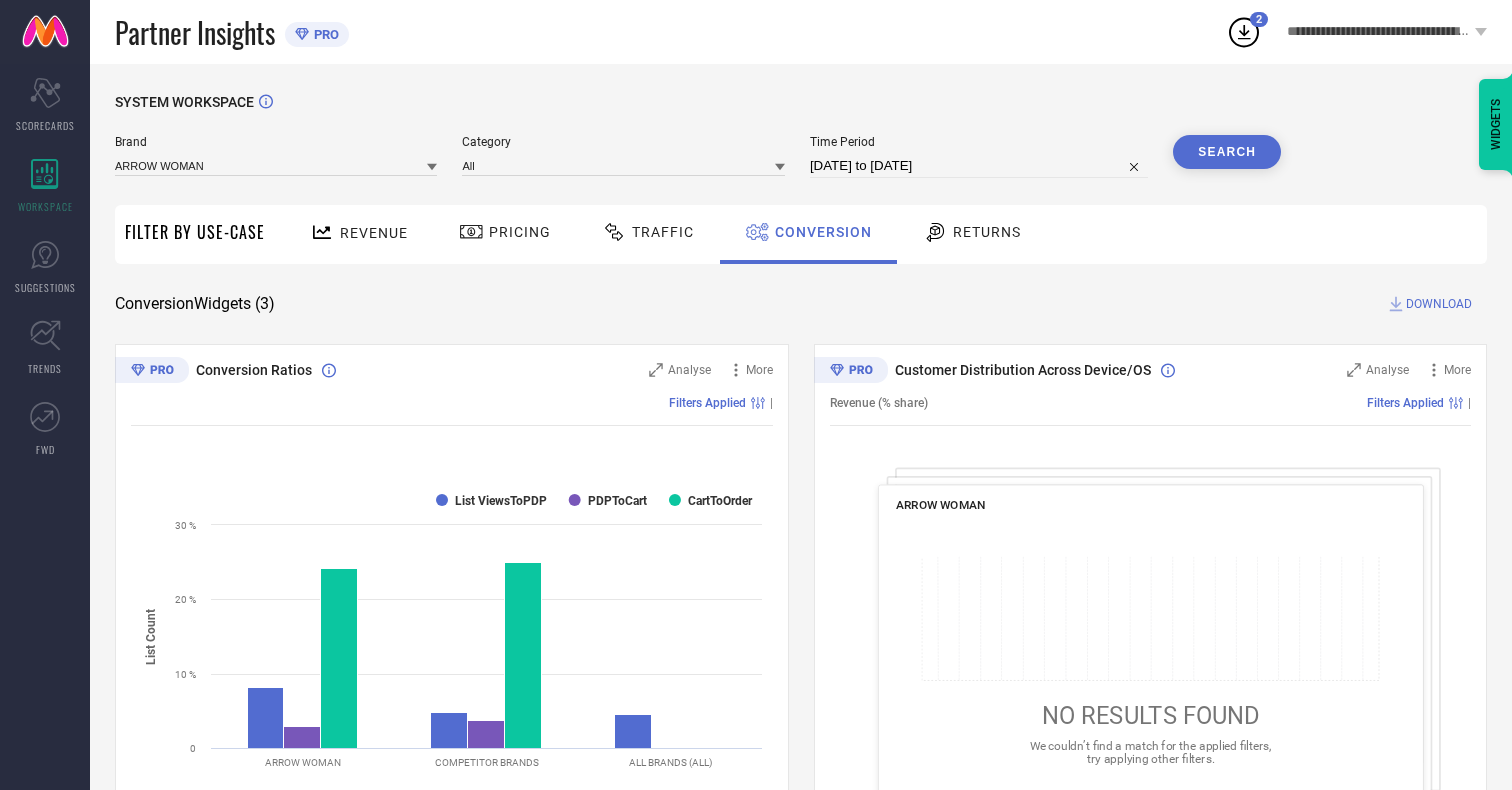 click on "DOWNLOAD" at bounding box center [1439, 304] 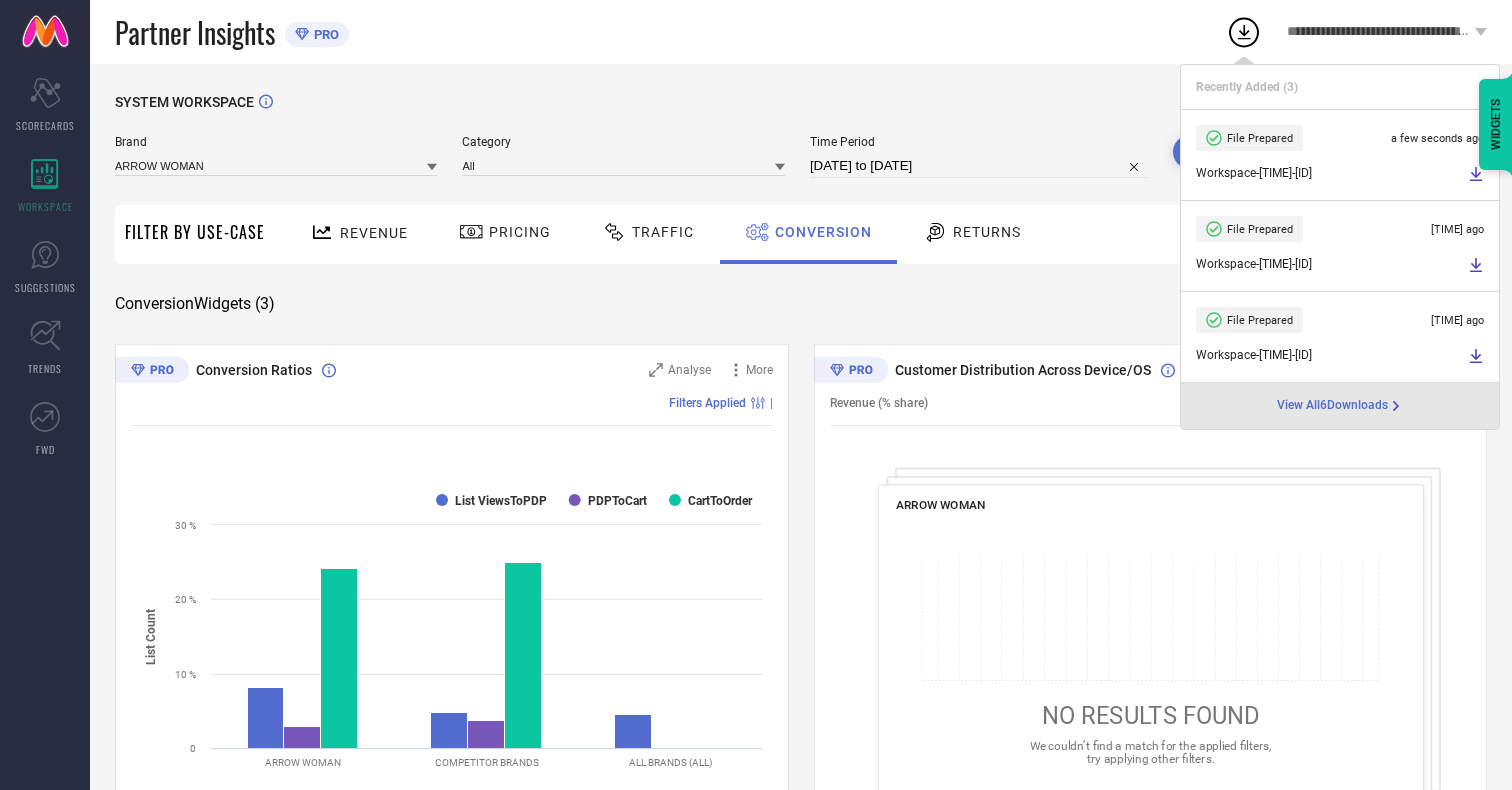 click on "Conversion" at bounding box center (823, 232) 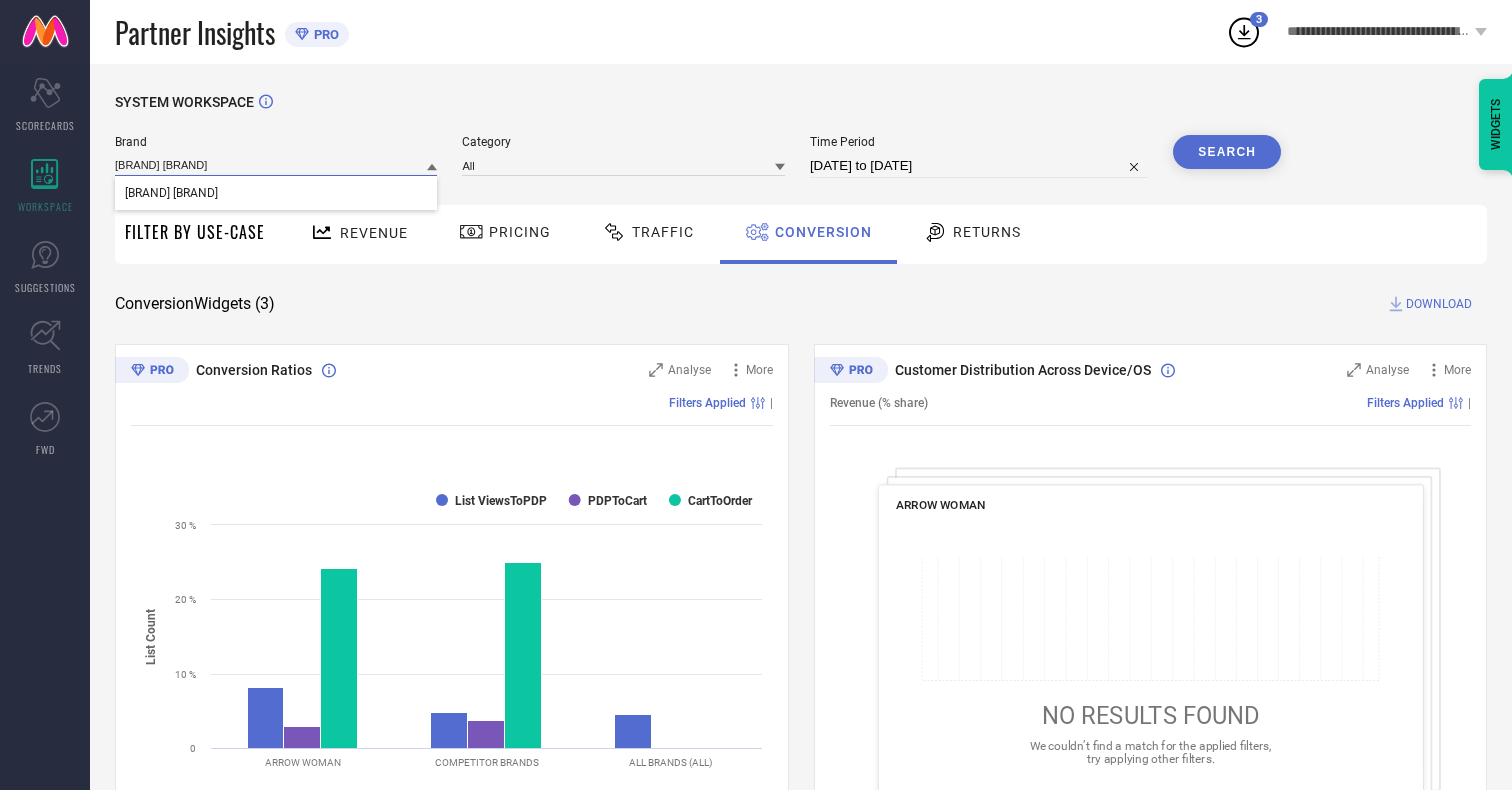 type on "[BRAND] [BRAND]" 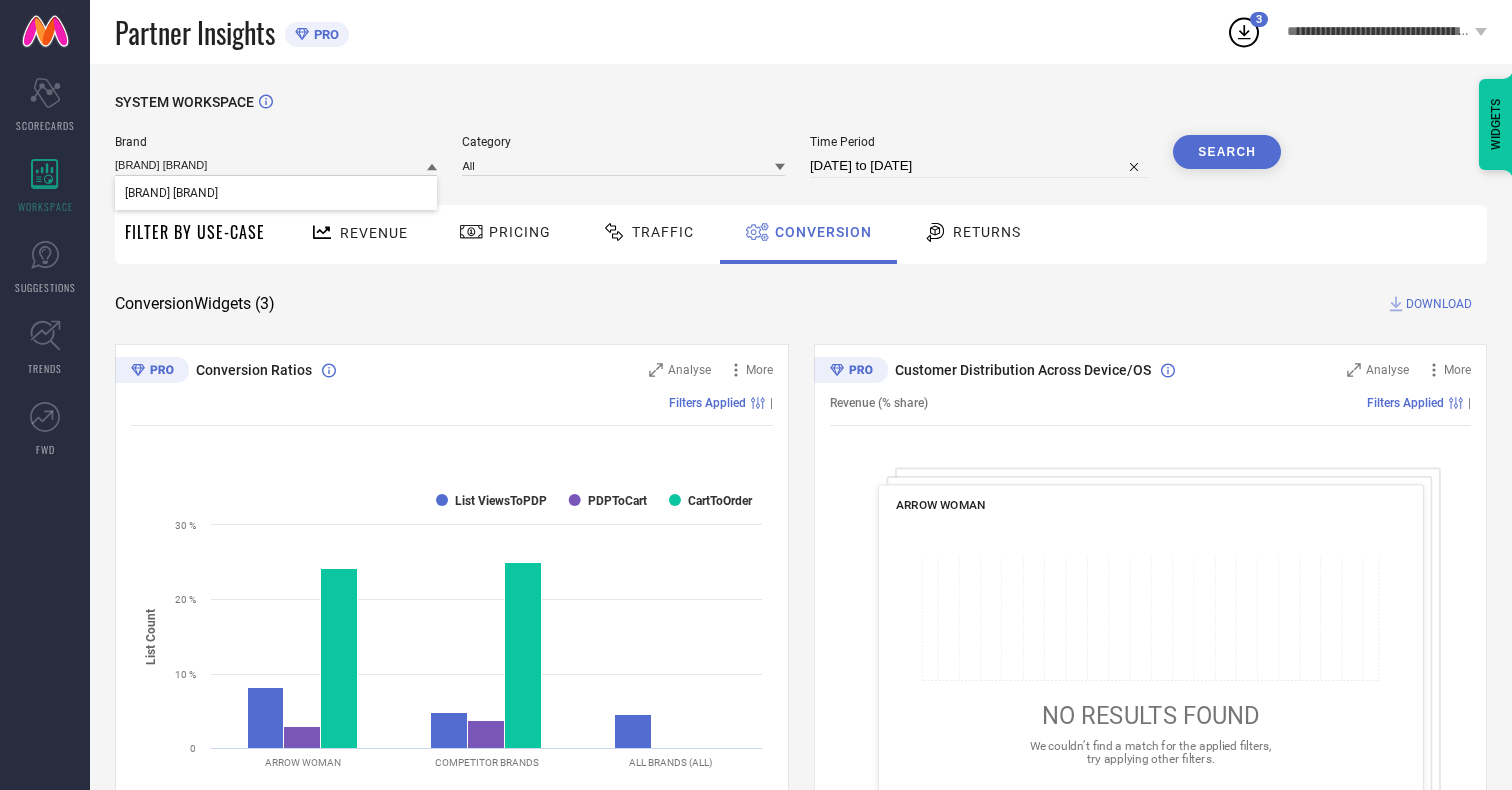 click on "[BRAND] [BRAND]" at bounding box center (171, 193) 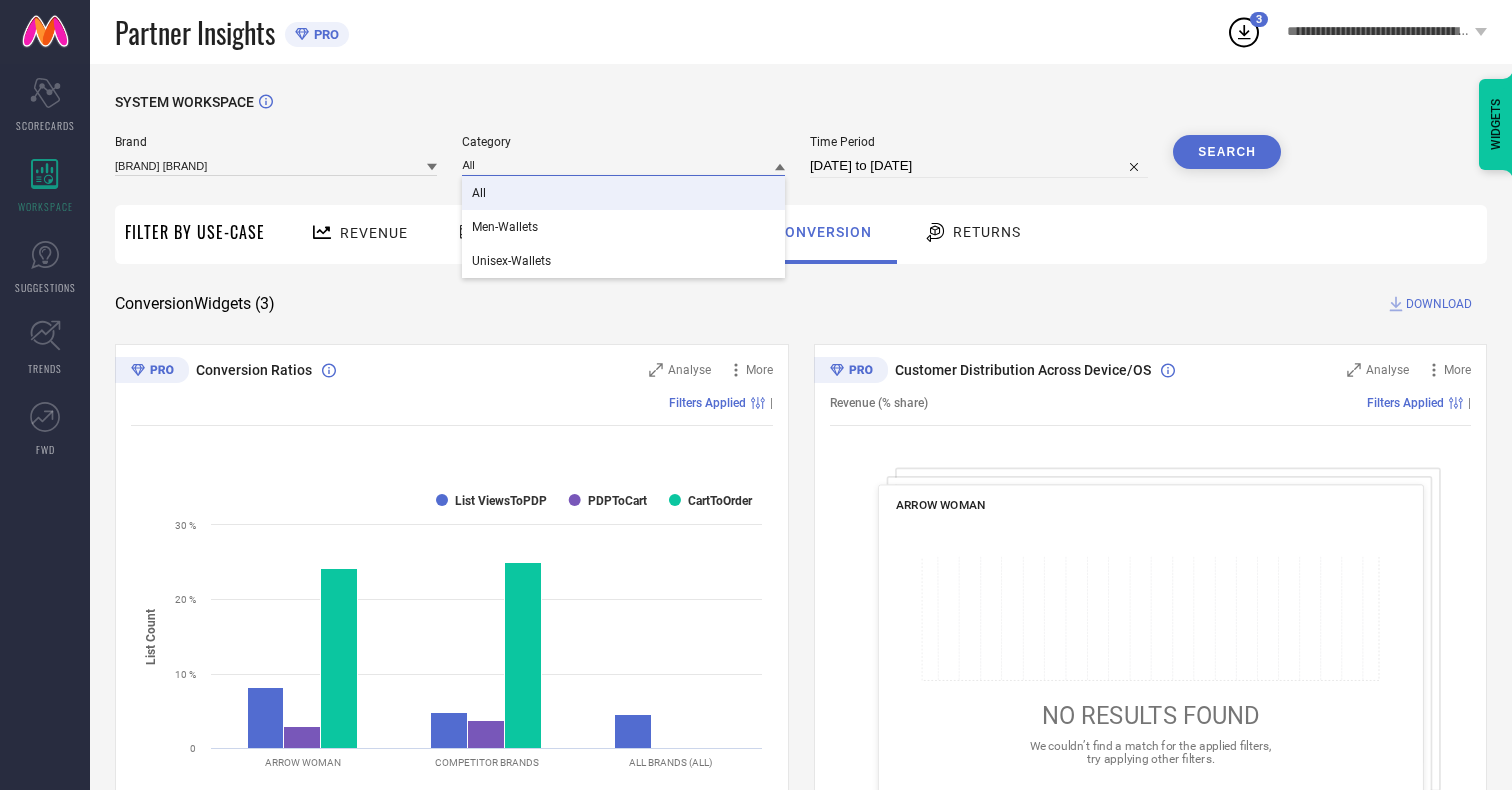 type on "All" 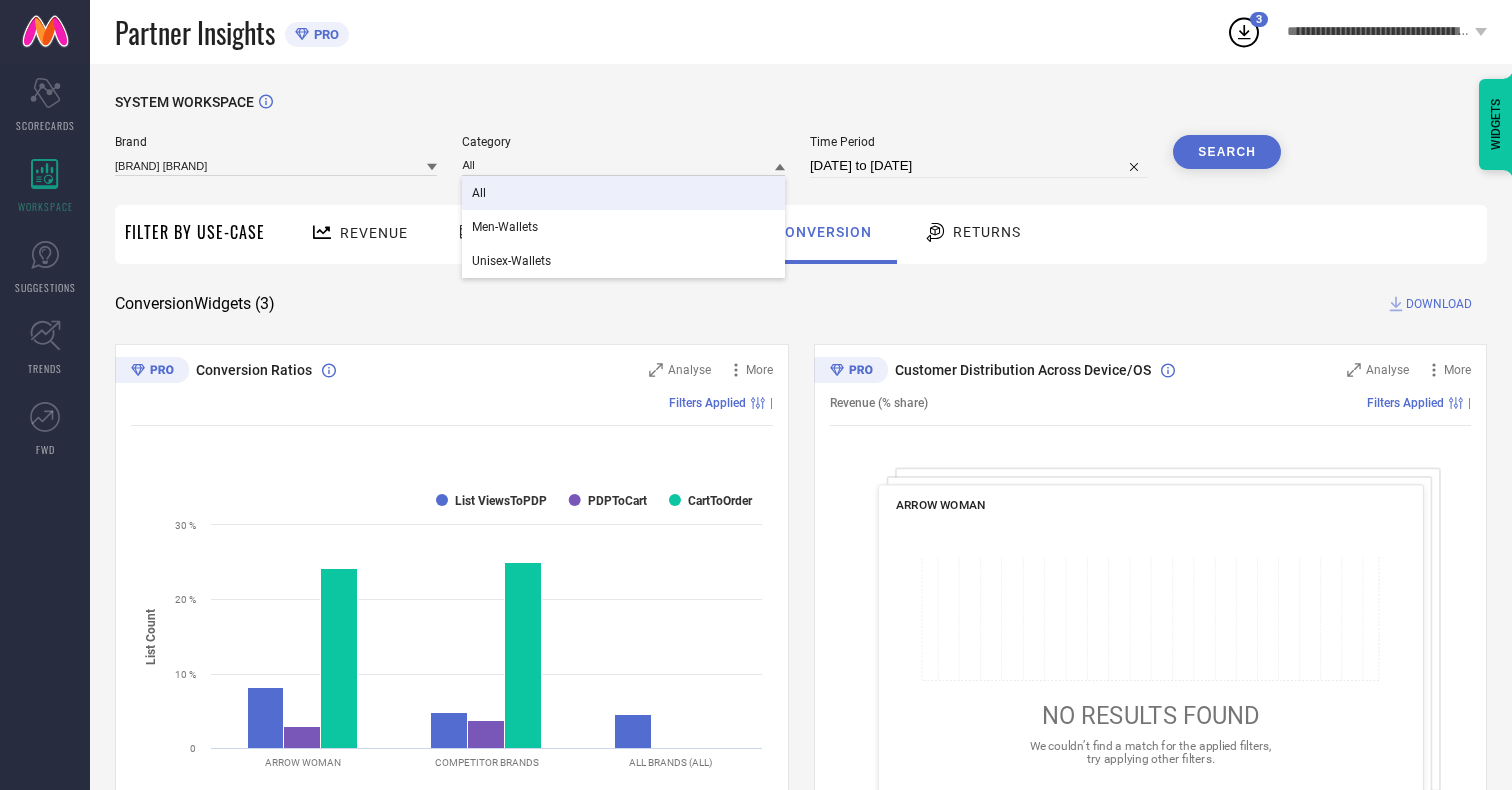 click on "All" at bounding box center (479, 193) 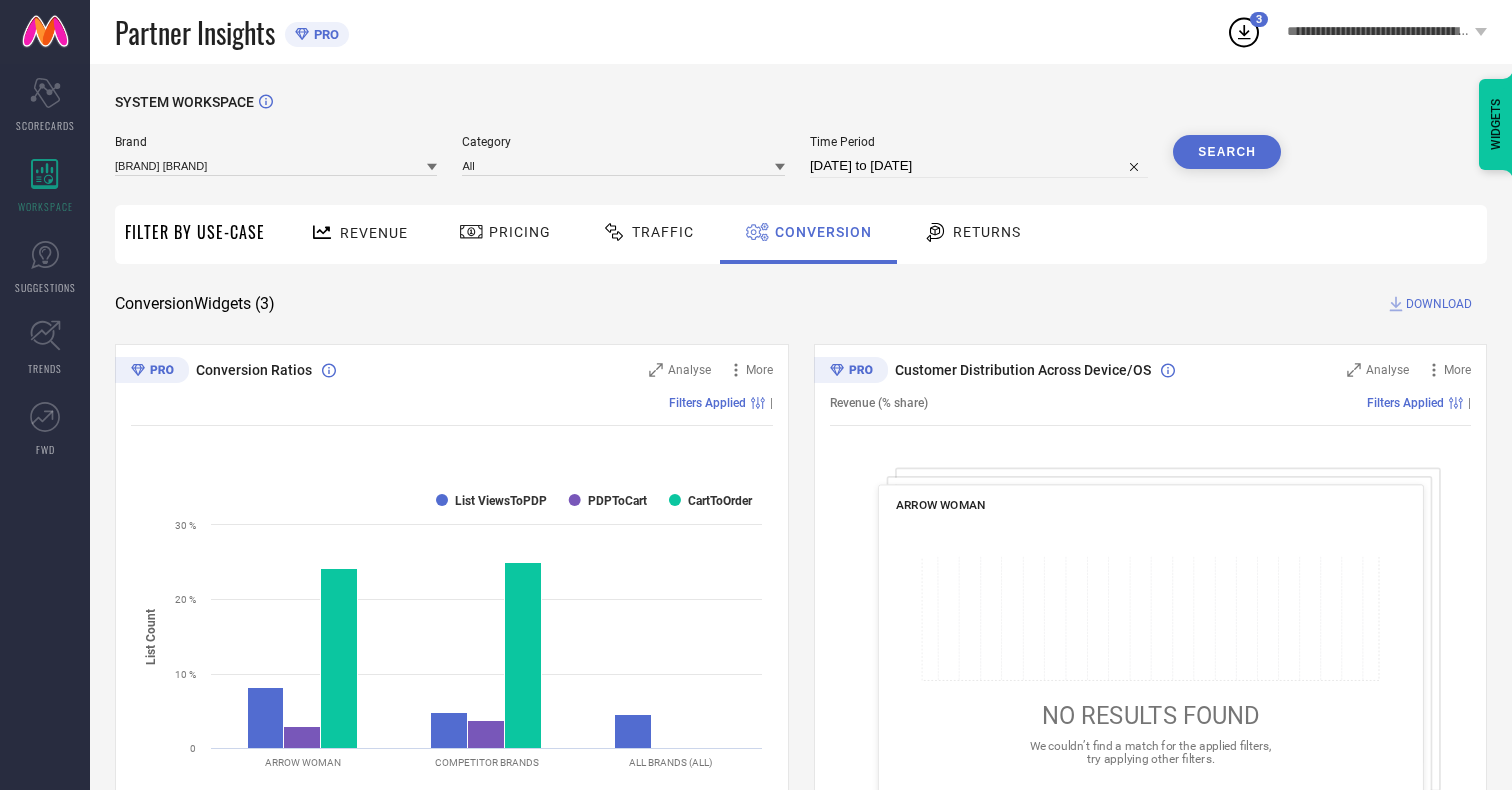 click on "Search" at bounding box center (1227, 152) 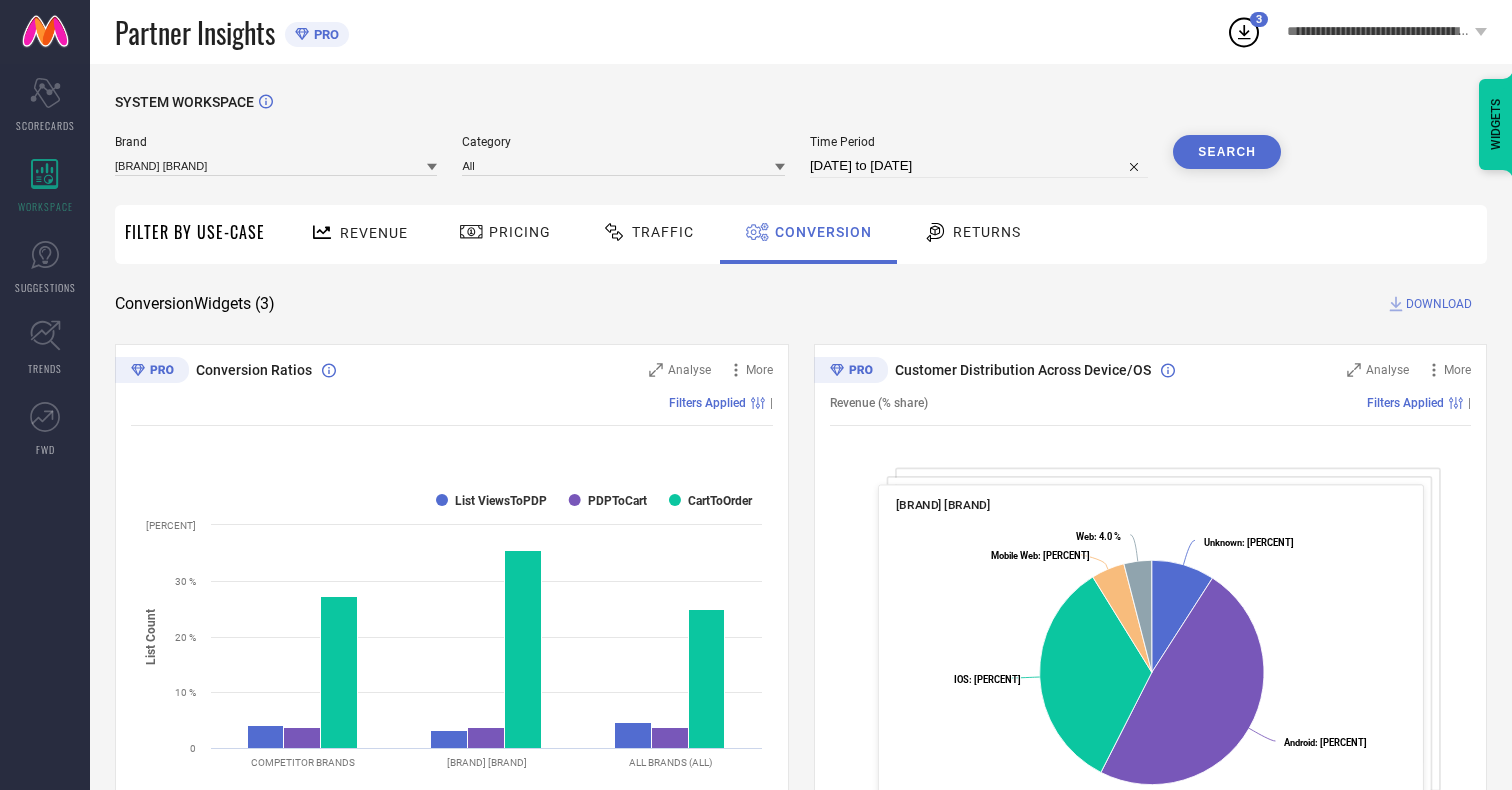 click on "DOWNLOAD" at bounding box center (1439, 304) 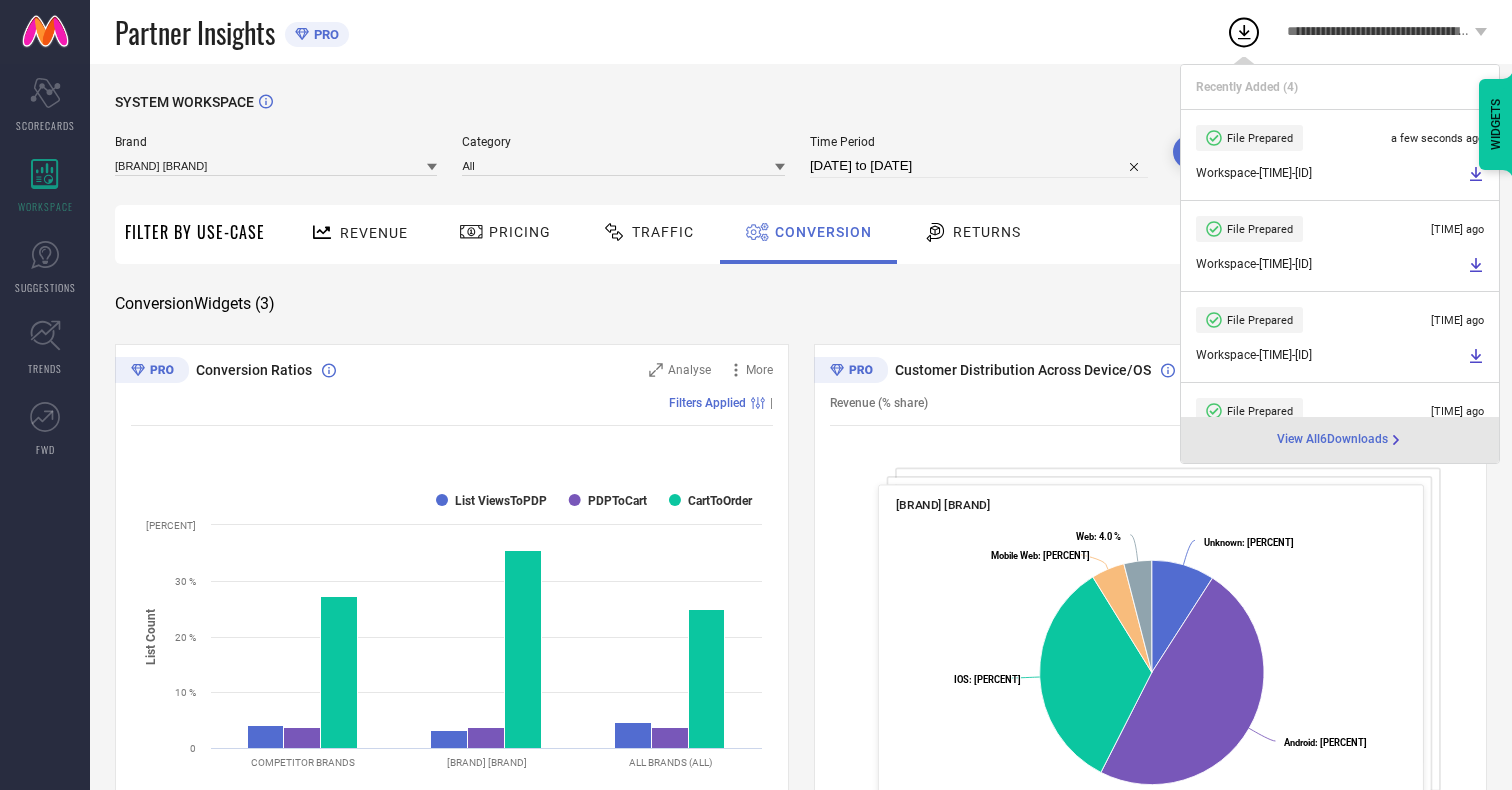 click on "Conversion" at bounding box center [823, 232] 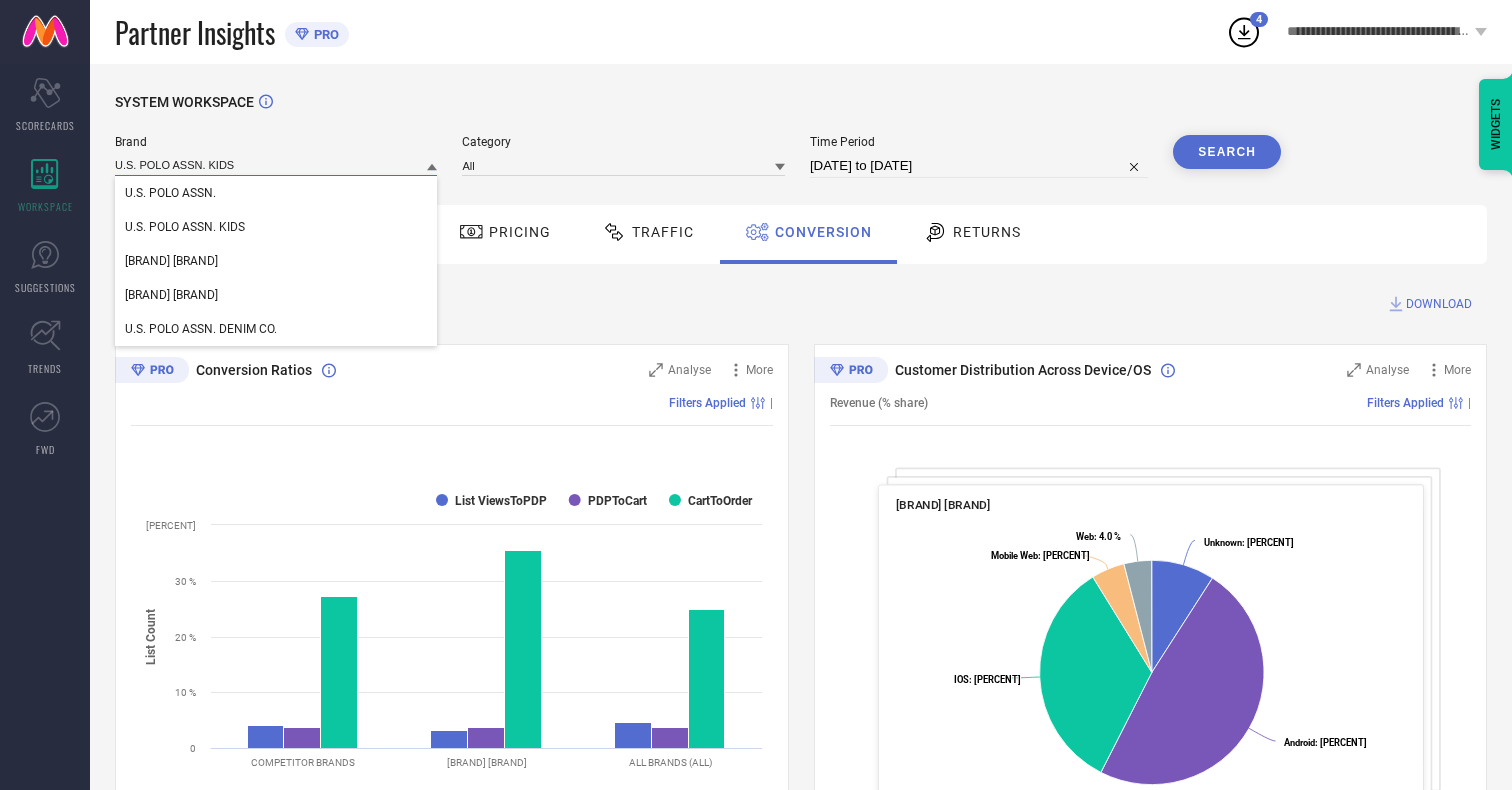 type on "U.S. POLO ASSN. KIDS" 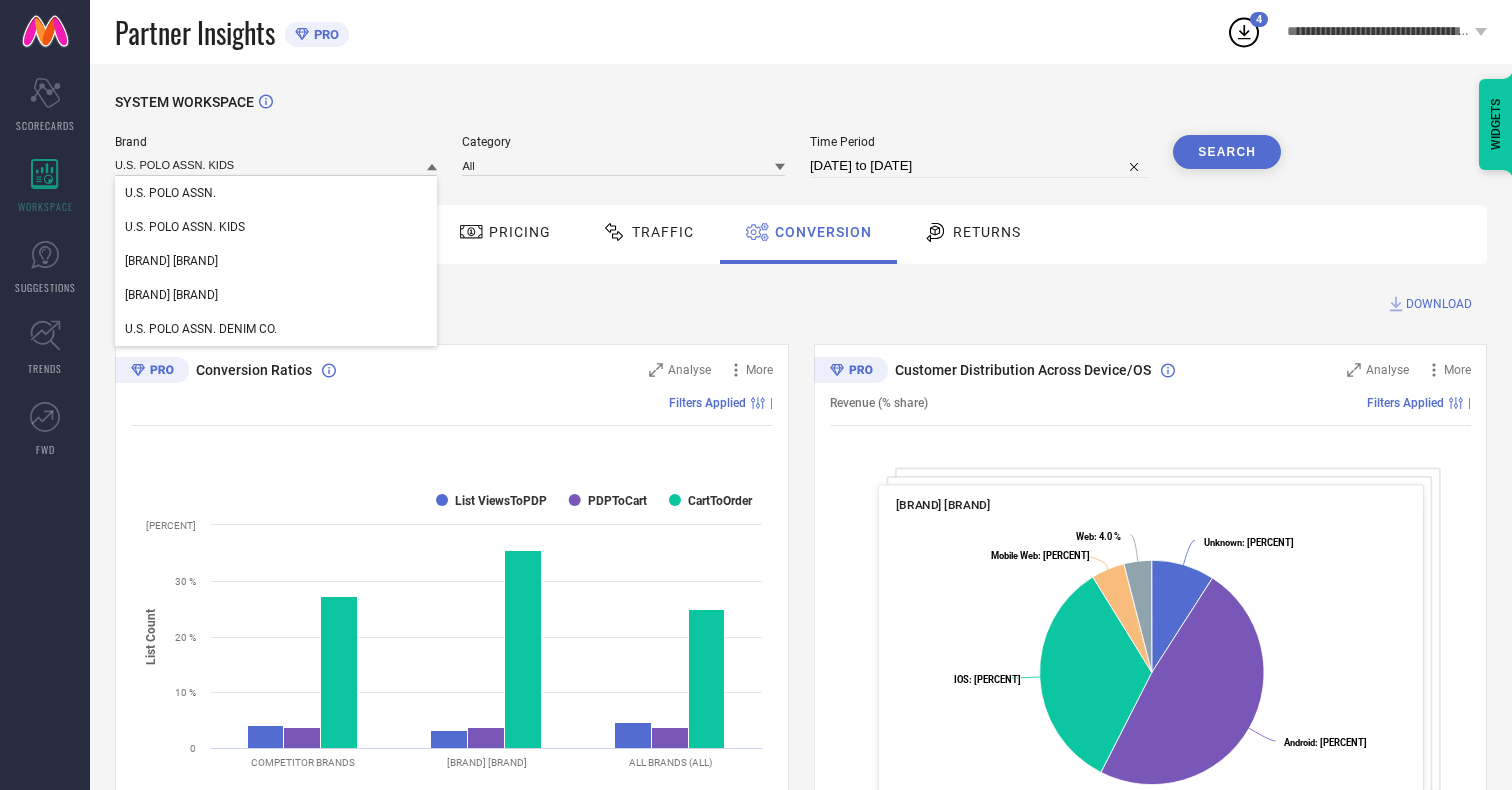 click on "U.S. POLO ASSN. KIDS" at bounding box center (185, 227) 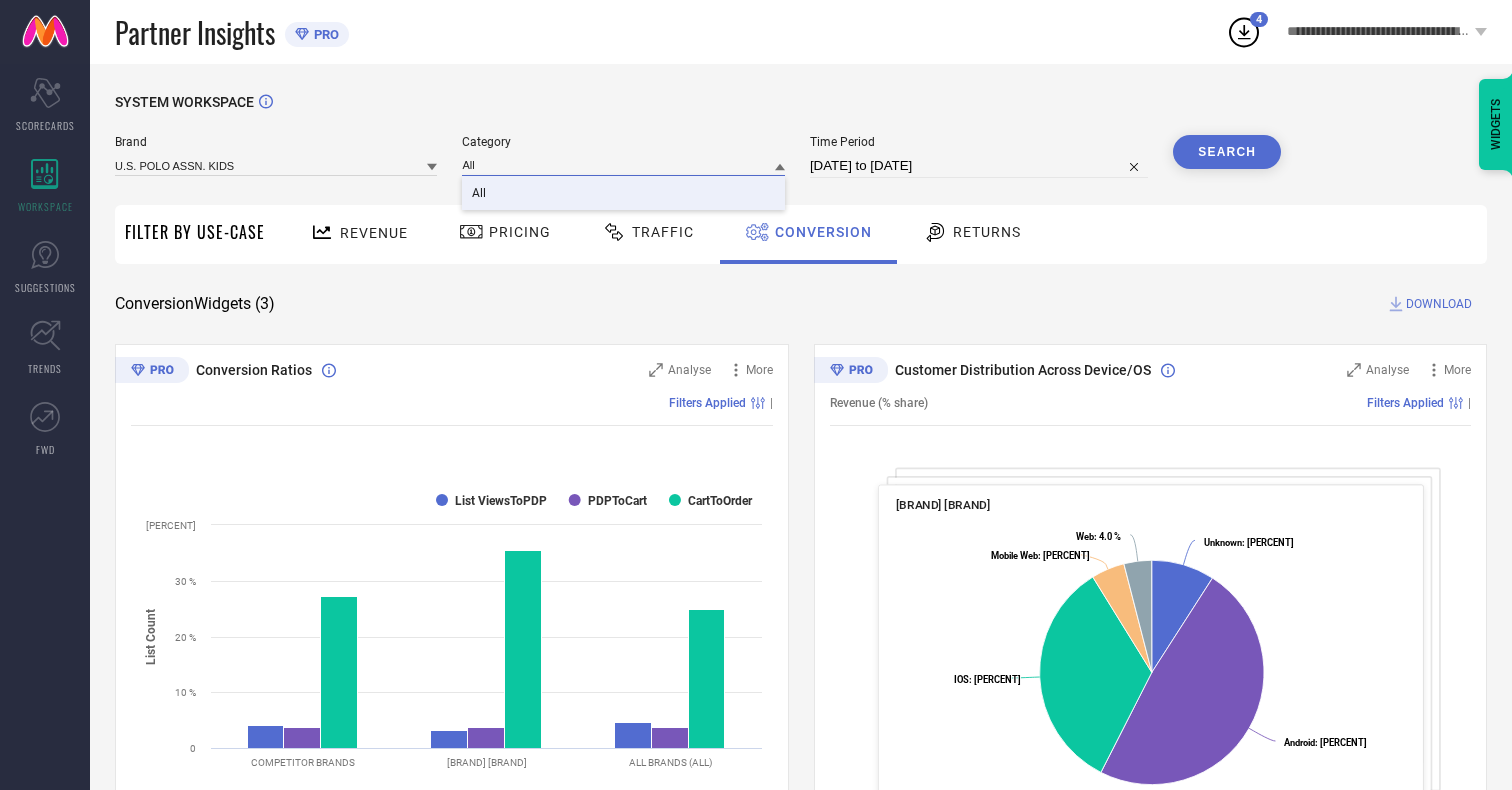 type on "All" 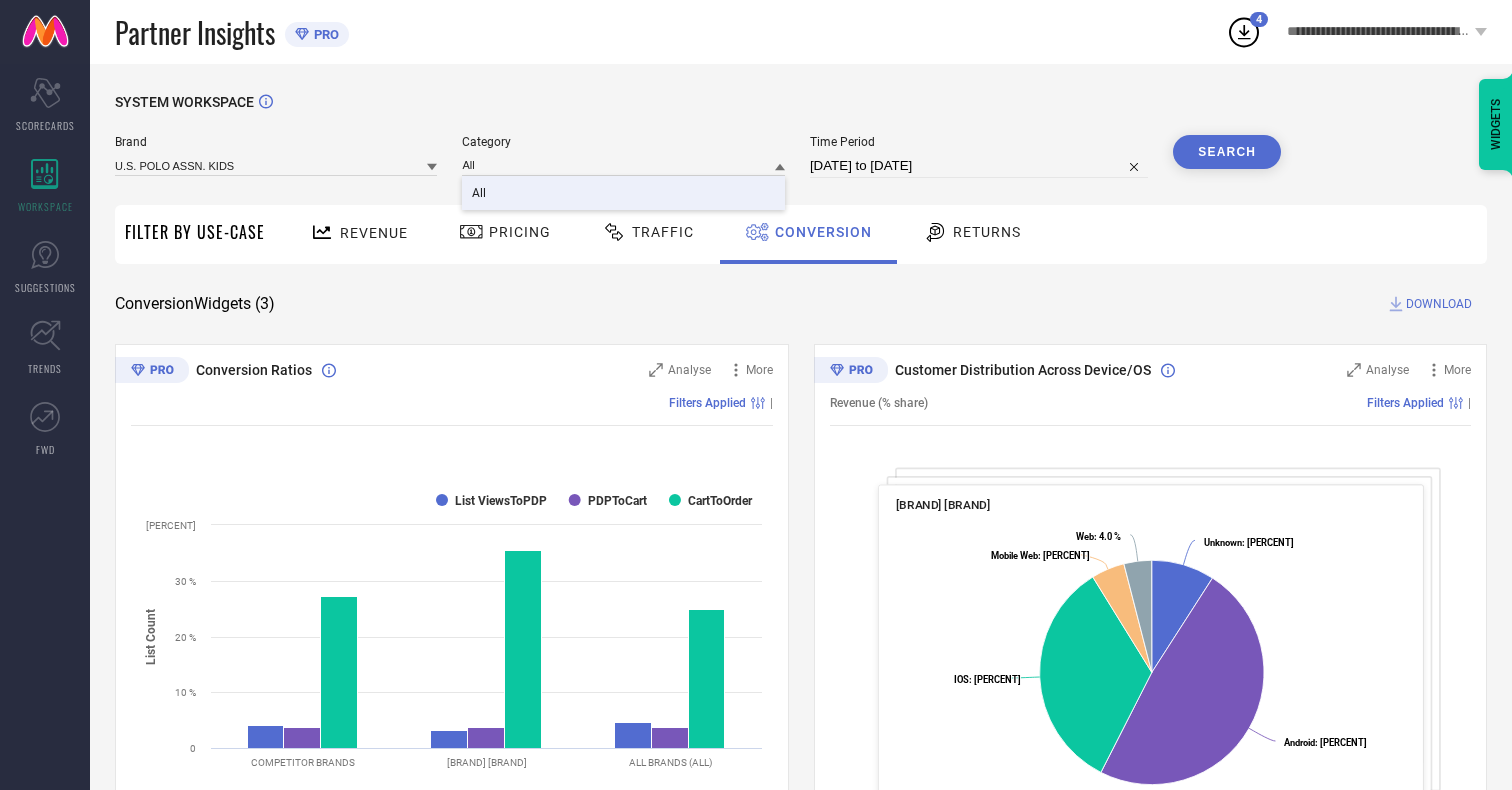 click on "All" at bounding box center [479, 193] 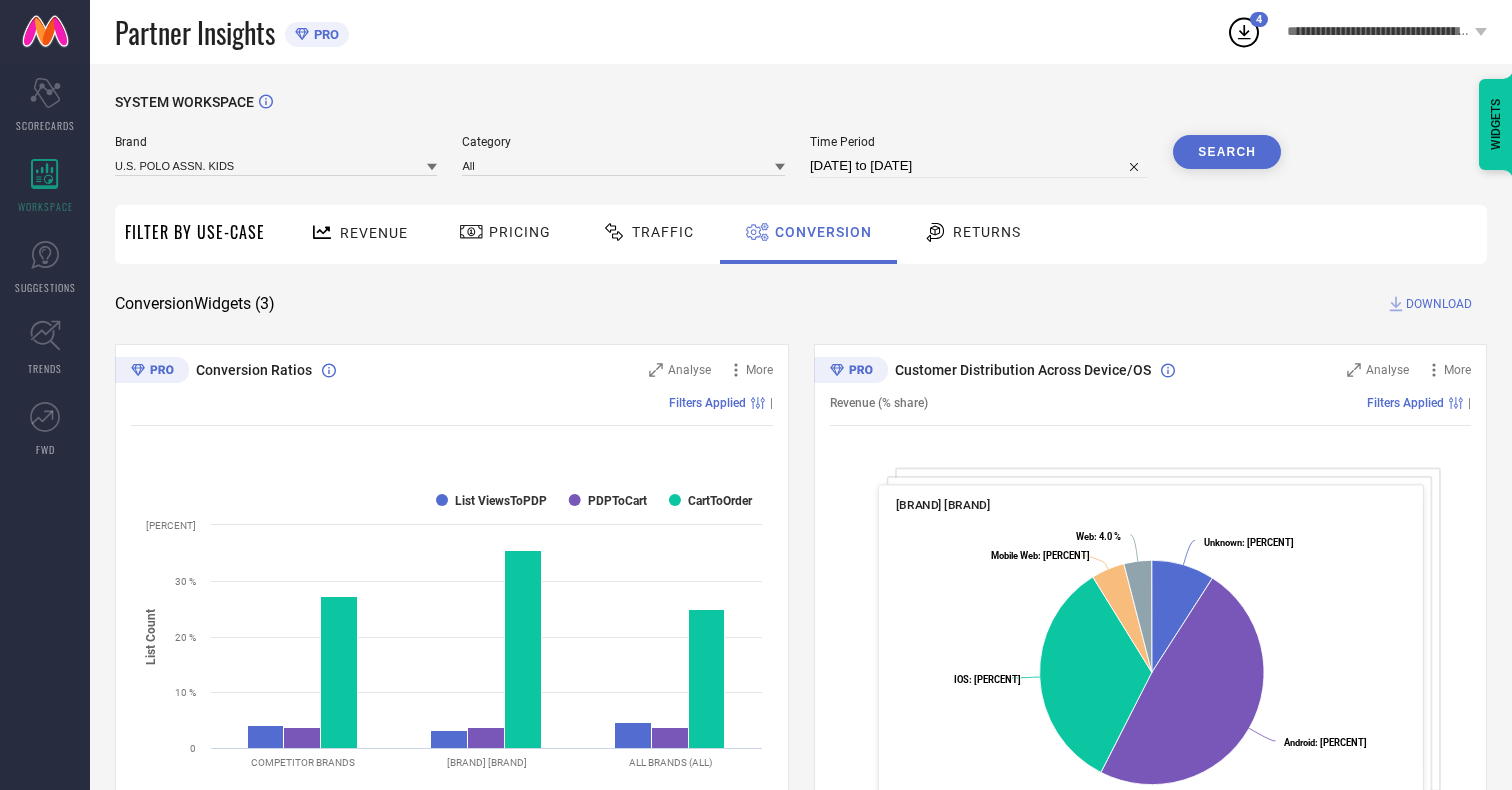 click on "Search" at bounding box center (1227, 152) 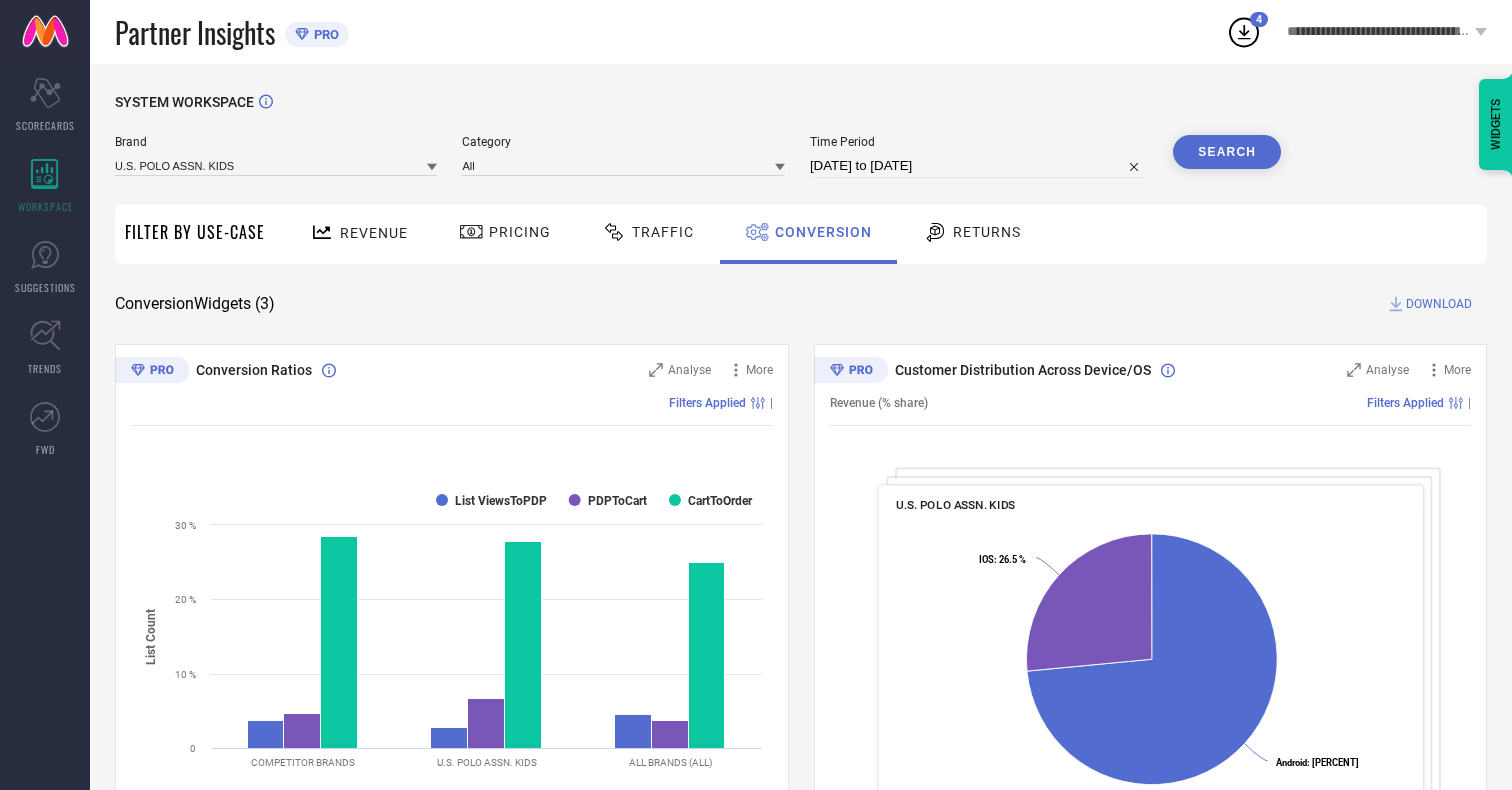 click on "DOWNLOAD" at bounding box center [1439, 304] 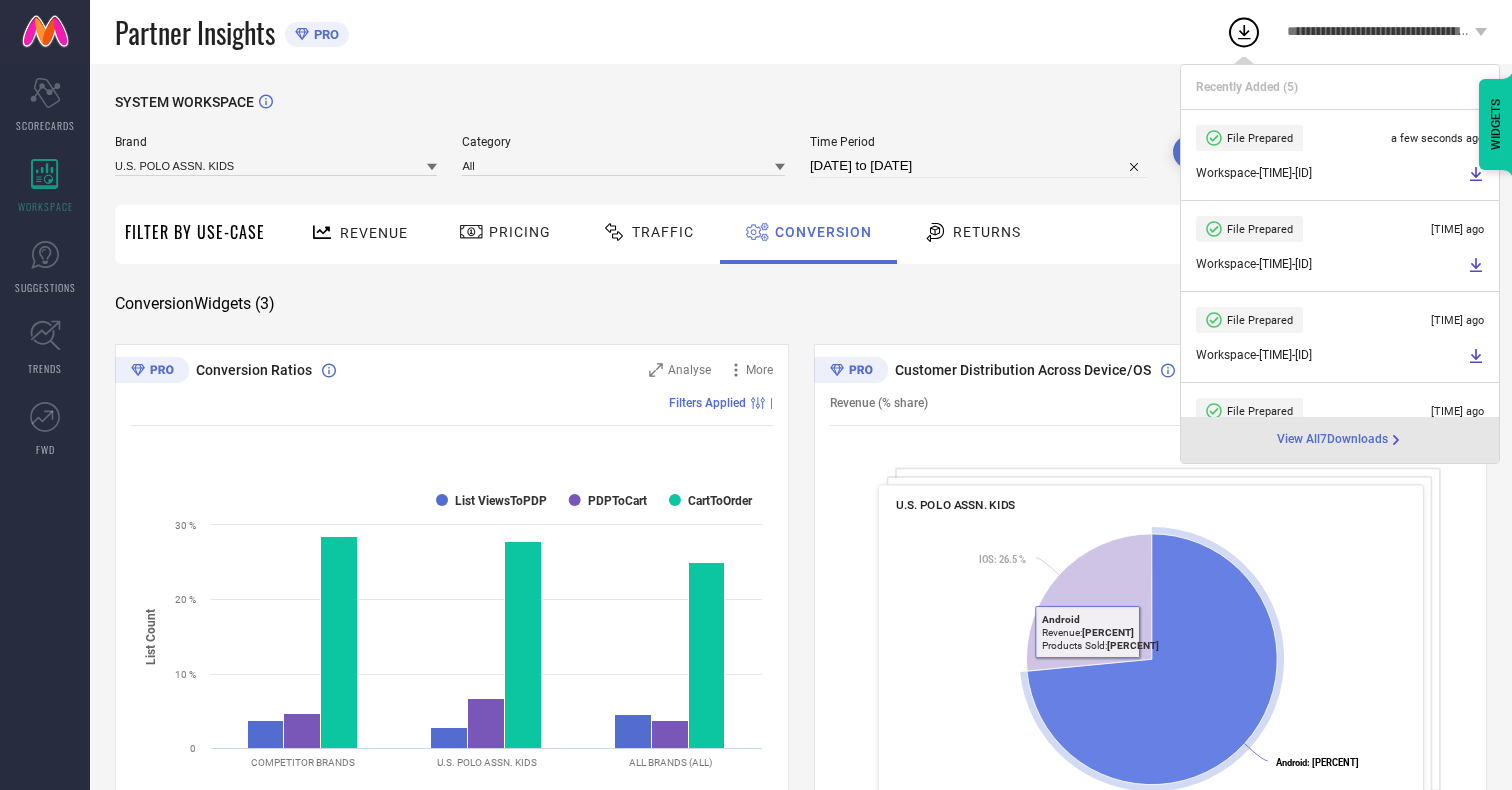 click on "Conversion" at bounding box center [823, 232] 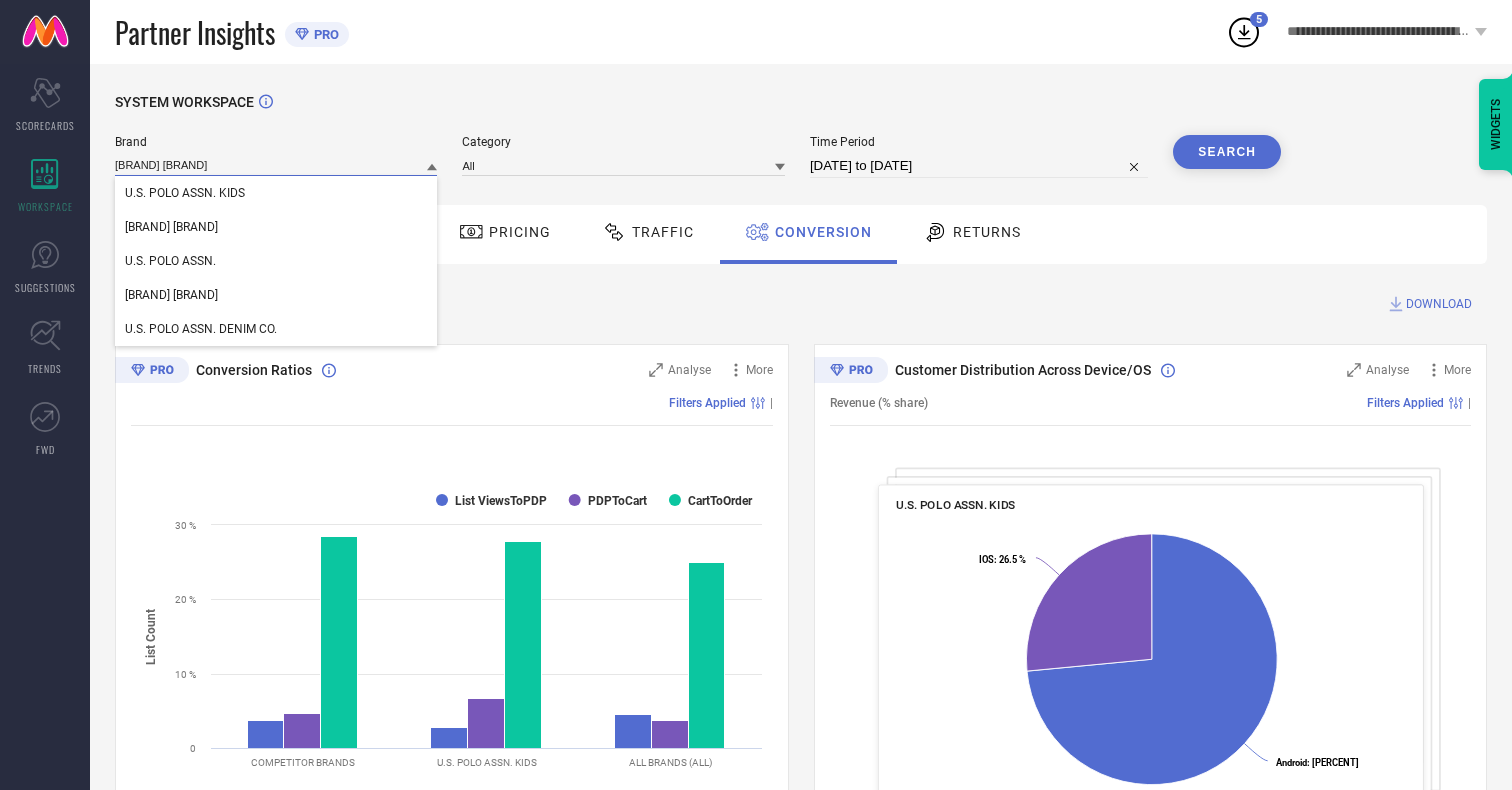 type on "[BRAND] [BRAND]" 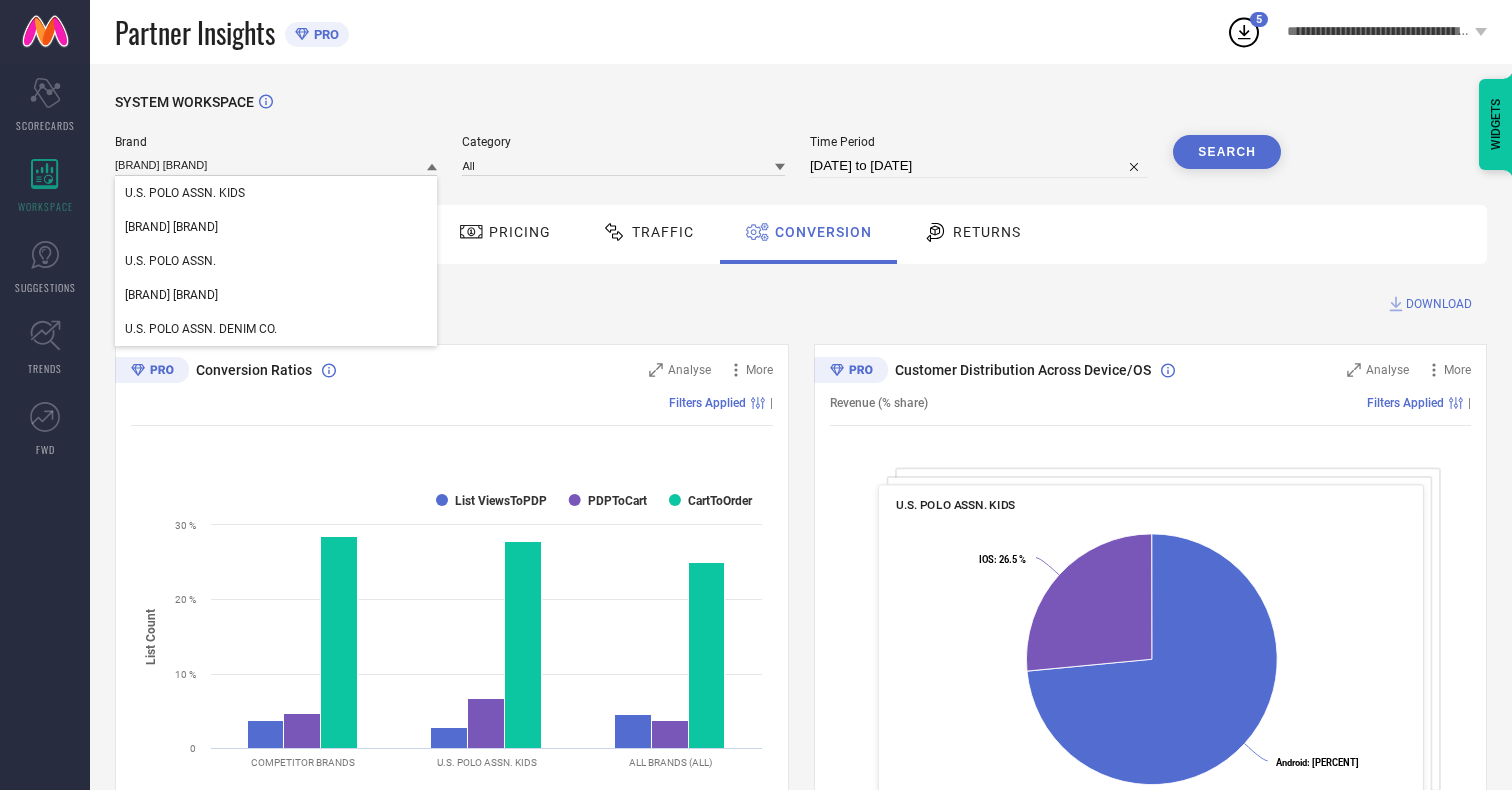 type 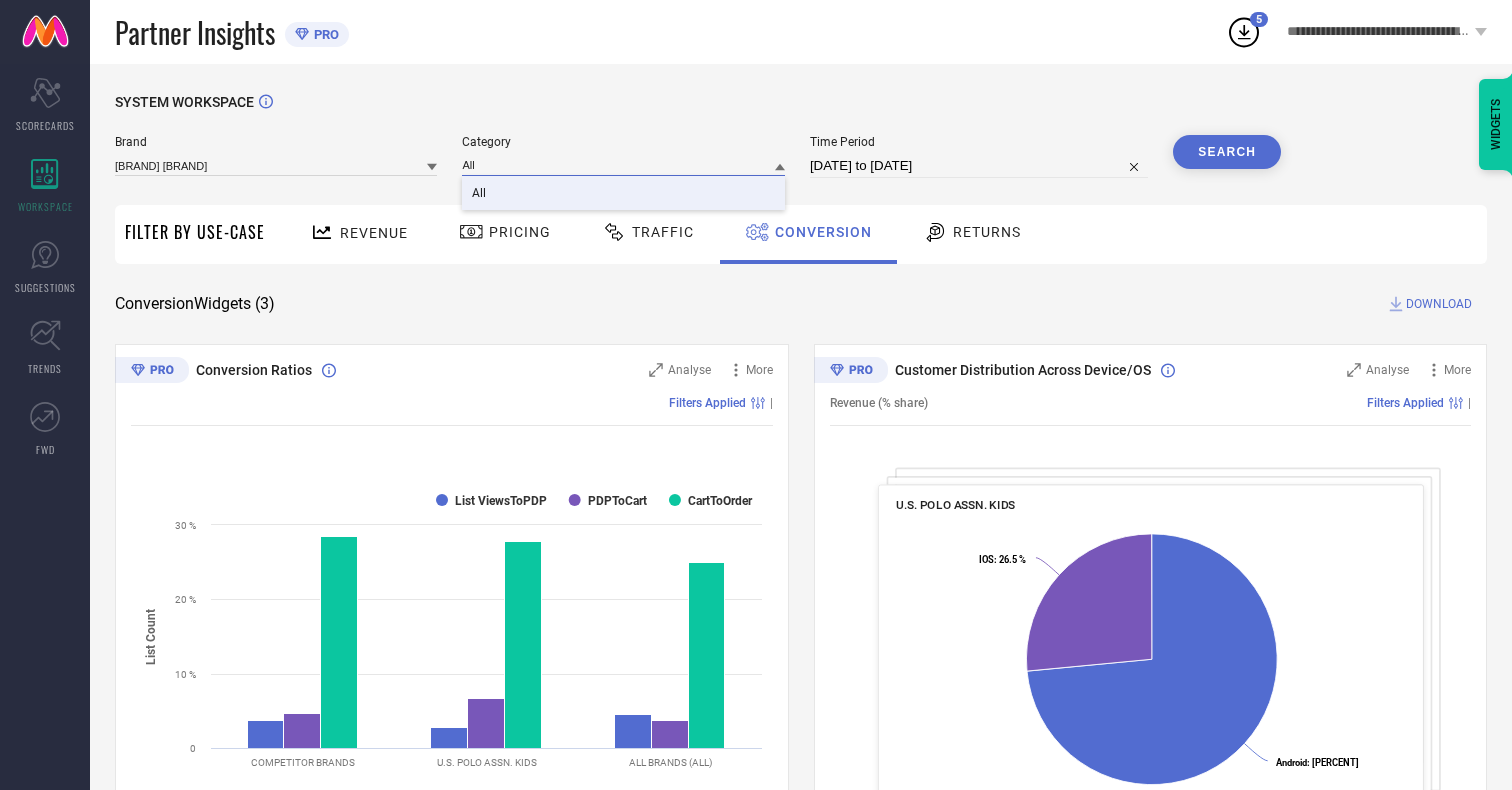 type on "All" 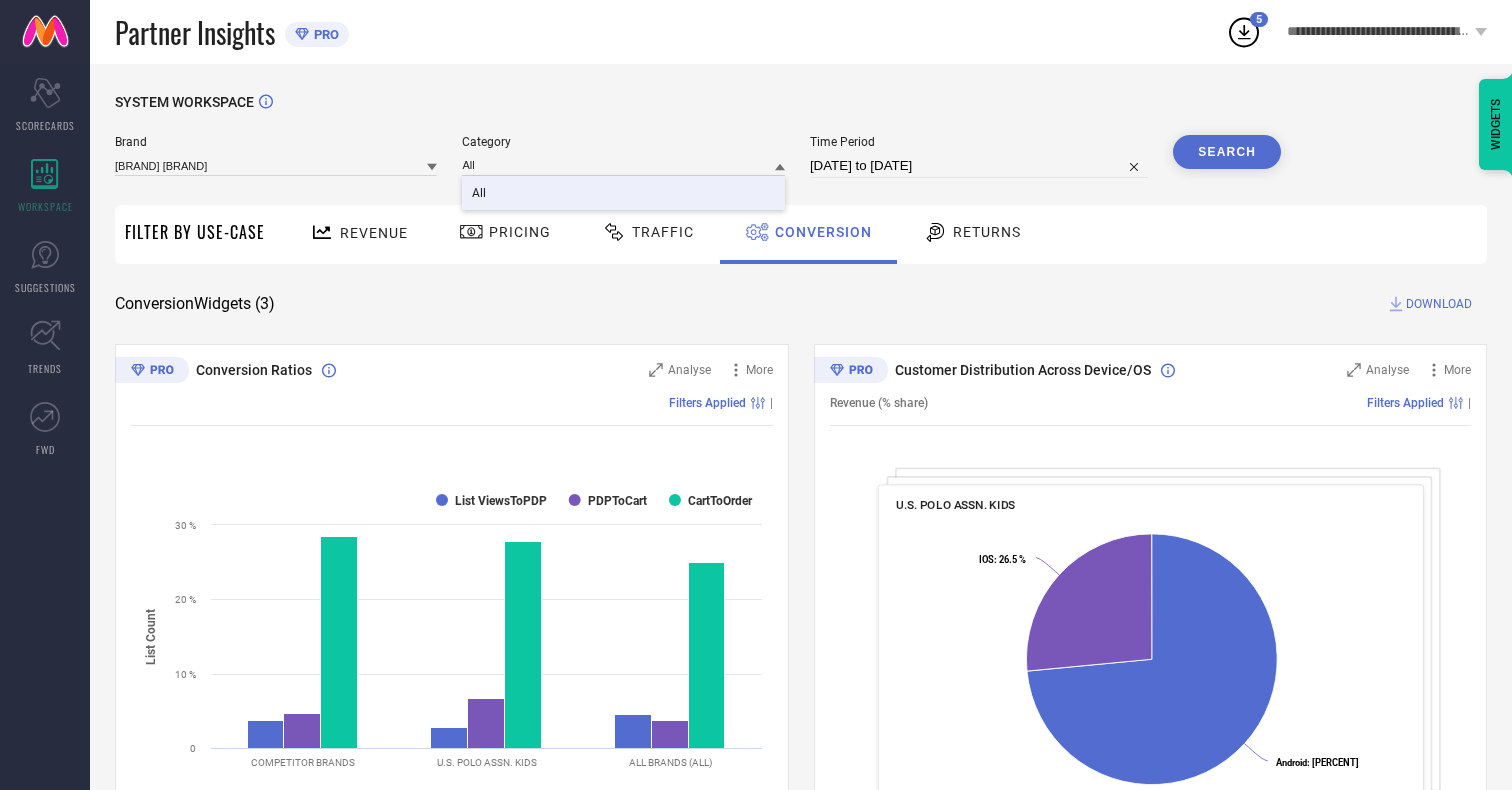 click on "All" at bounding box center (479, 193) 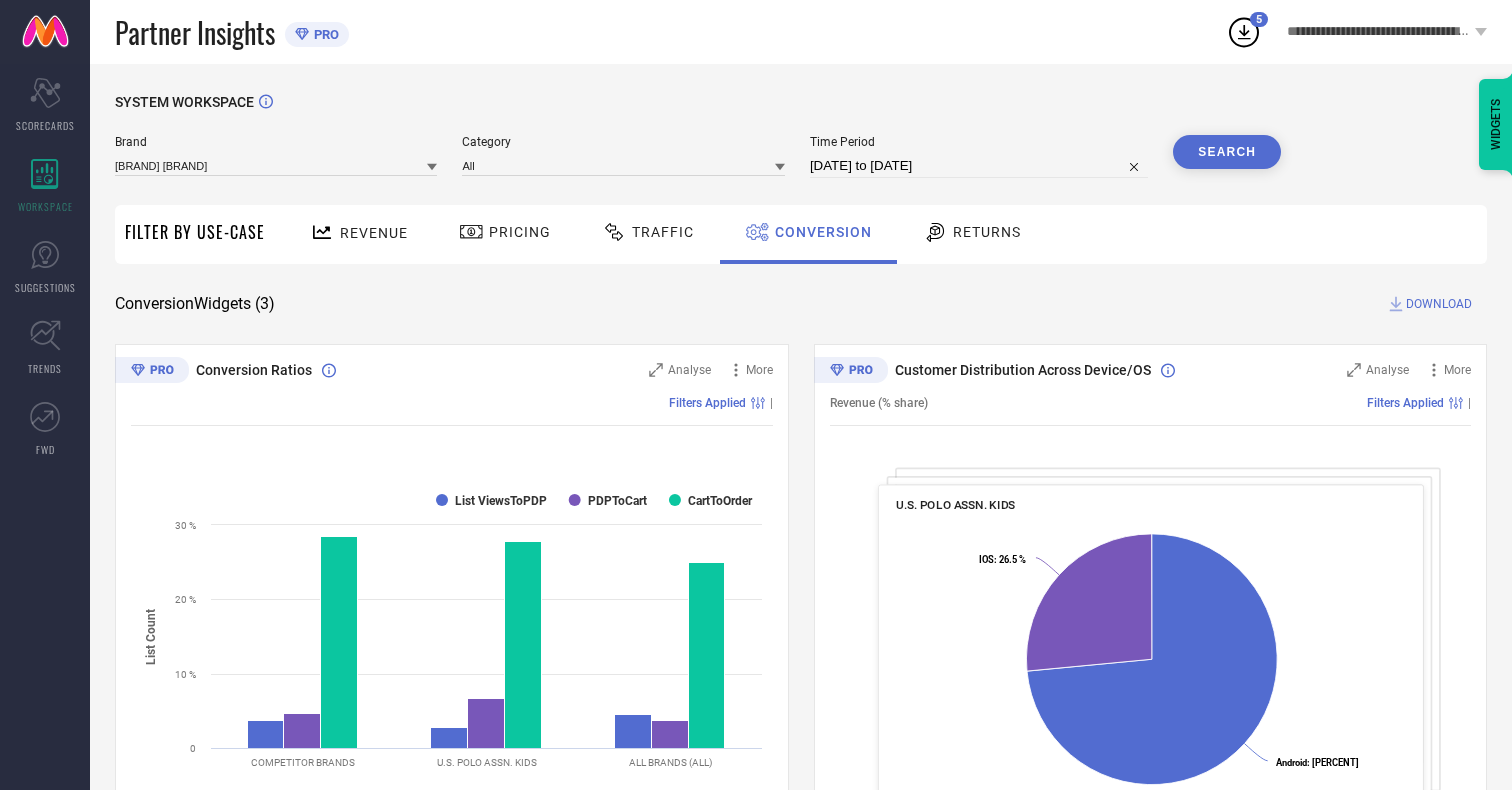 click on "Search" at bounding box center (1227, 152) 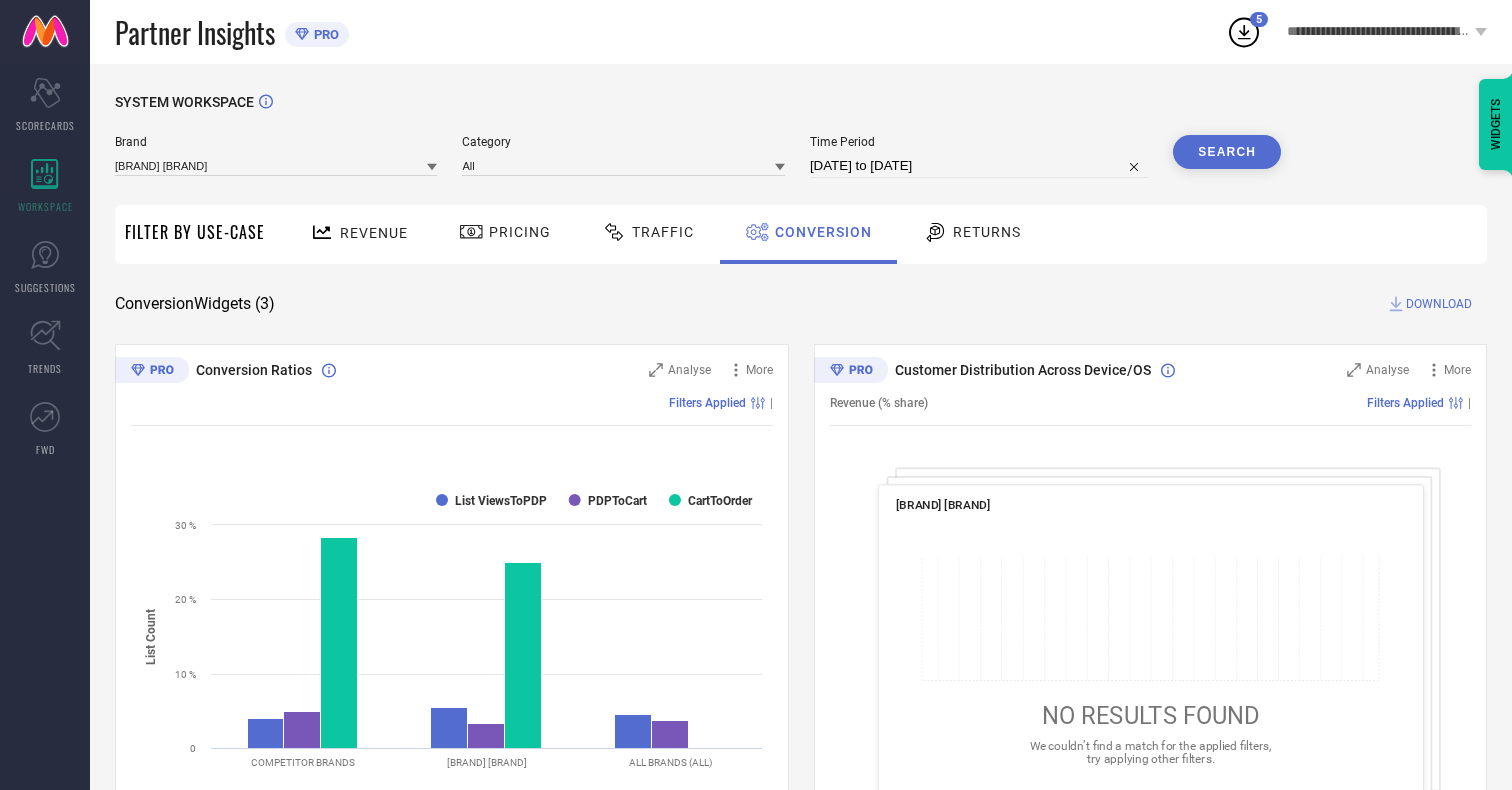 click on "DOWNLOAD" at bounding box center (1439, 304) 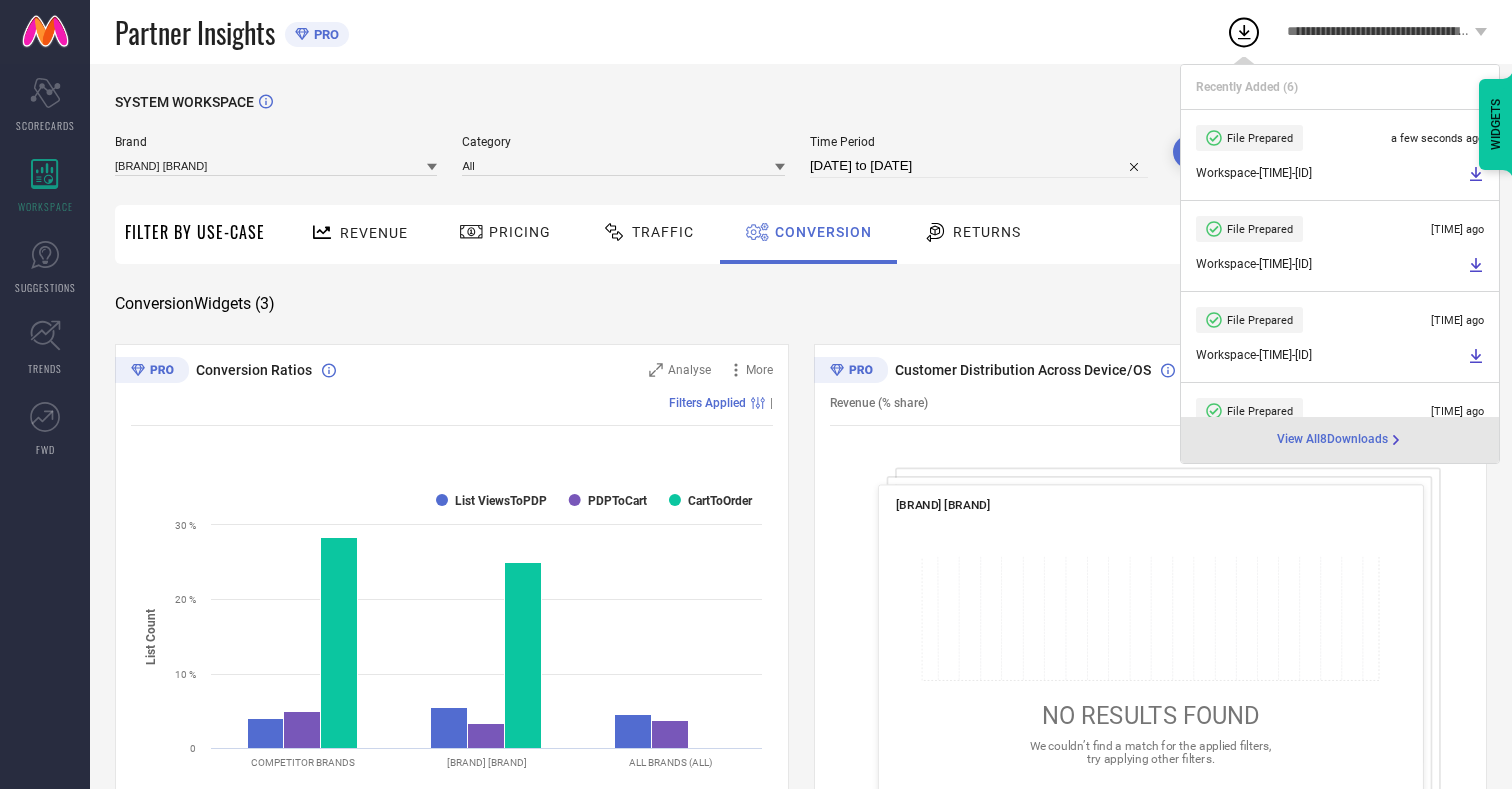 click on "Conversion" at bounding box center [823, 232] 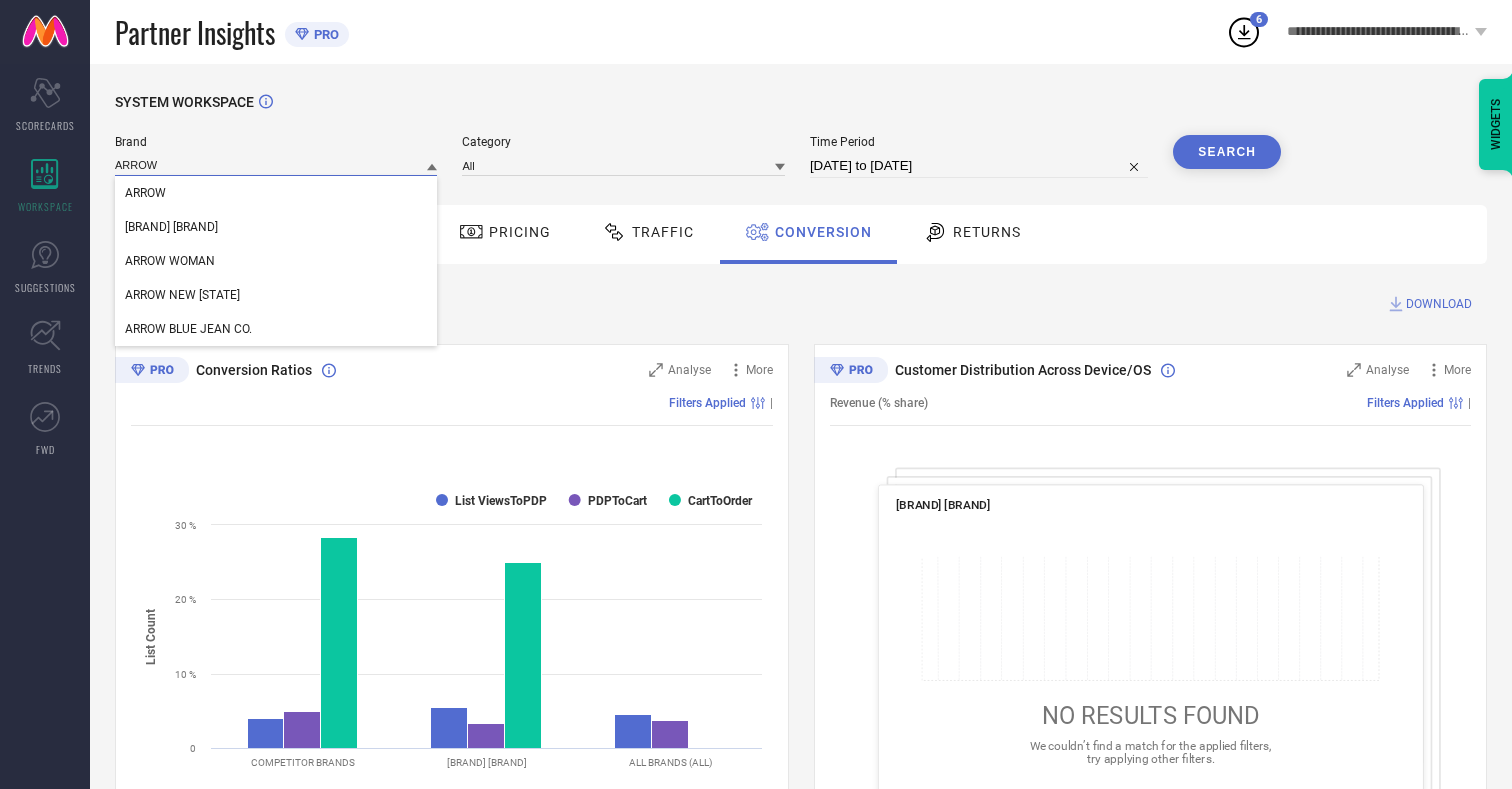 type on "ARROW" 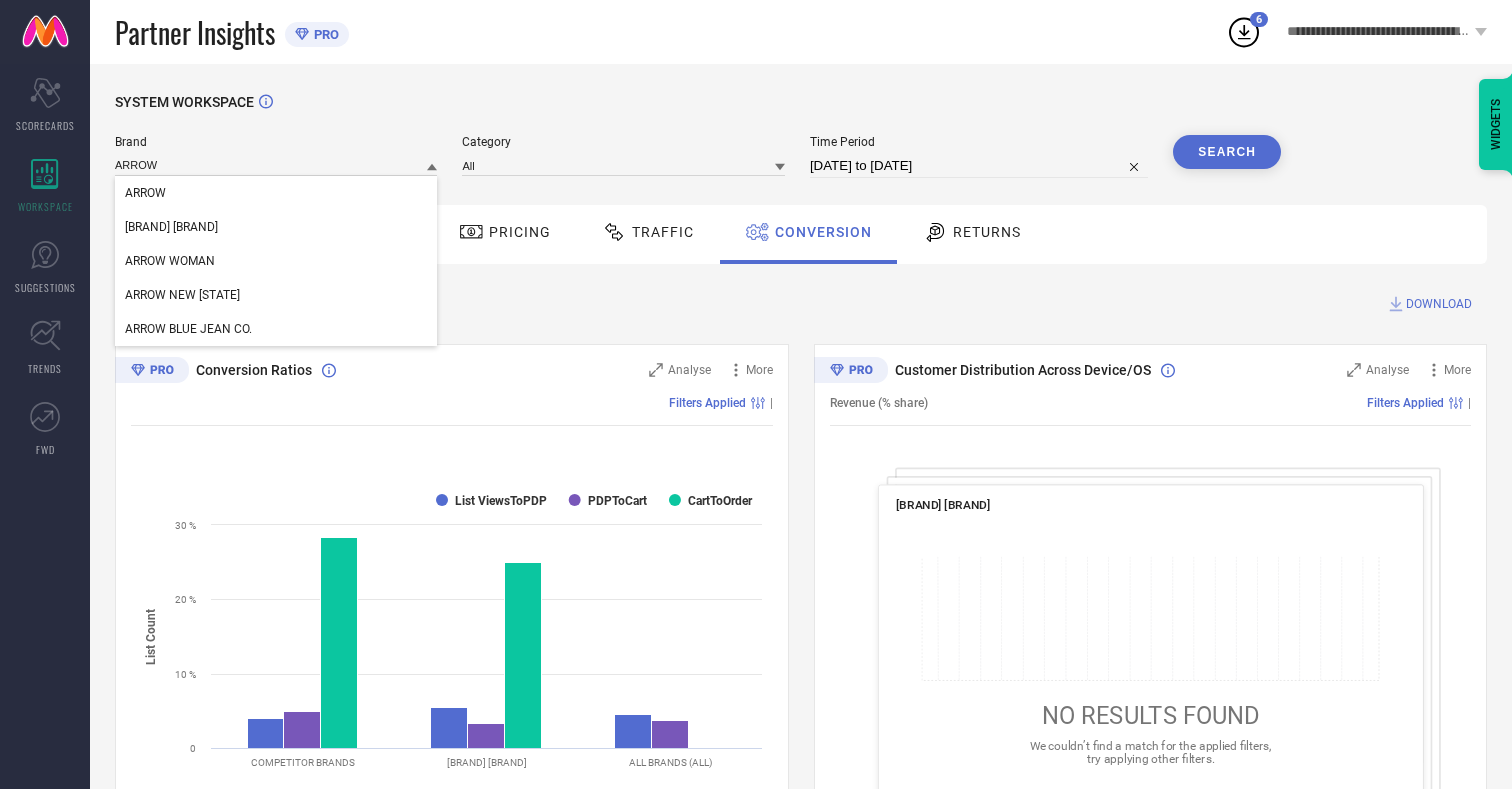 click on "ARROW" at bounding box center [145, 193] 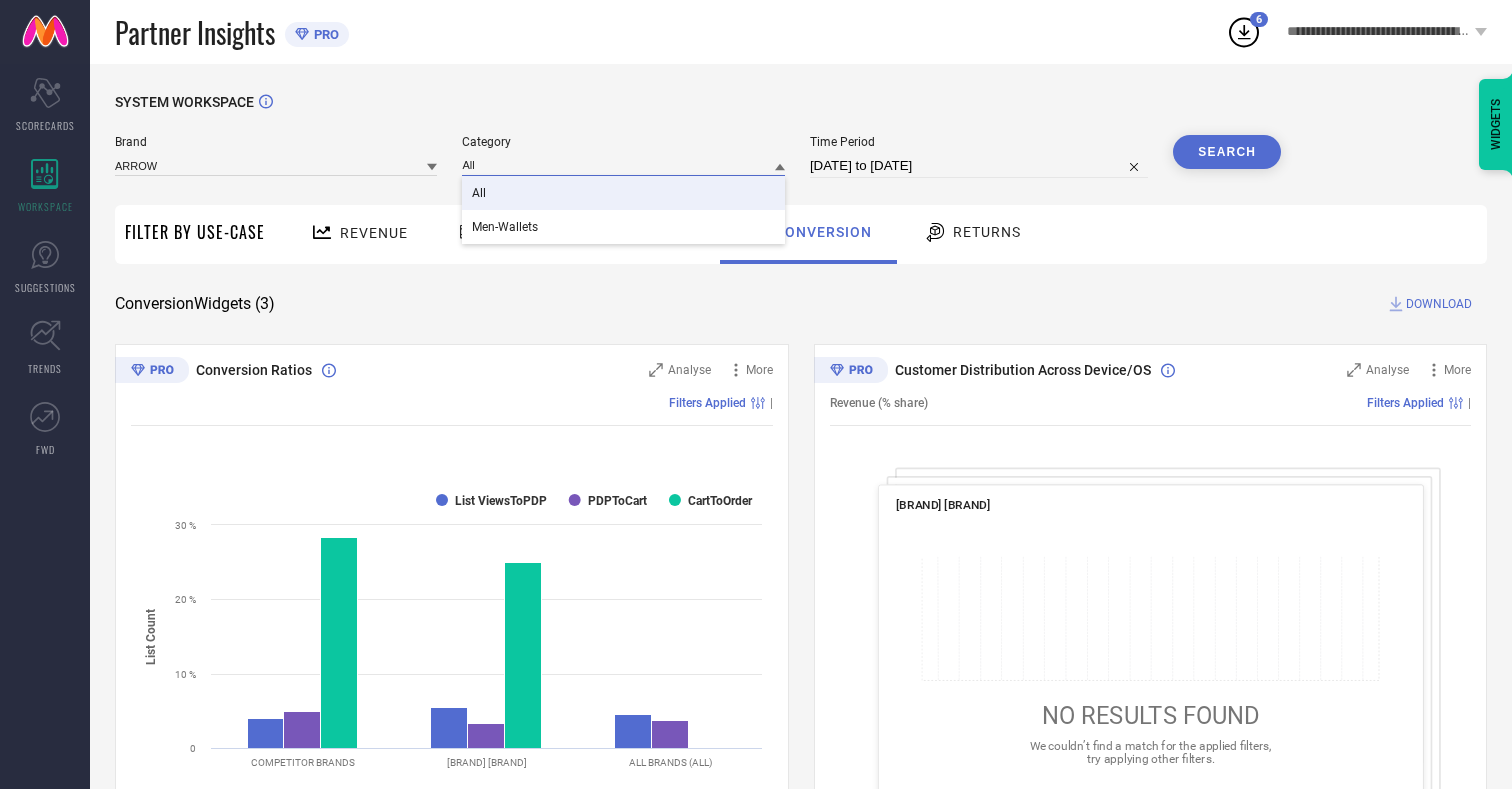 type on "All" 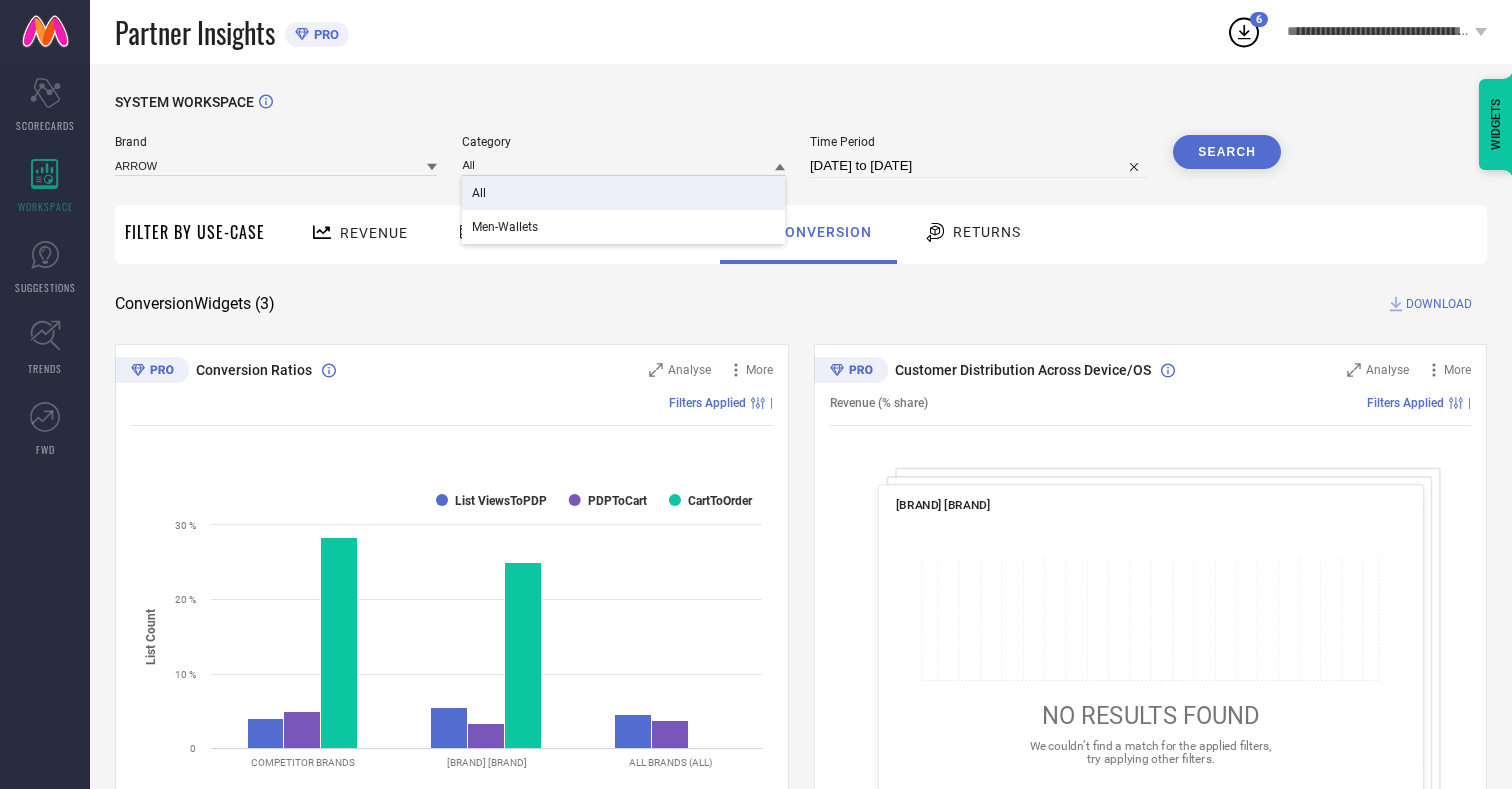 click on "All" at bounding box center (479, 193) 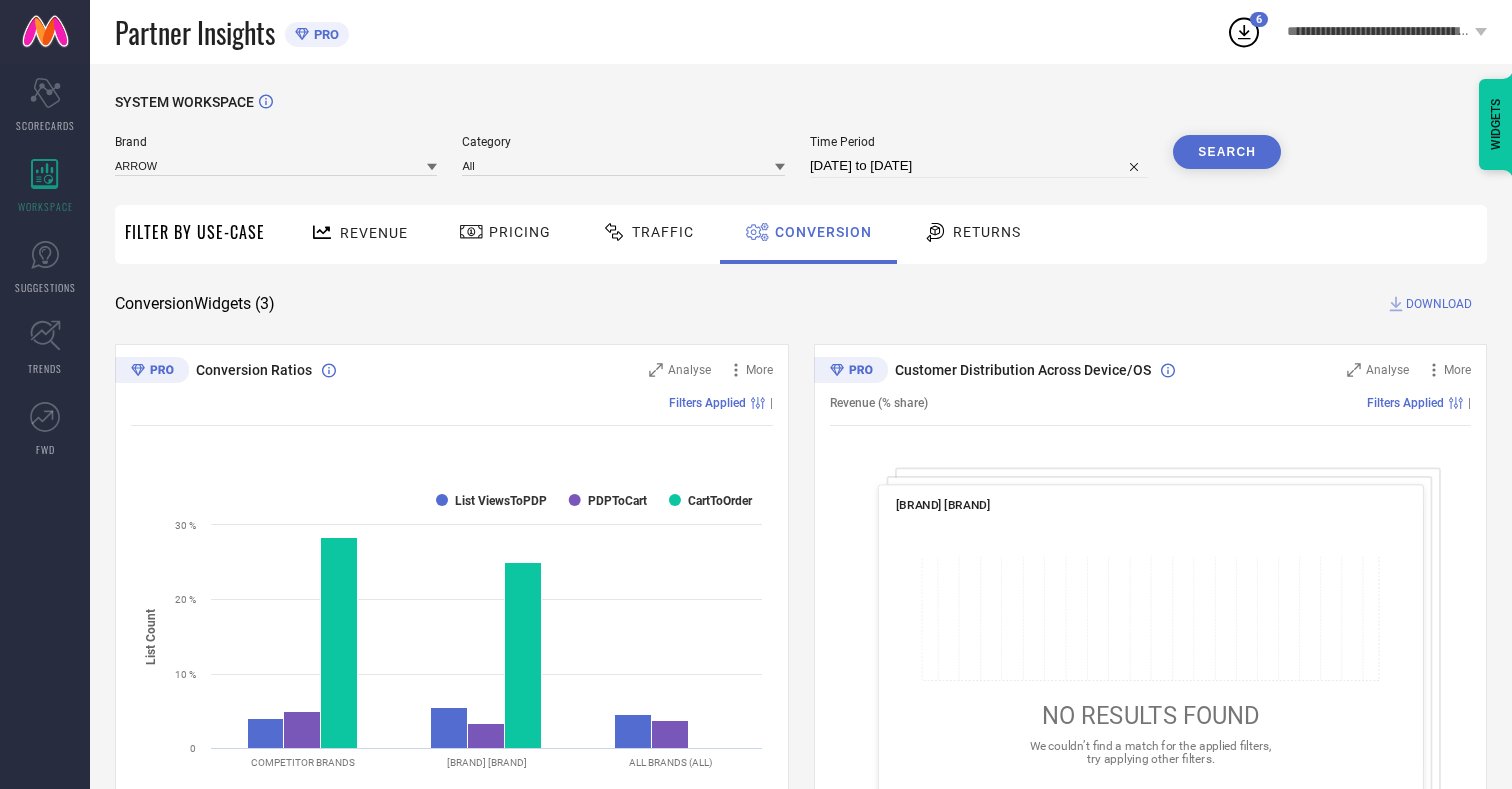 click on "Search" at bounding box center [1227, 152] 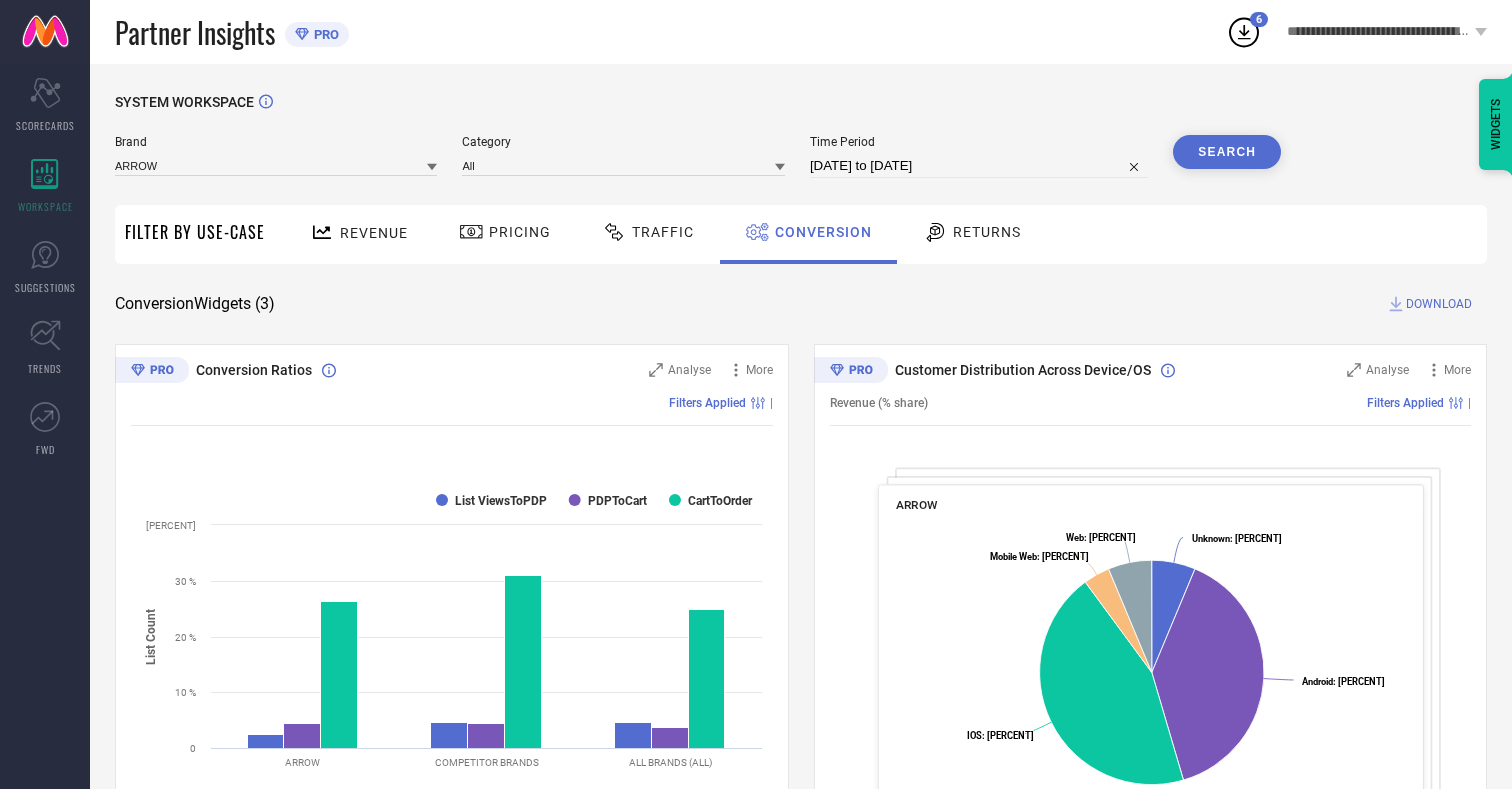 click on "DOWNLOAD" at bounding box center [1439, 304] 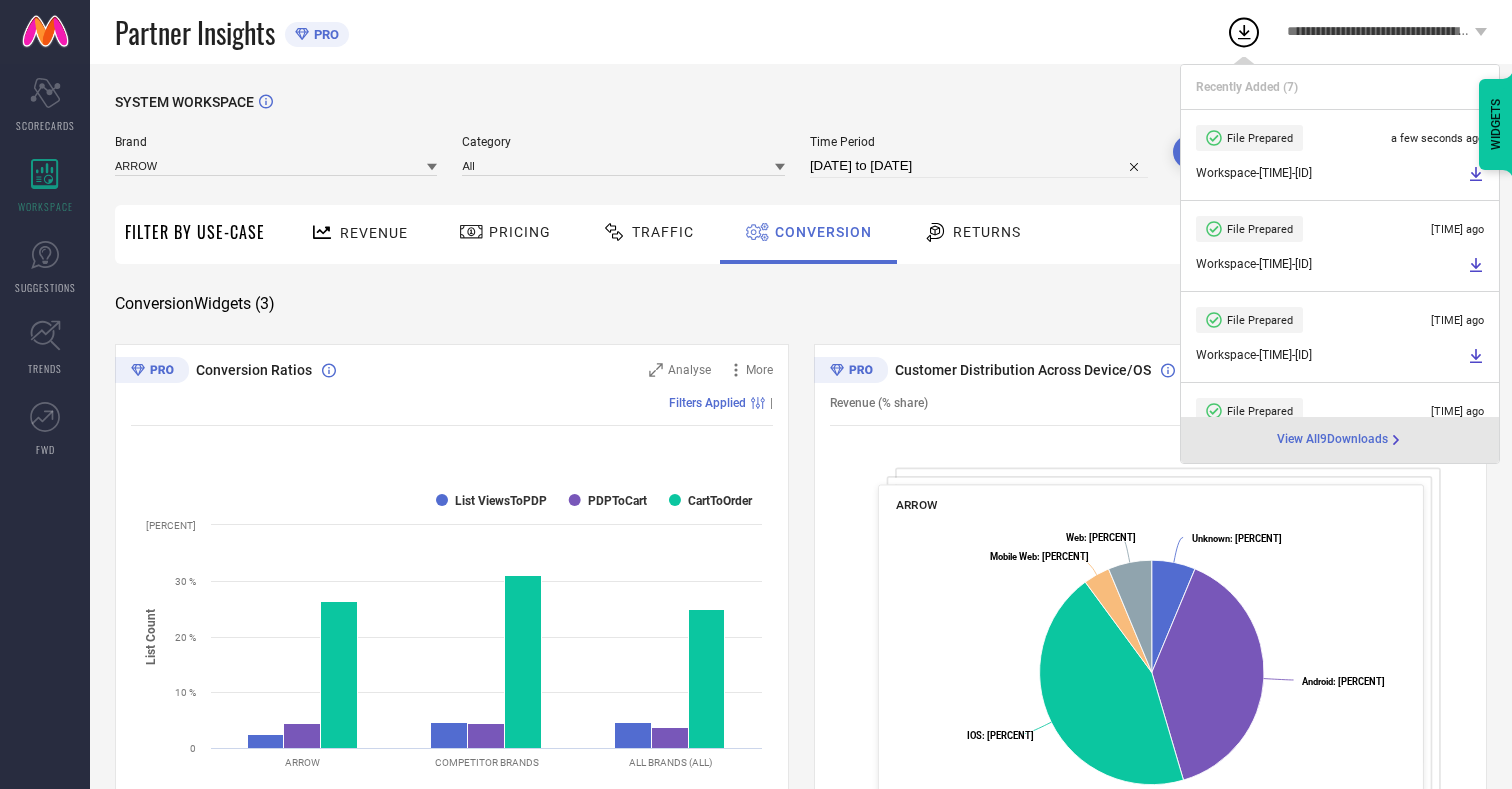 click on "Conversion" at bounding box center [823, 232] 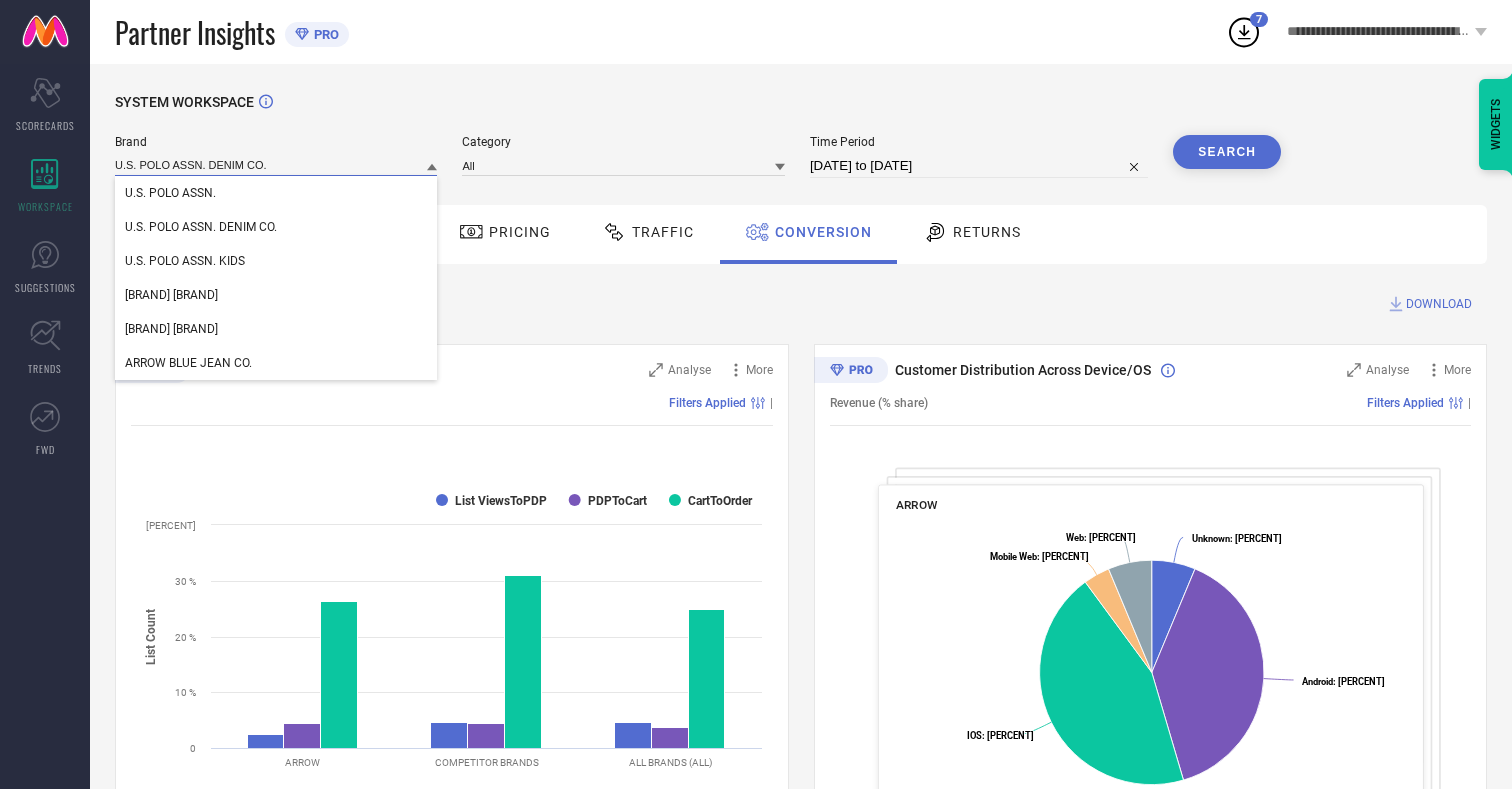 type on "U.S. POLO ASSN. DENIM CO." 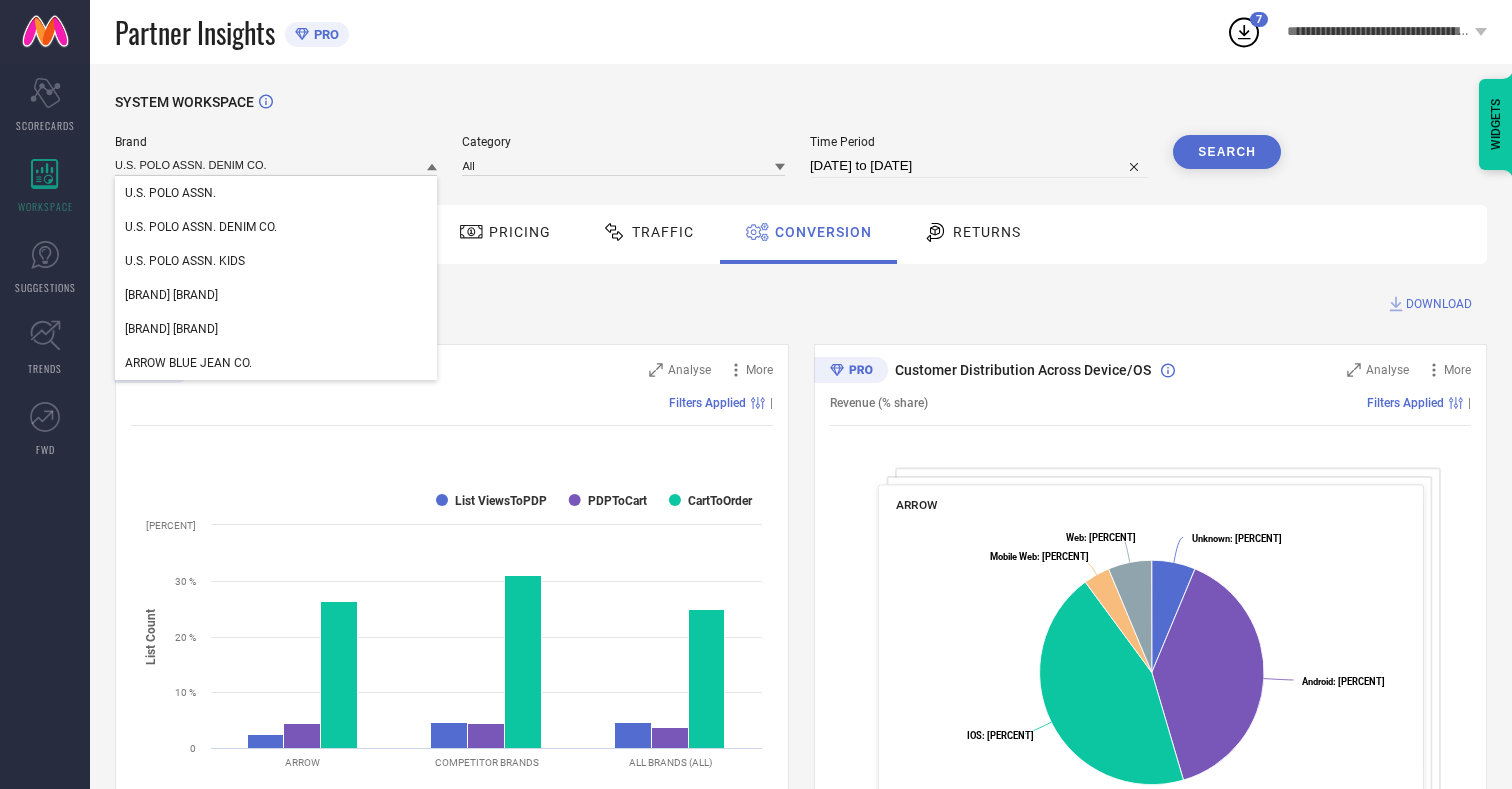 click on "U.S. POLO ASSN. DENIM CO." at bounding box center (201, 227) 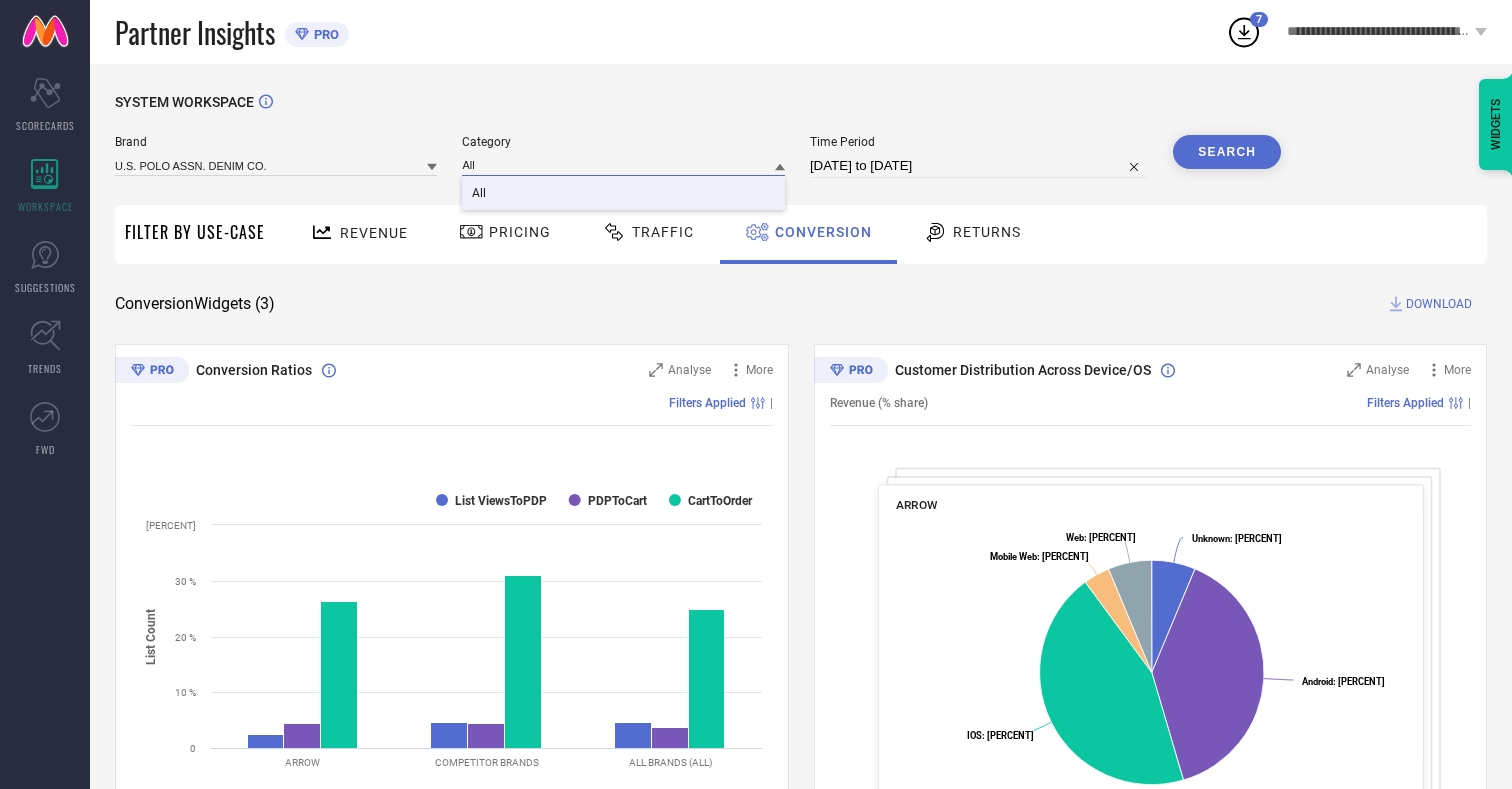 type on "All" 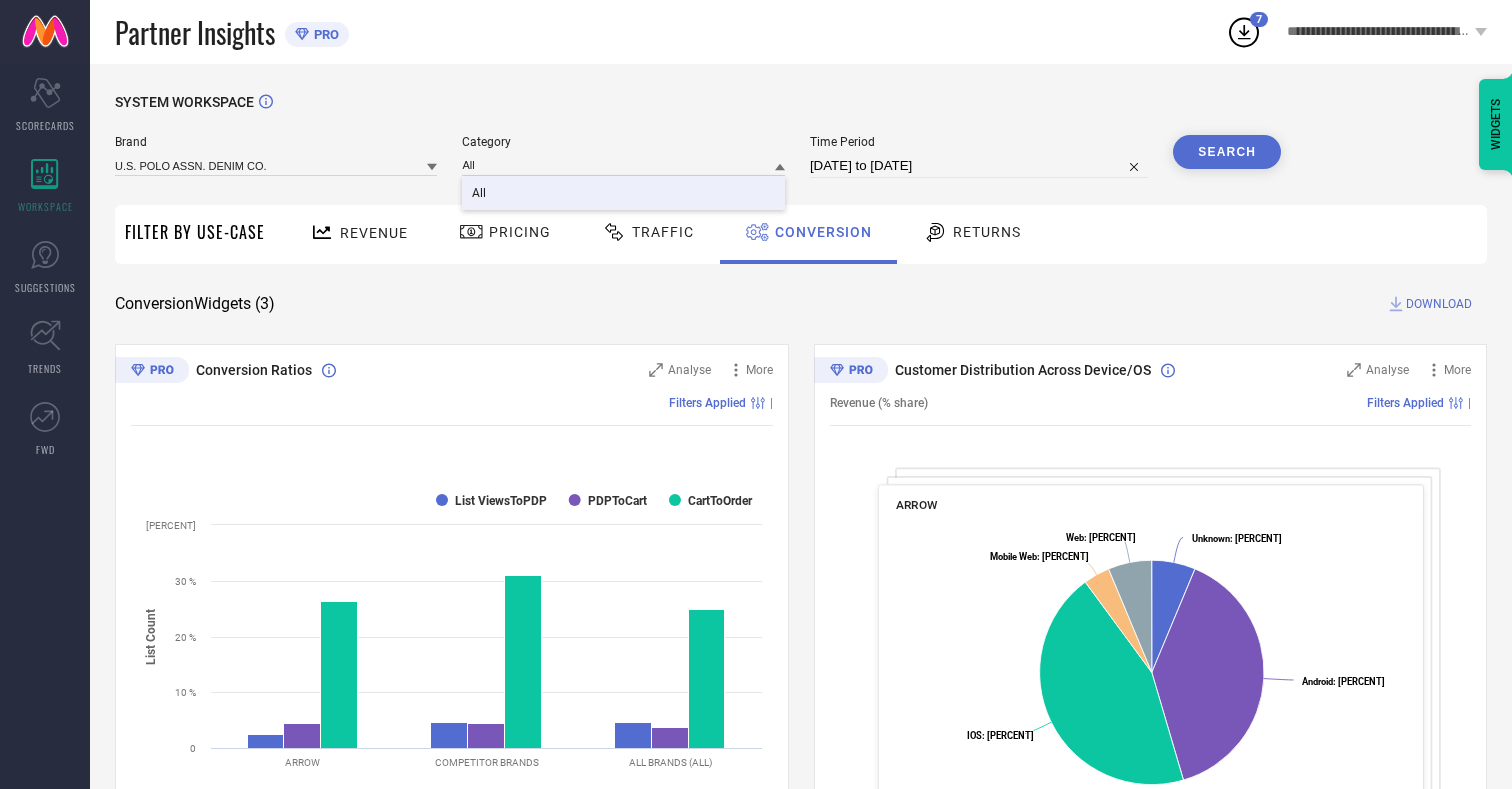 click on "All" at bounding box center (479, 193) 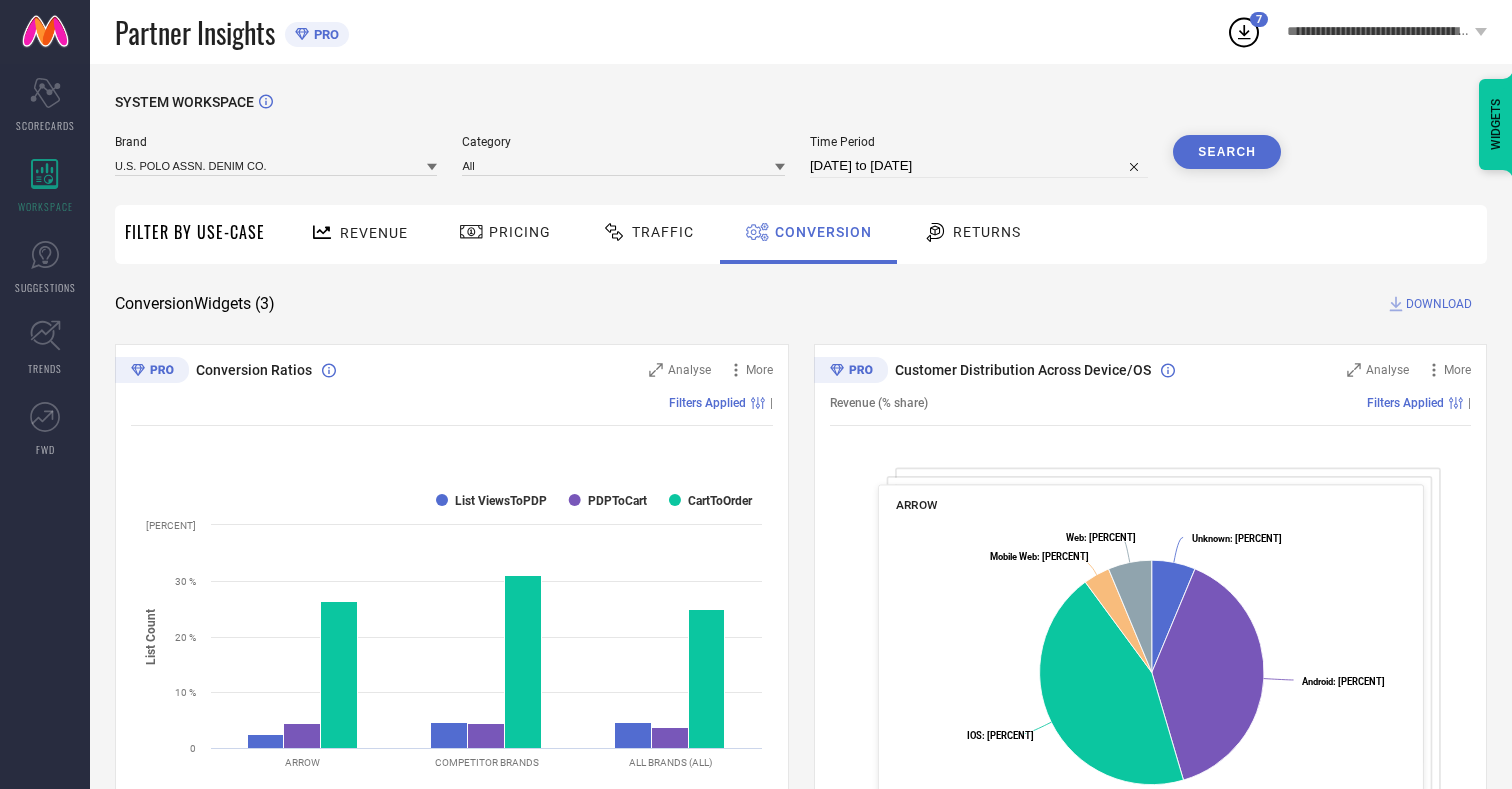 click on "Search" at bounding box center (1227, 152) 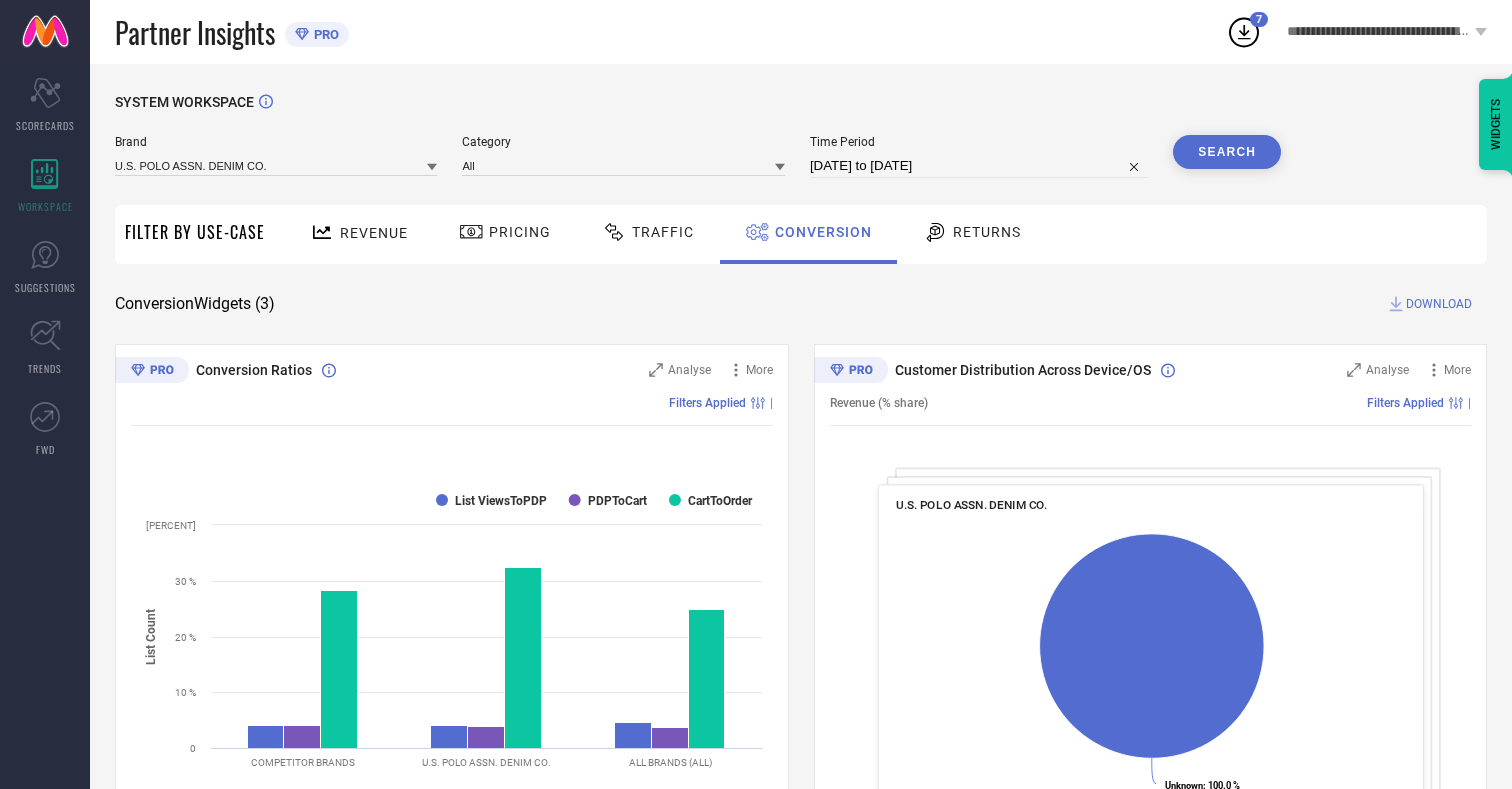 click on "DOWNLOAD" at bounding box center (1439, 304) 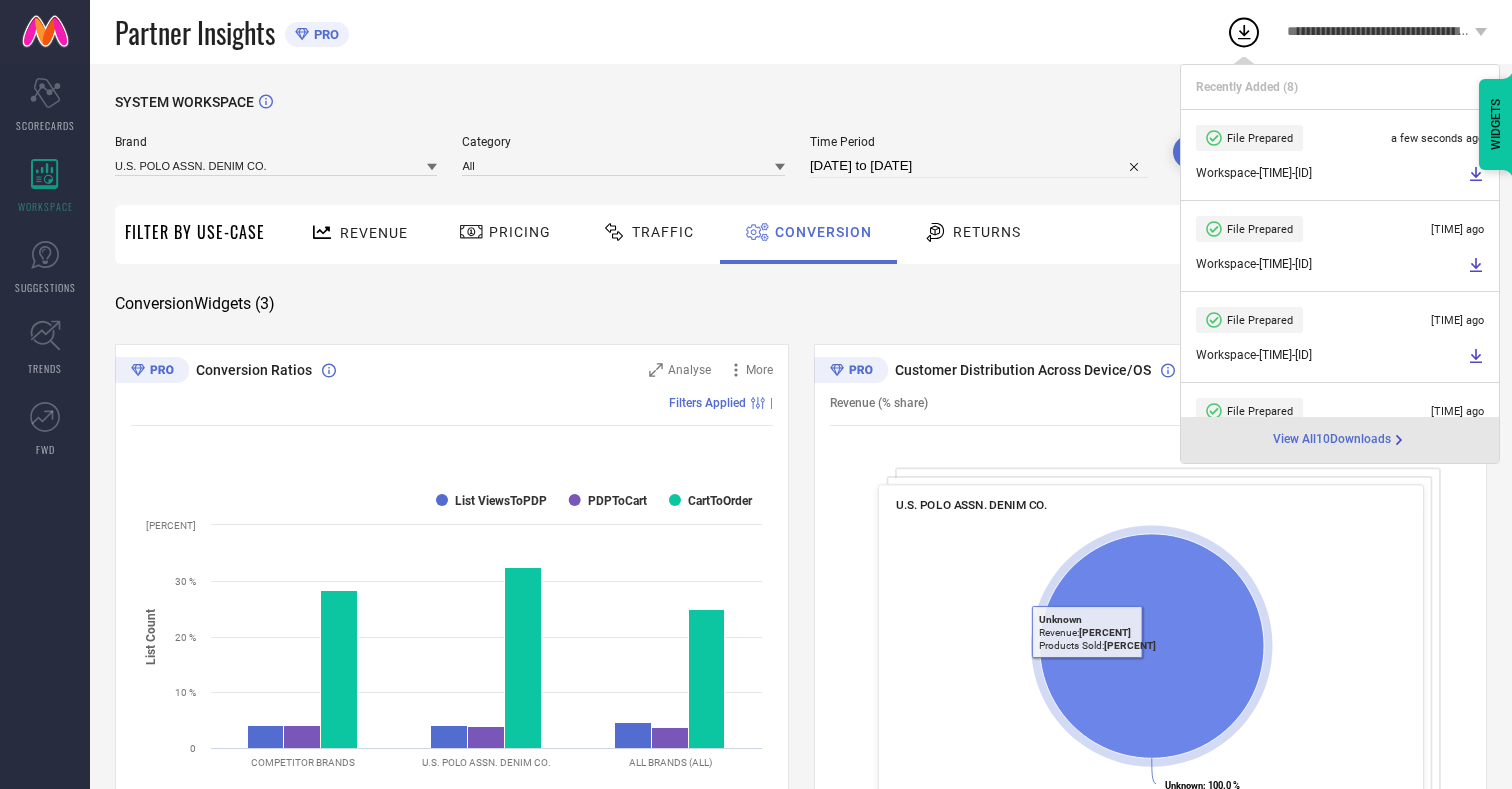 click on "Conversion" at bounding box center (823, 232) 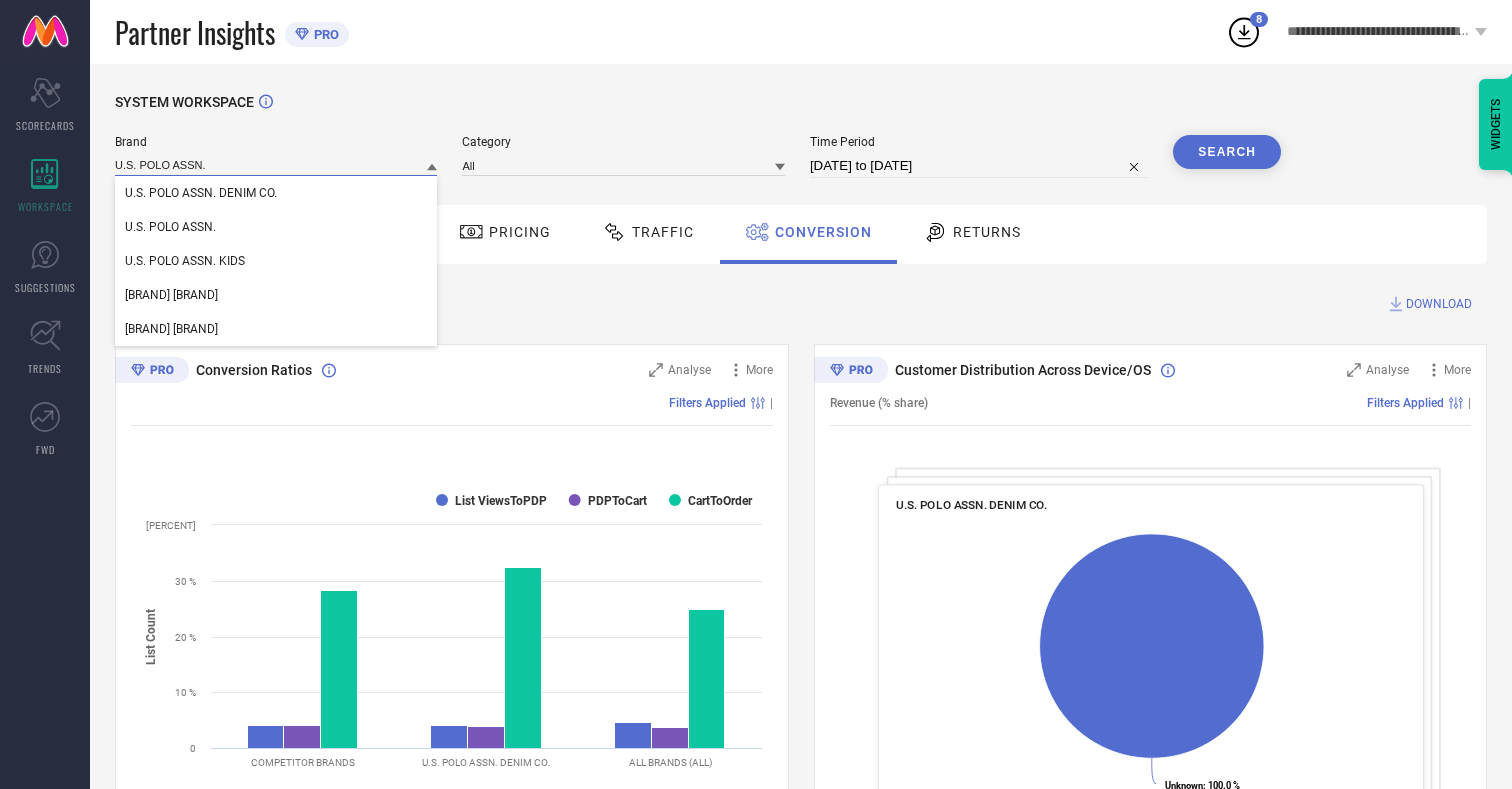 type on "U.S. POLO ASSN." 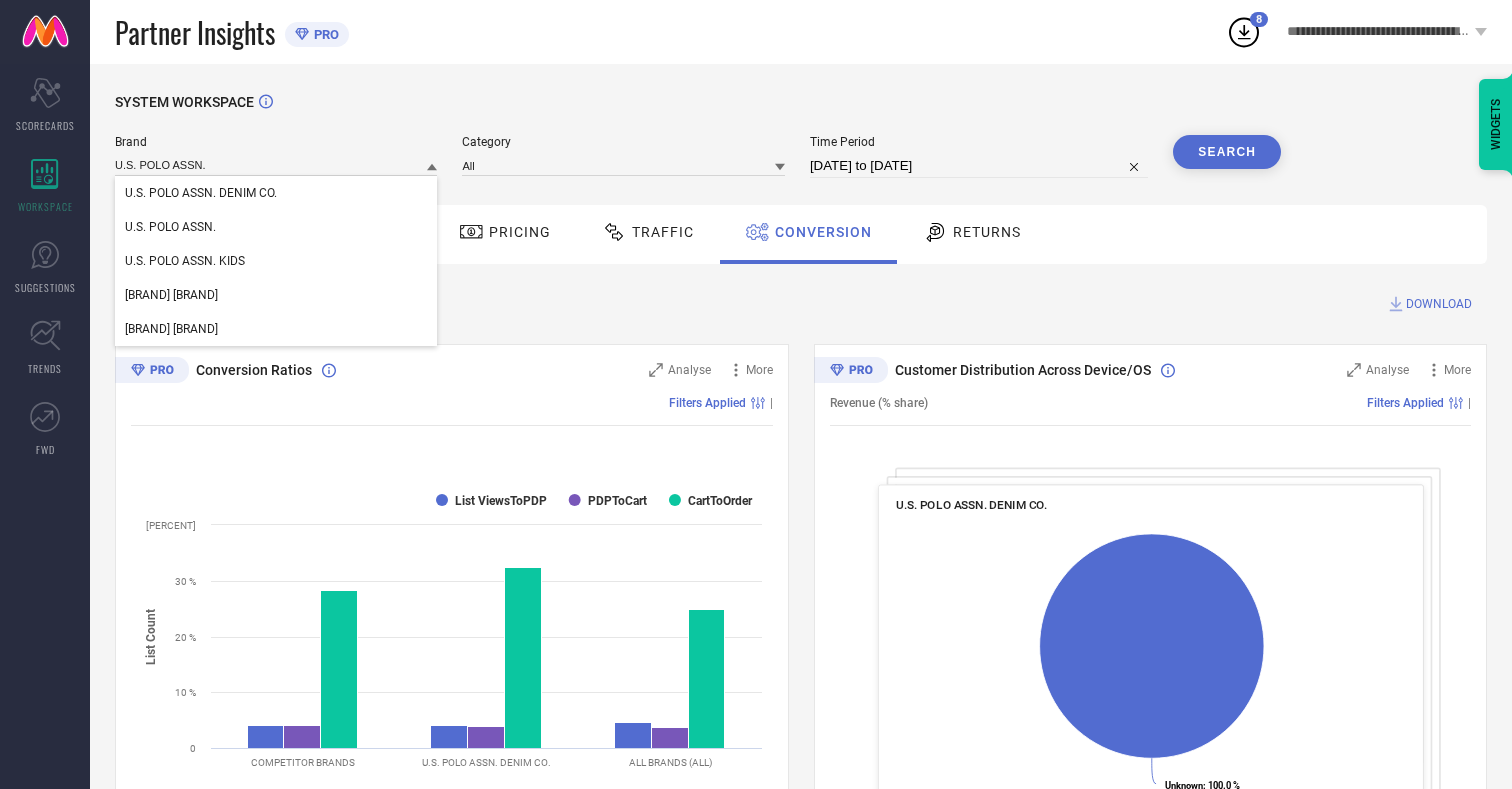 click on "U.S. POLO ASSN." at bounding box center (170, 227) 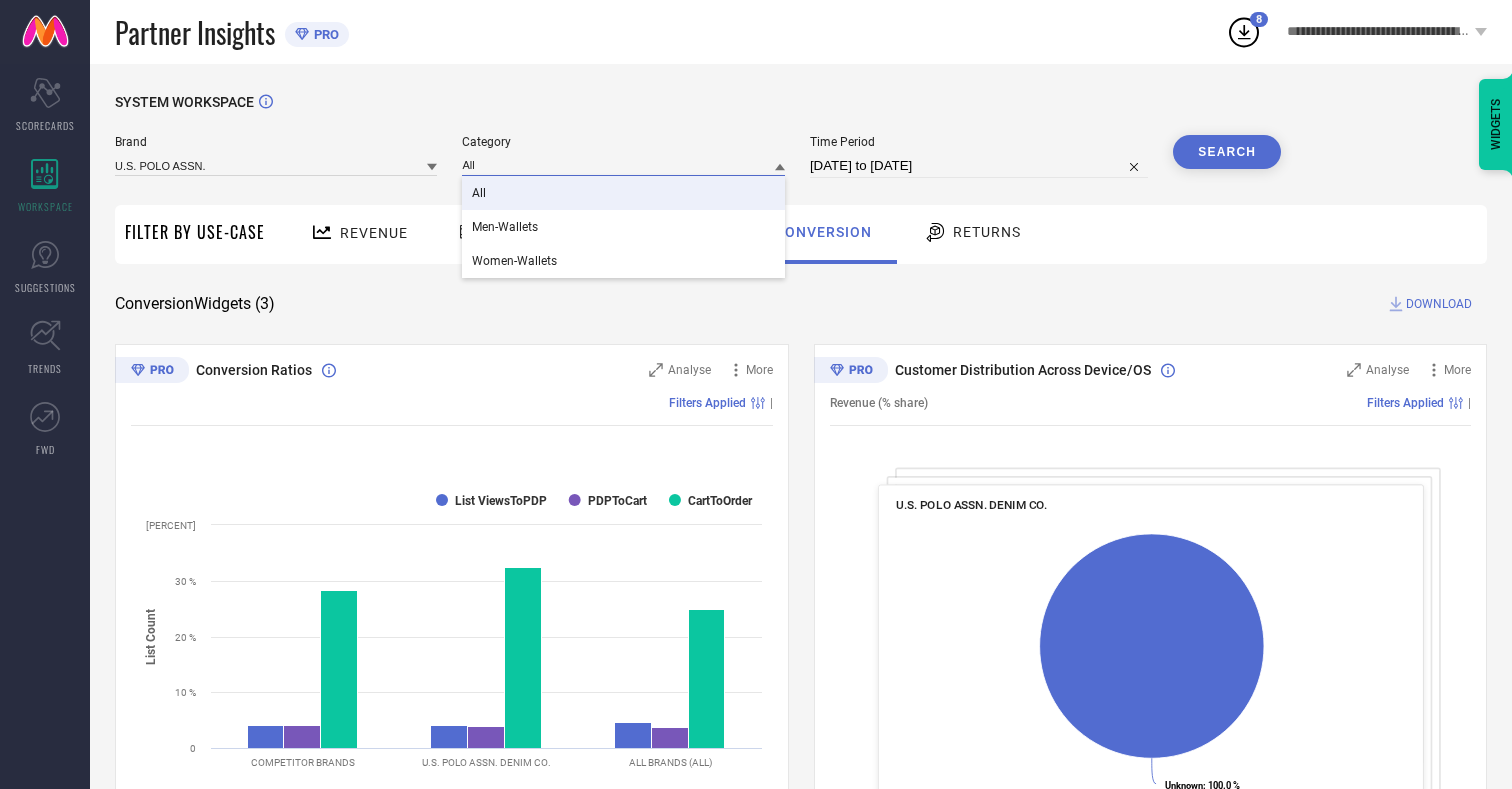 type on "All" 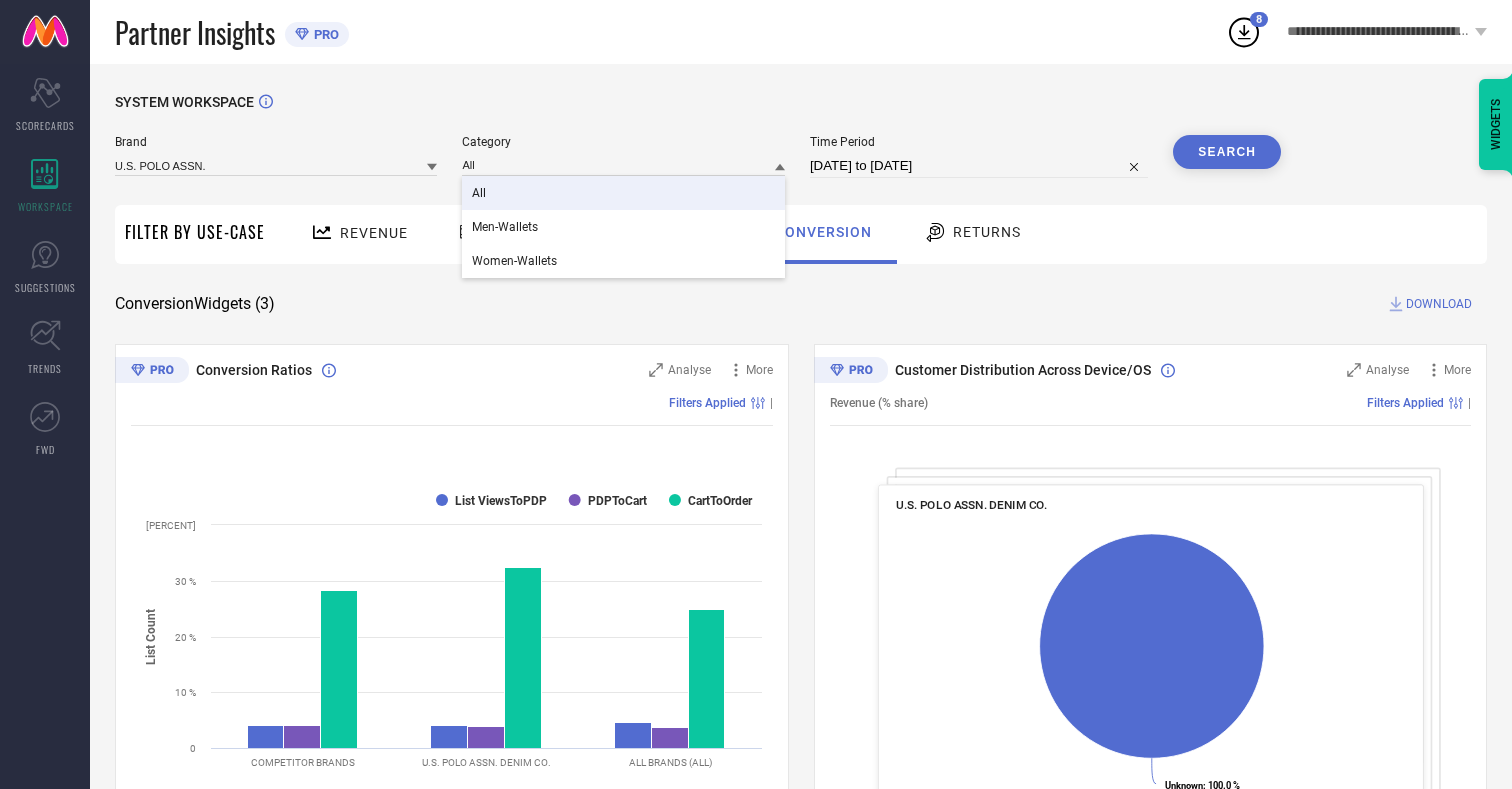 click on "All" at bounding box center [479, 193] 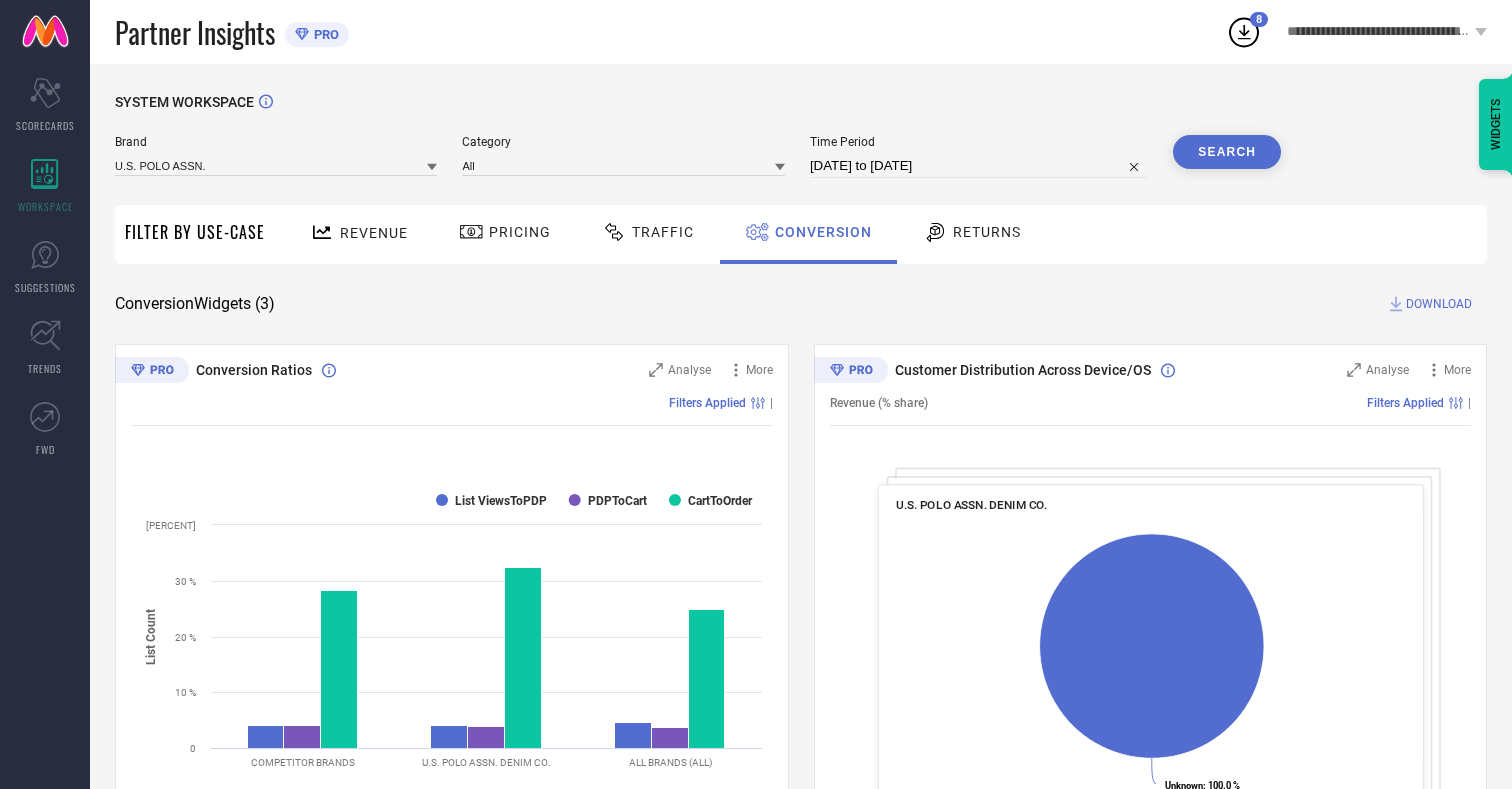 click on "Search" at bounding box center (1227, 152) 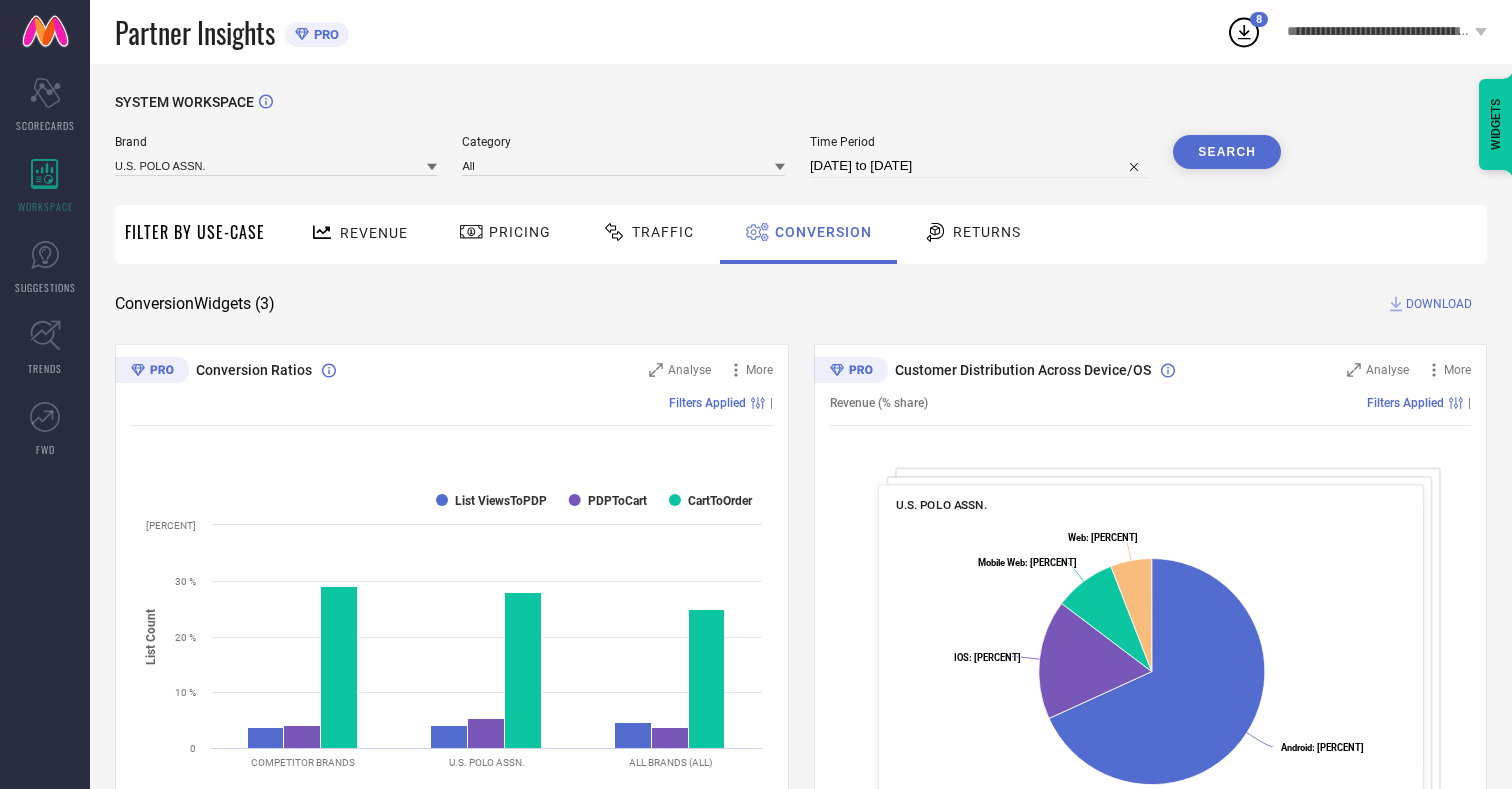 click on "DOWNLOAD" at bounding box center [1439, 304] 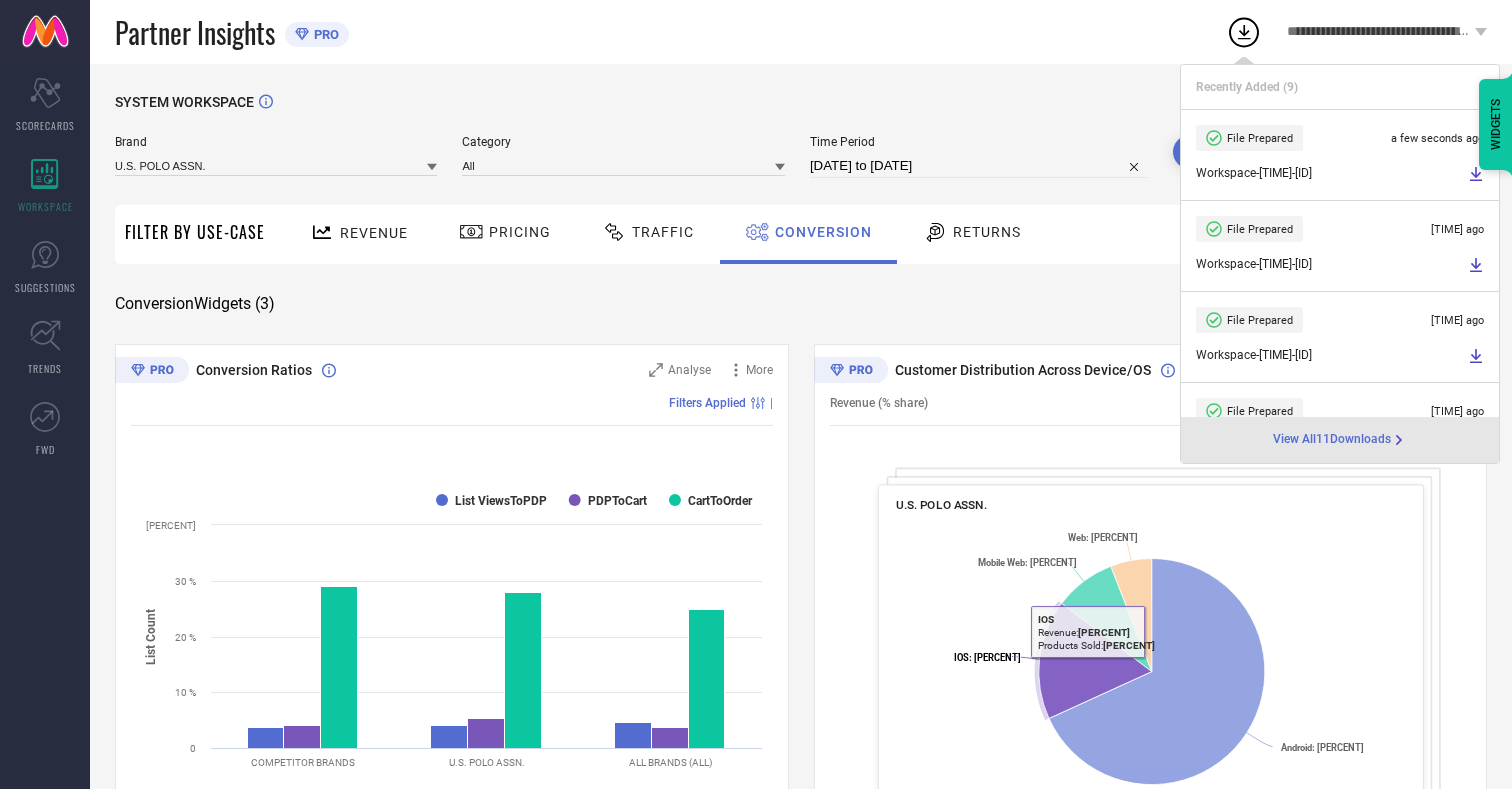 click on "Conversion" at bounding box center (823, 232) 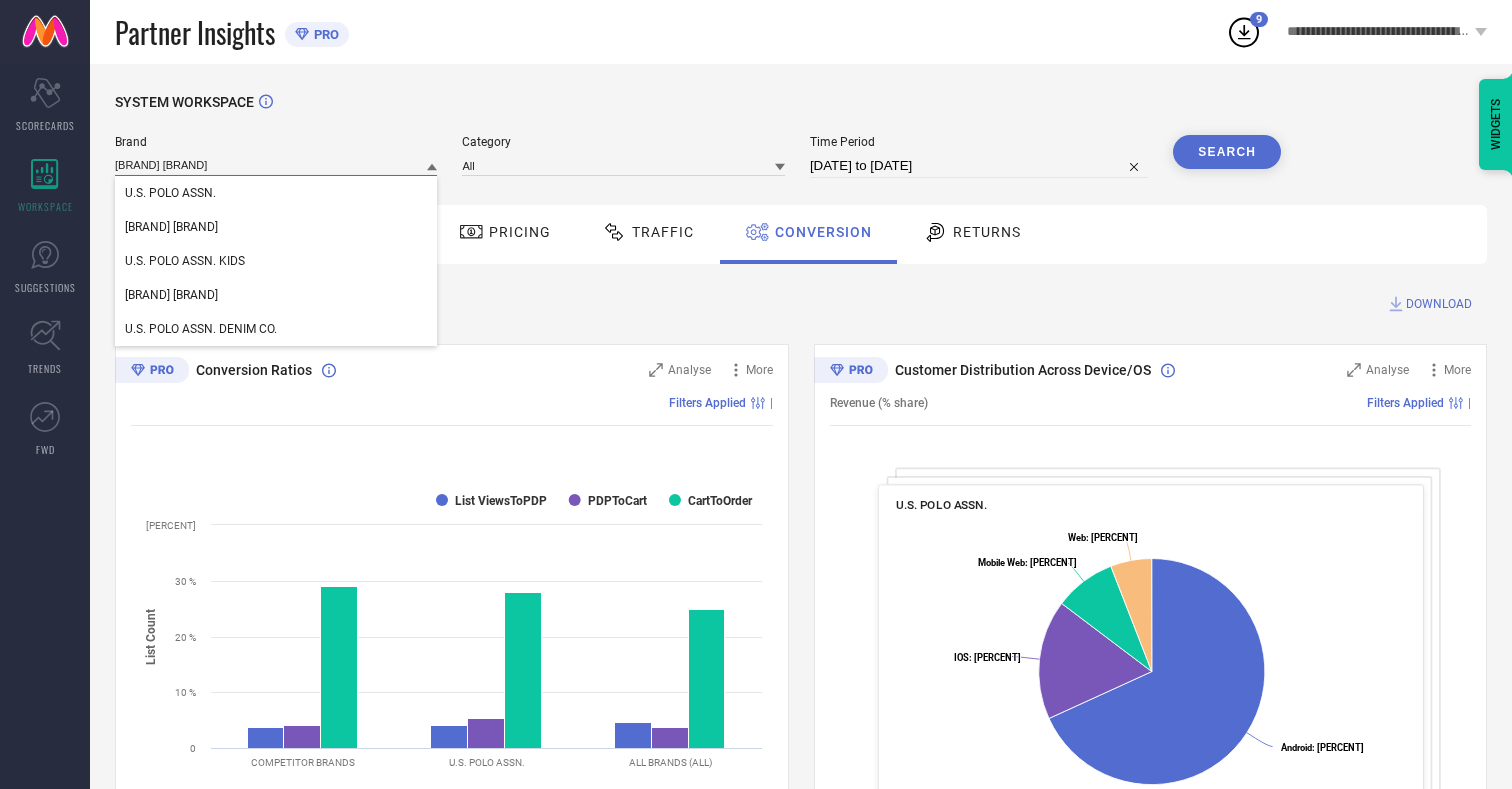type on "[BRAND] [BRAND]" 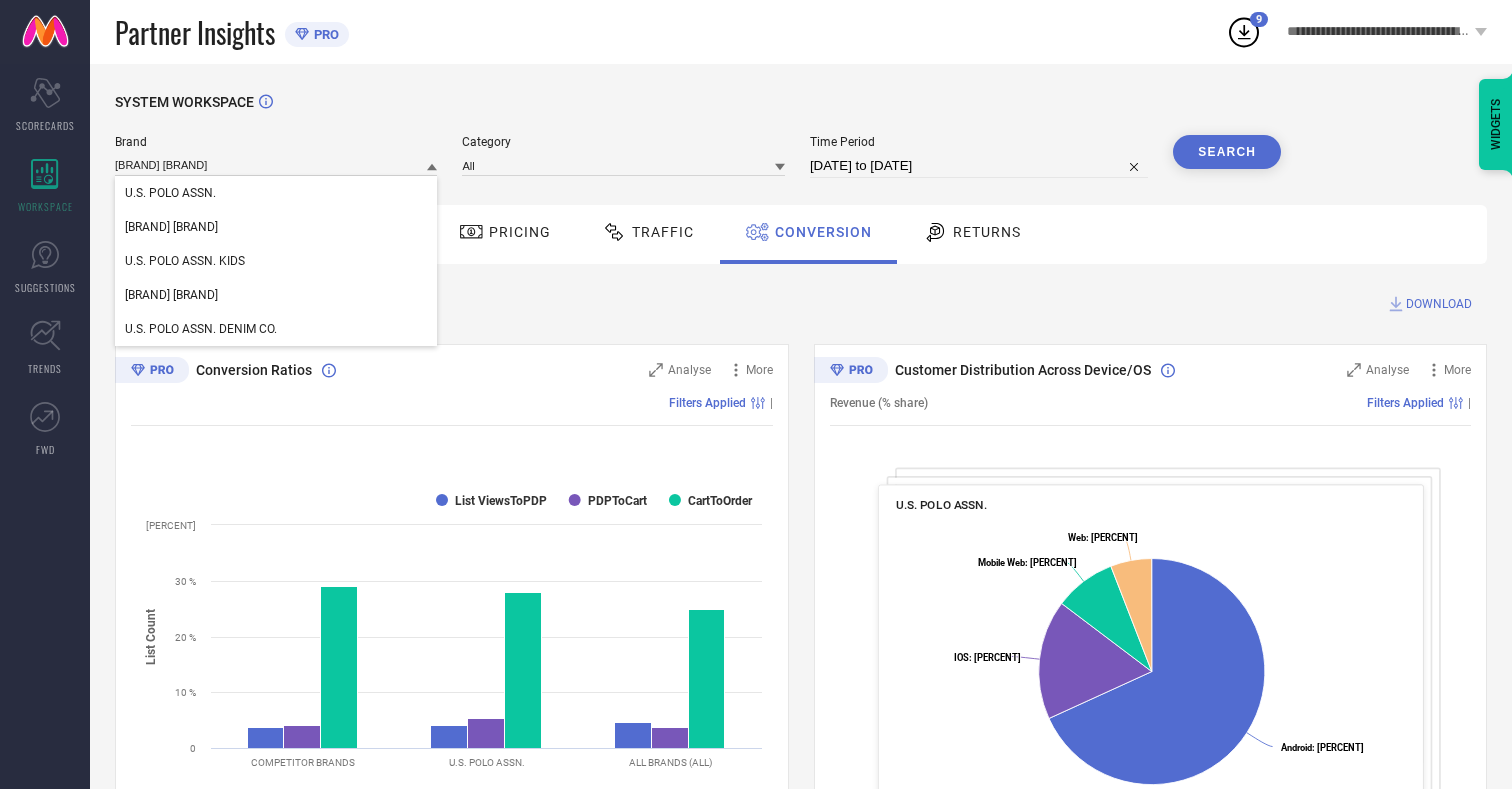 type 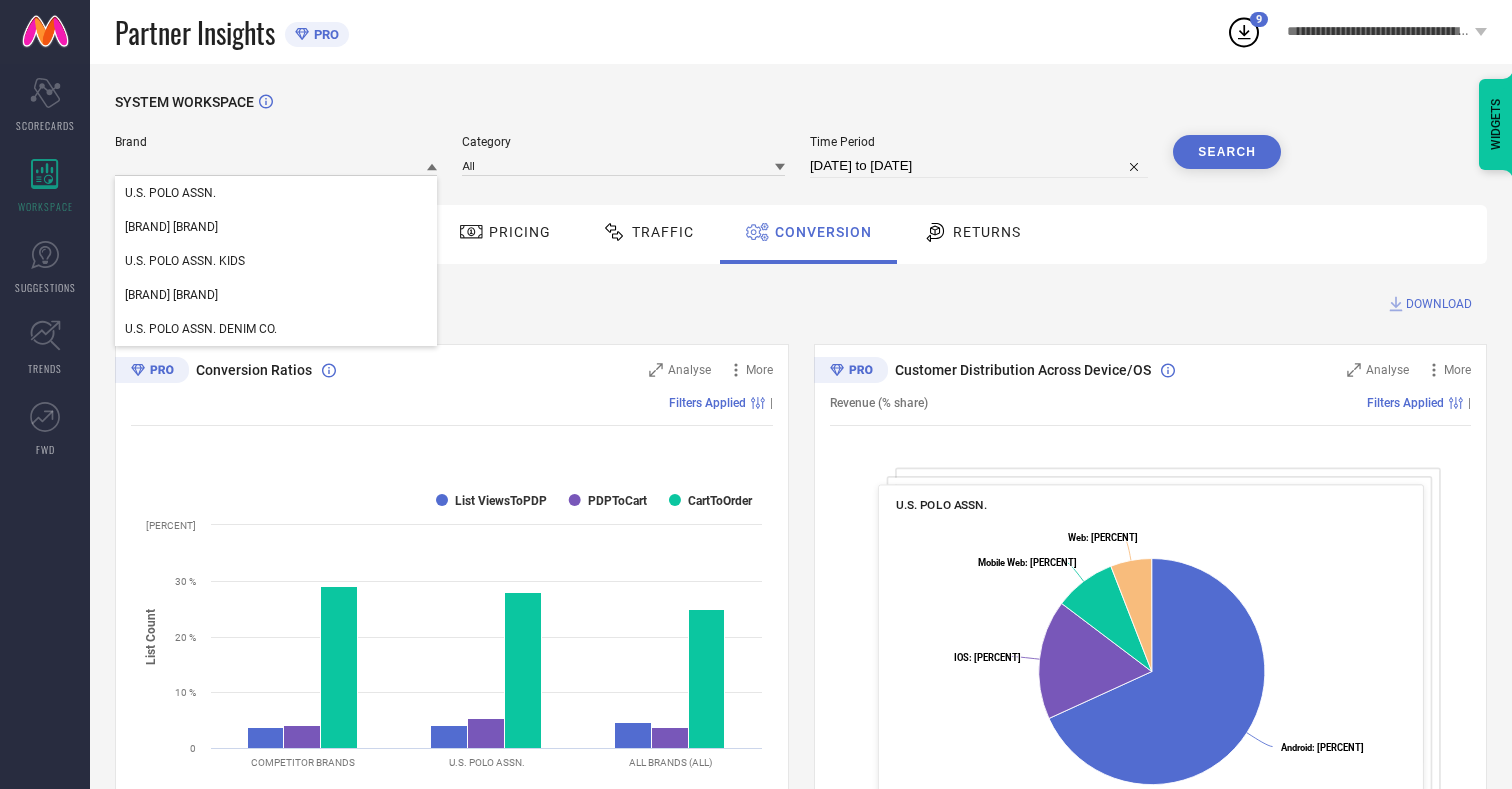 type 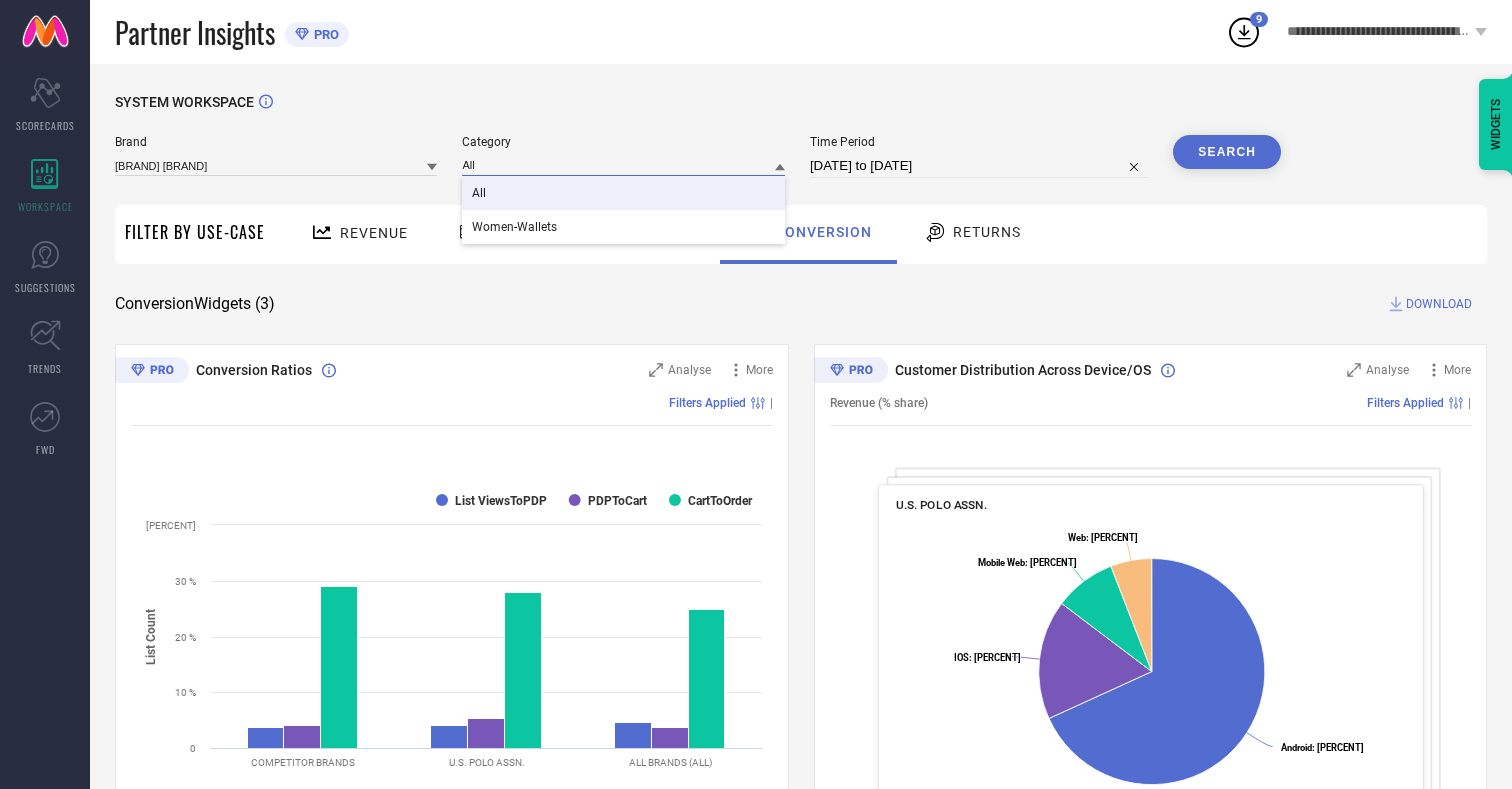 type on "All" 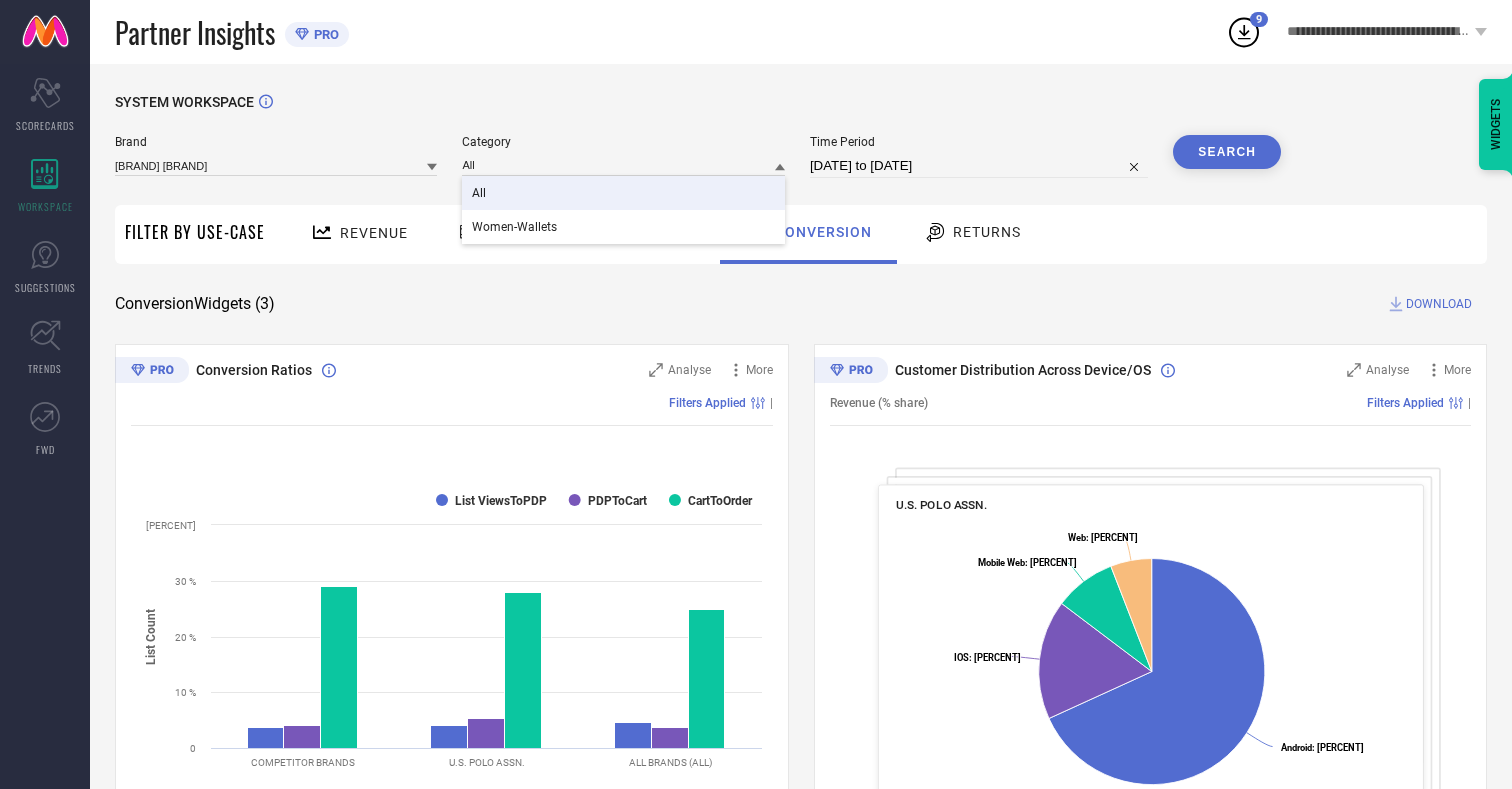 click on "All" at bounding box center (479, 193) 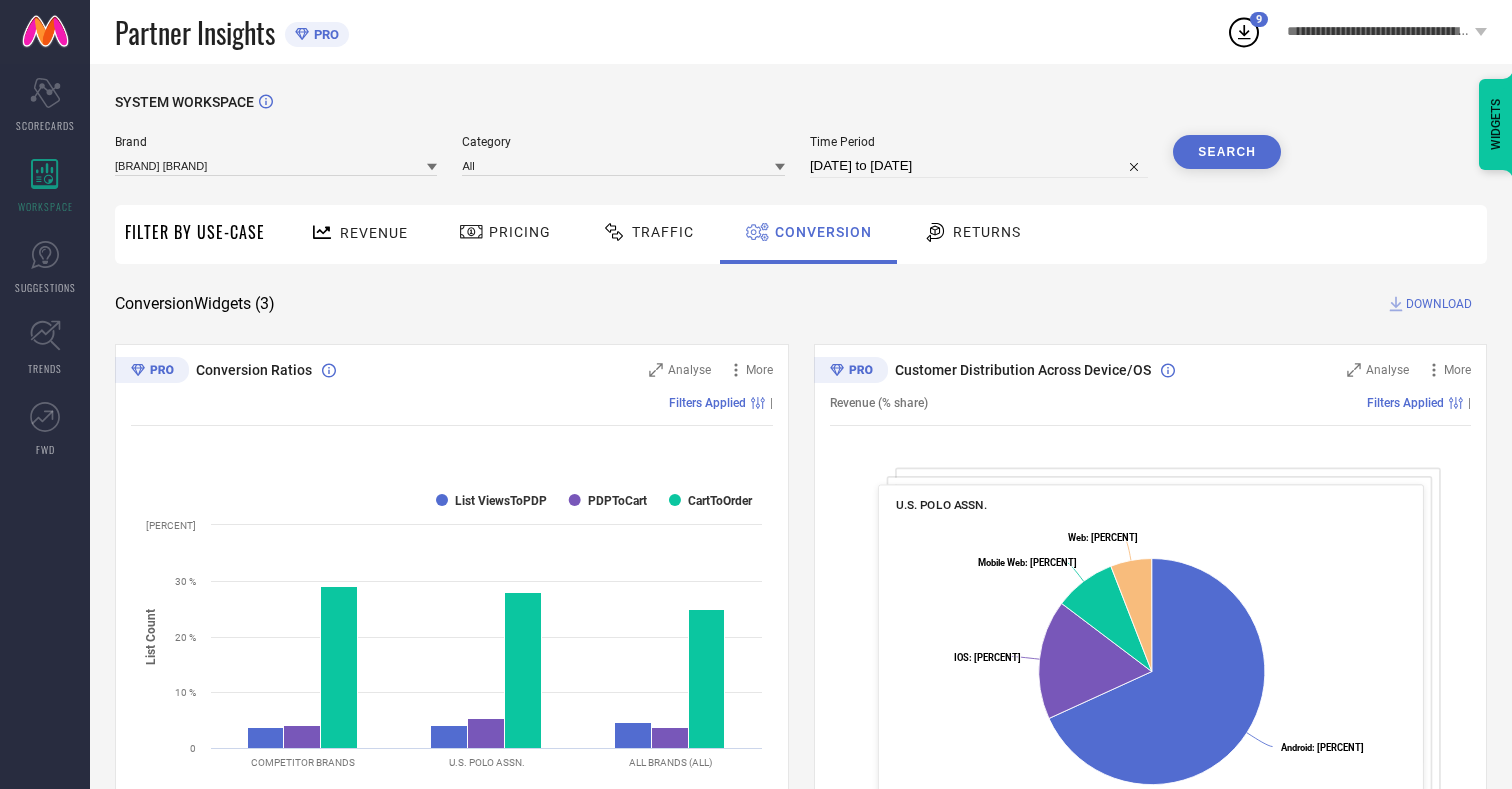 click on "Search" at bounding box center (1227, 152) 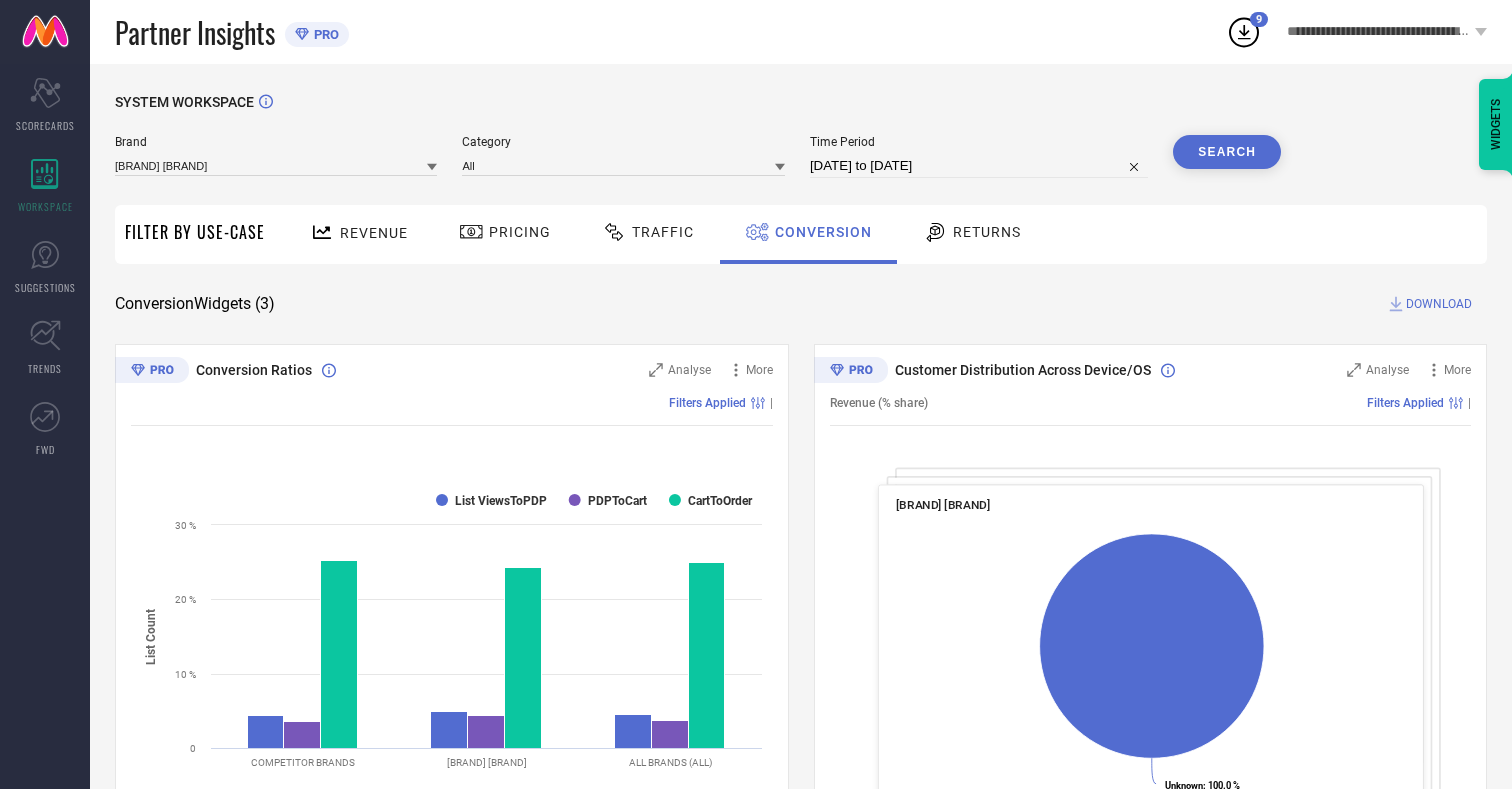 click on "DOWNLOAD" at bounding box center [1439, 304] 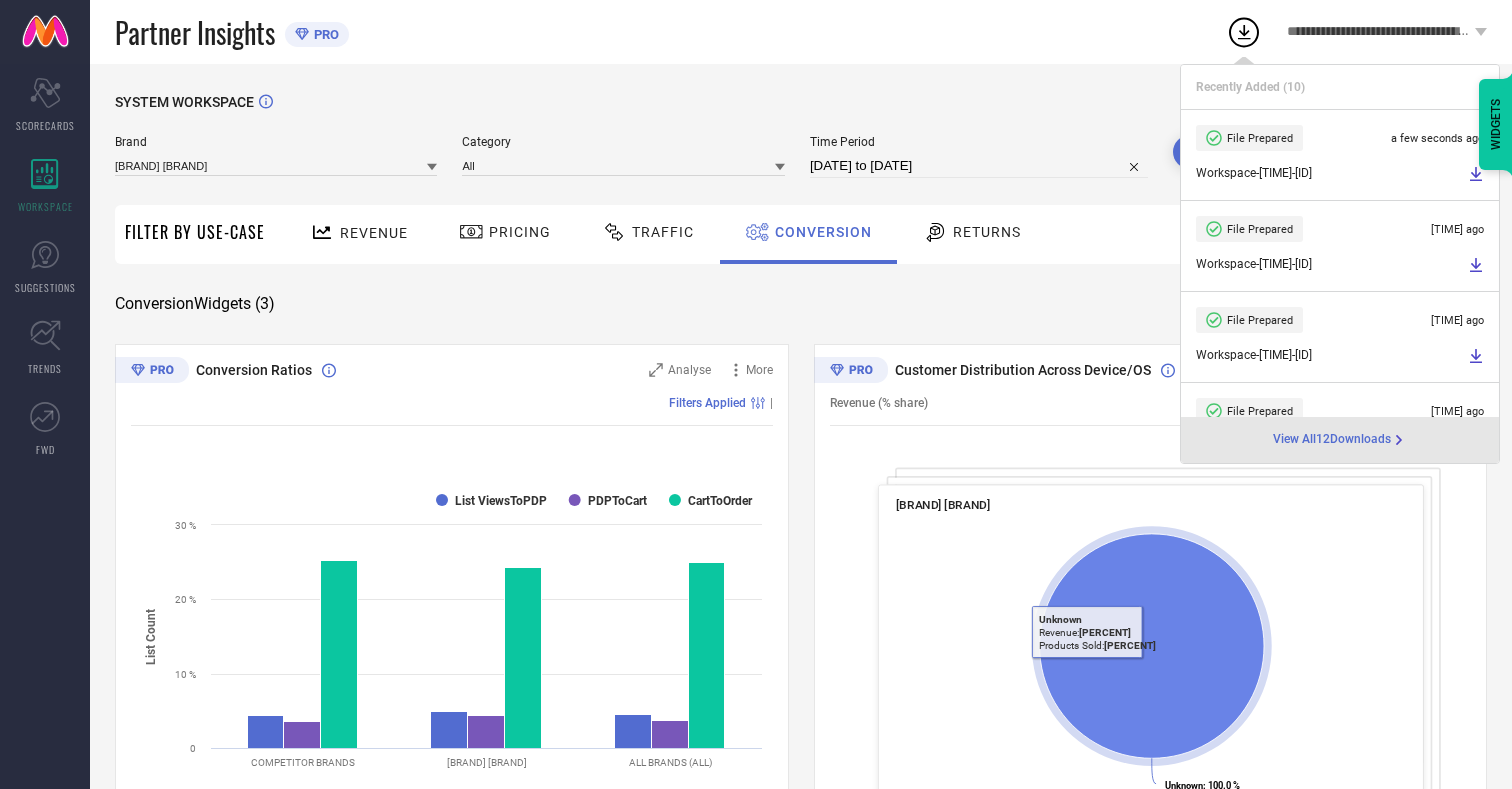click on "Conversion" at bounding box center [823, 232] 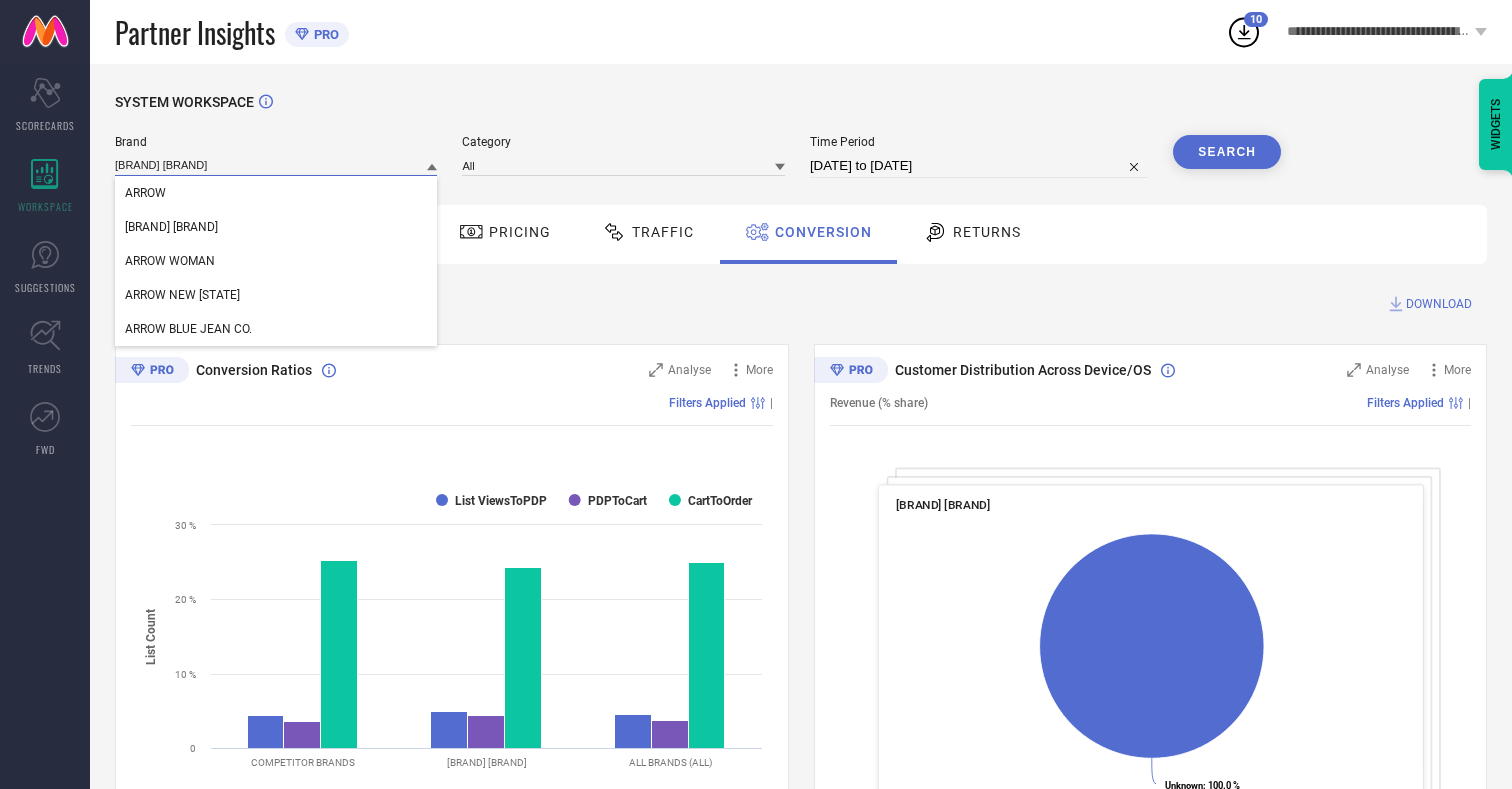 type on "[BRAND] [BRAND]" 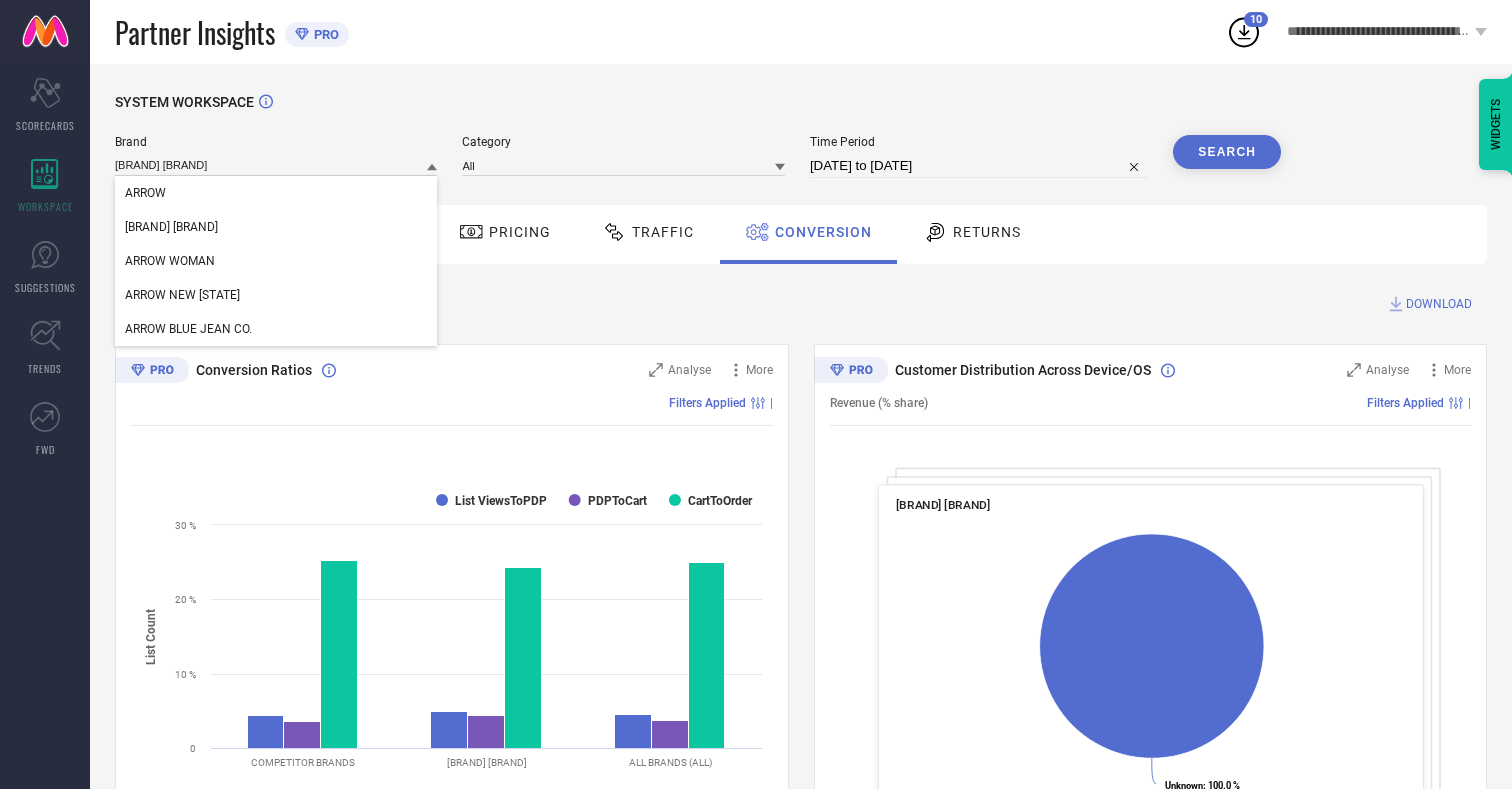 click on "[BRAND] [BRAND]" at bounding box center [171, 227] 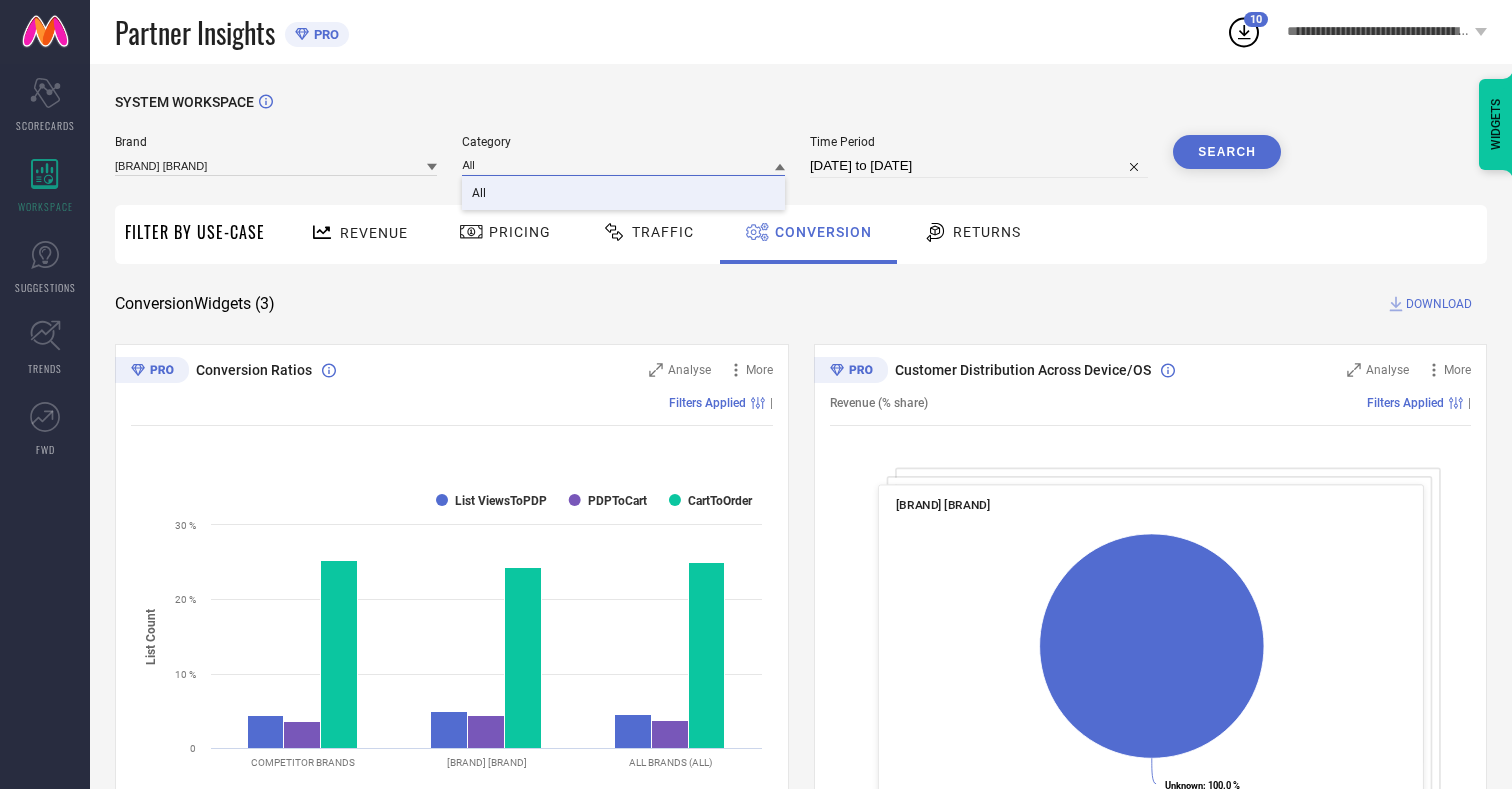 type on "All" 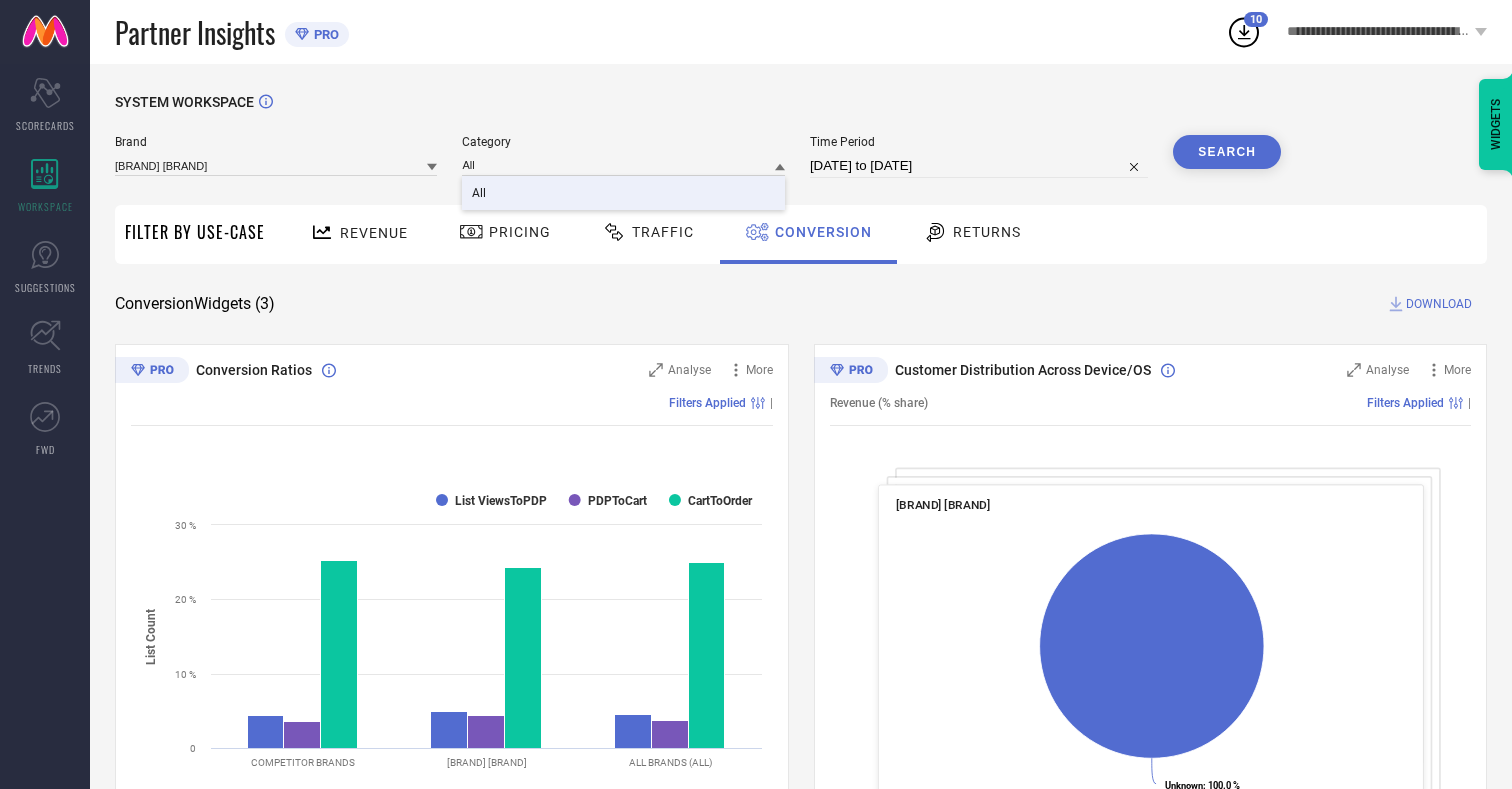 click on "All" at bounding box center (479, 193) 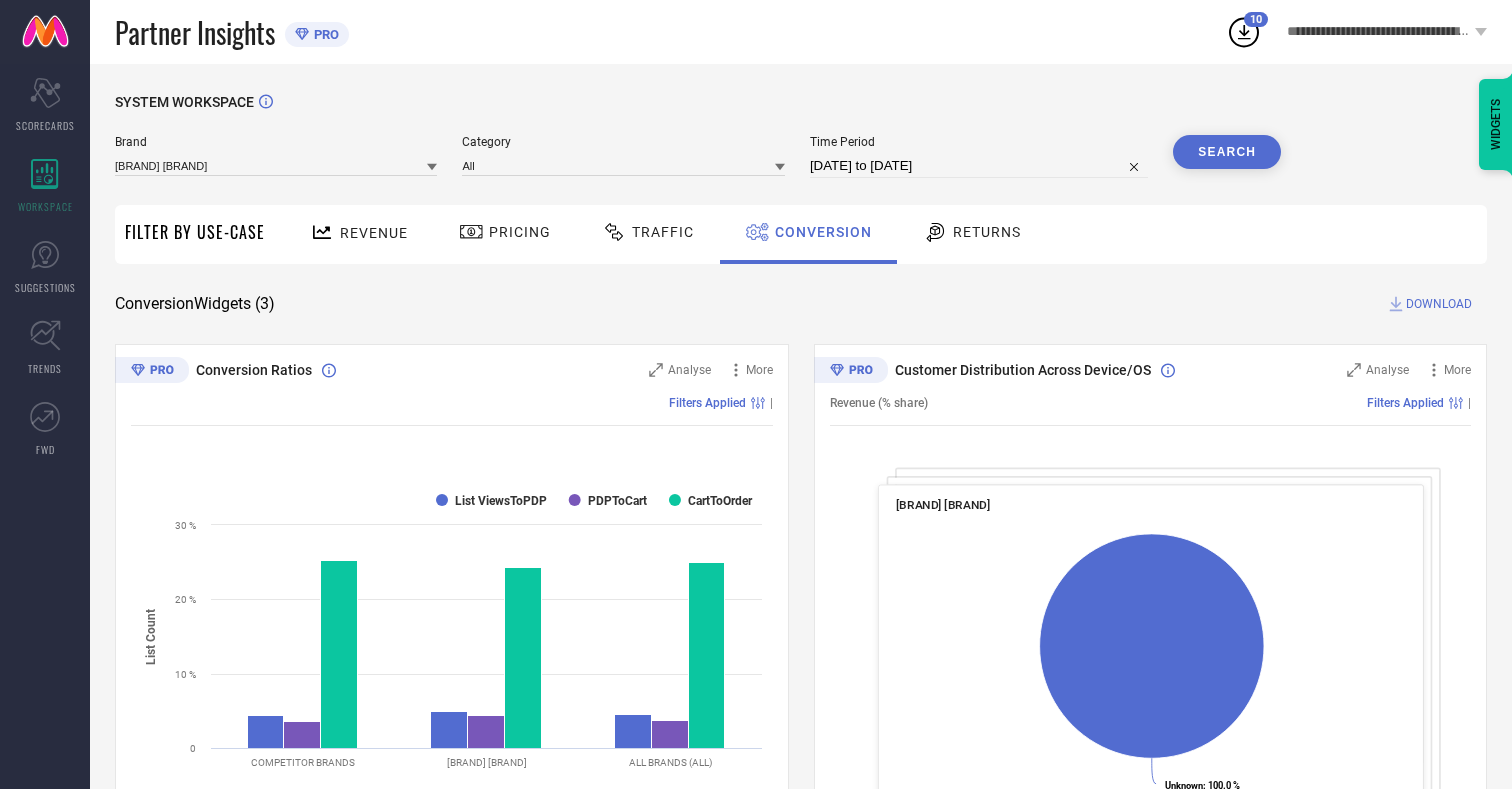click on "Search" at bounding box center (1227, 152) 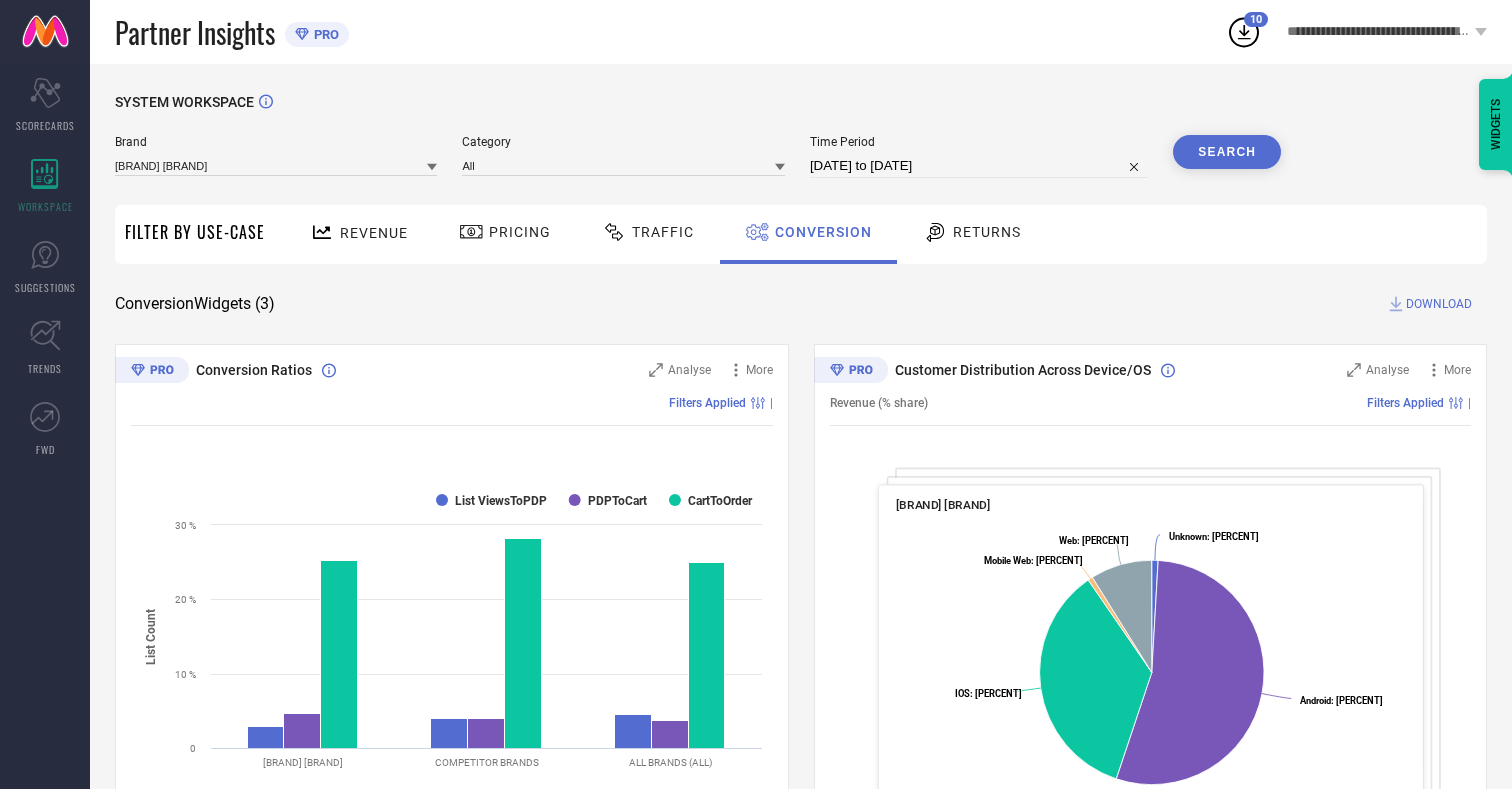 click on "DOWNLOAD" at bounding box center [1439, 304] 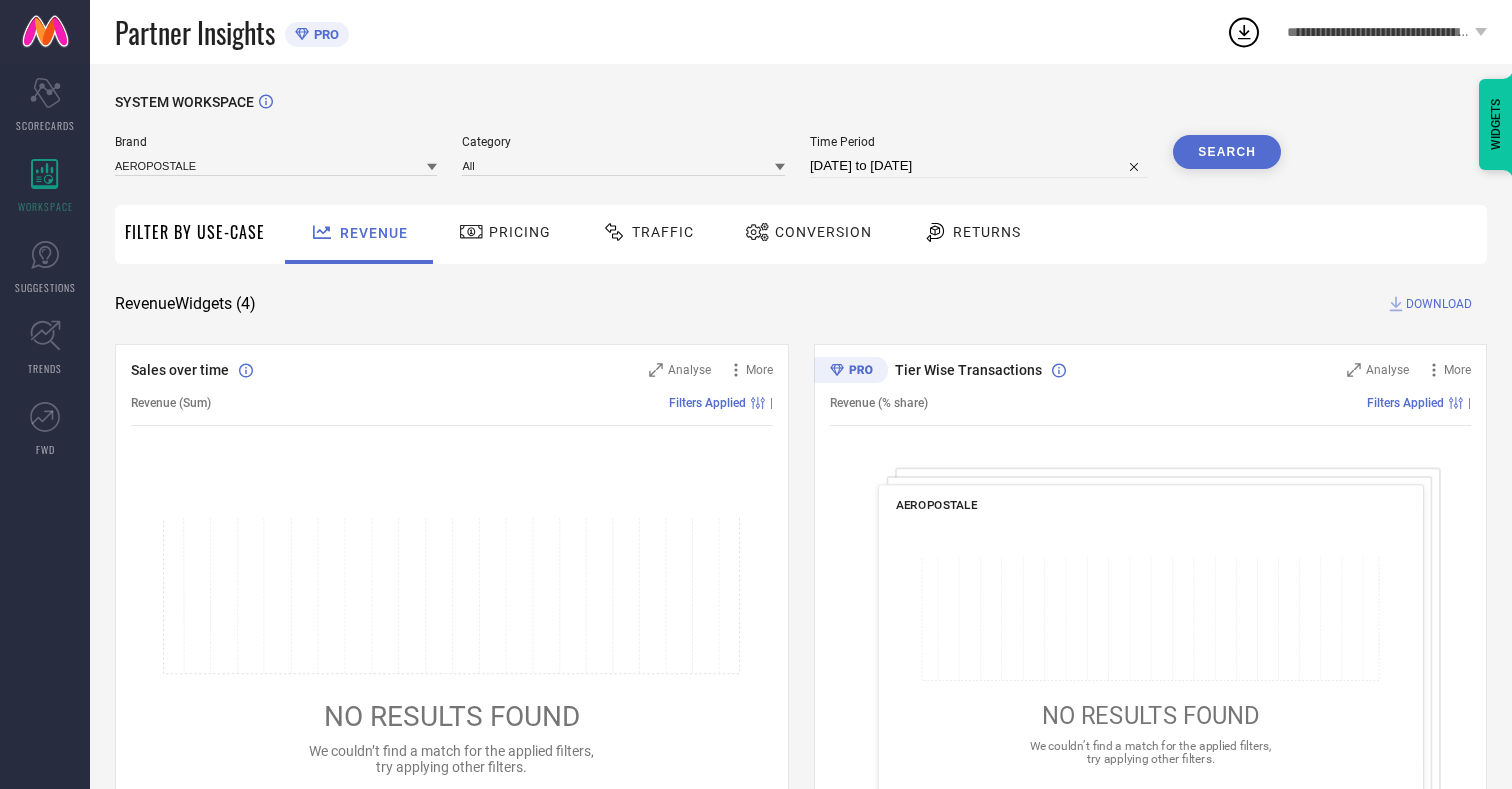 scroll, scrollTop: 0, scrollLeft: 0, axis: both 